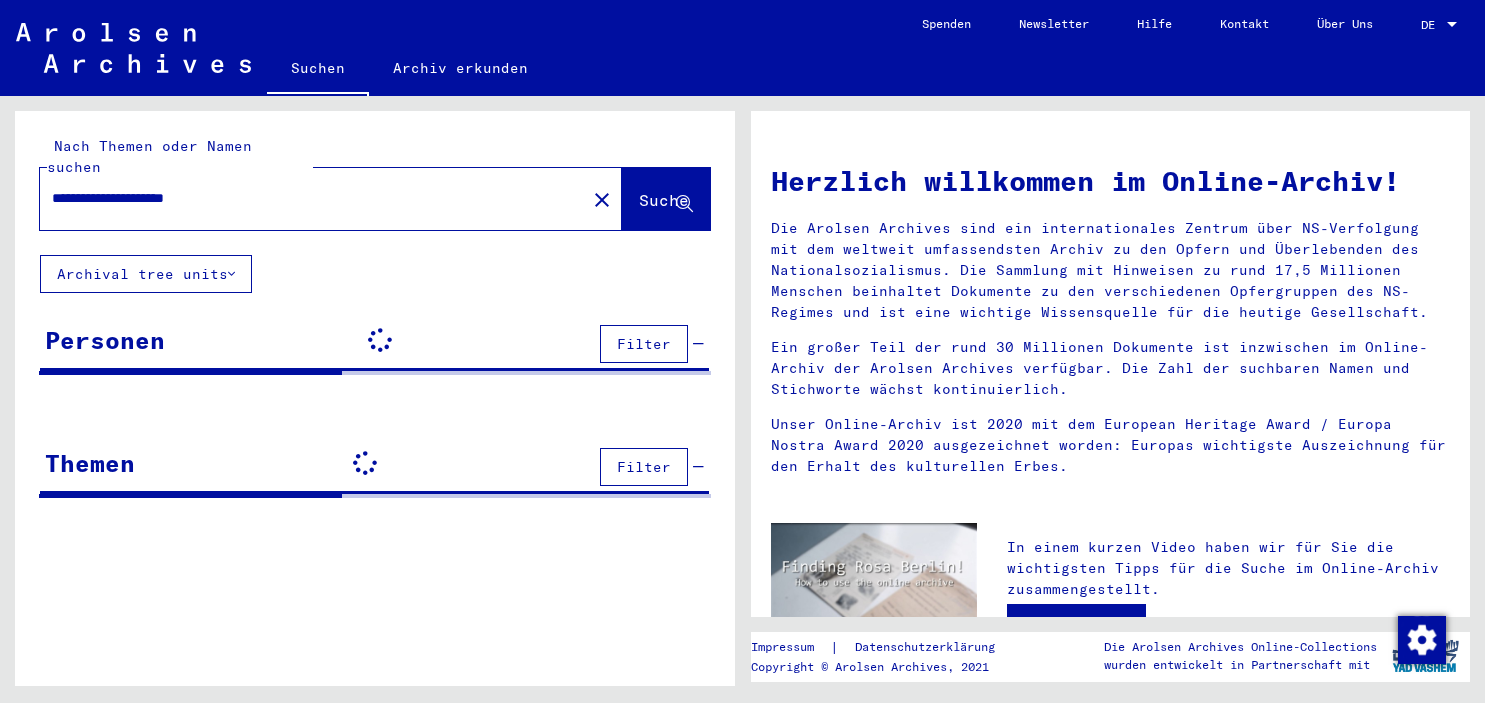 scroll, scrollTop: 0, scrollLeft: 0, axis: both 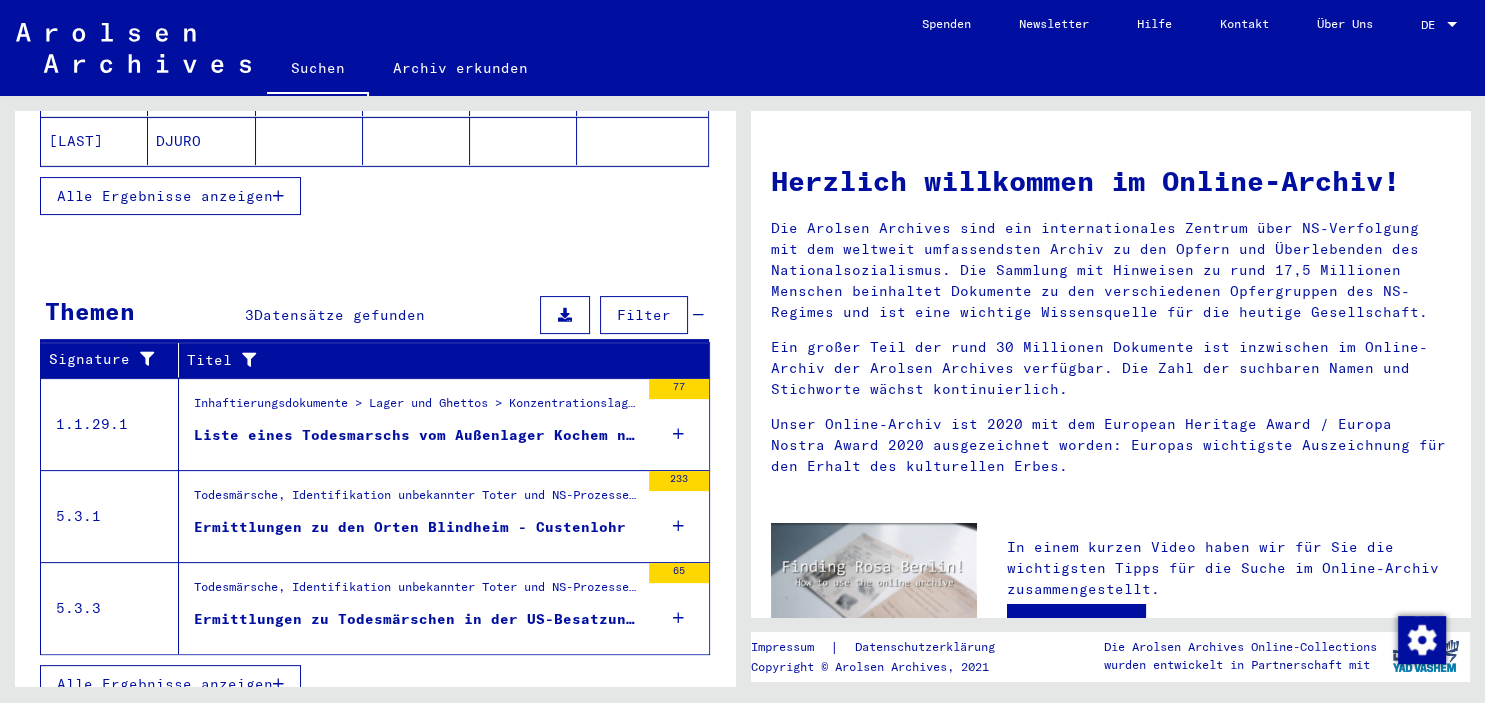 click on "Ermittlungen zu Todesmärschen in der US-Besatzungszone: Hessental -      Allach, Kochendorf - Dachau, Neckarelz - Neckargerach, Flossenbürg - Cham      - Dachau, Regensburg - Laufen" at bounding box center (416, 619) 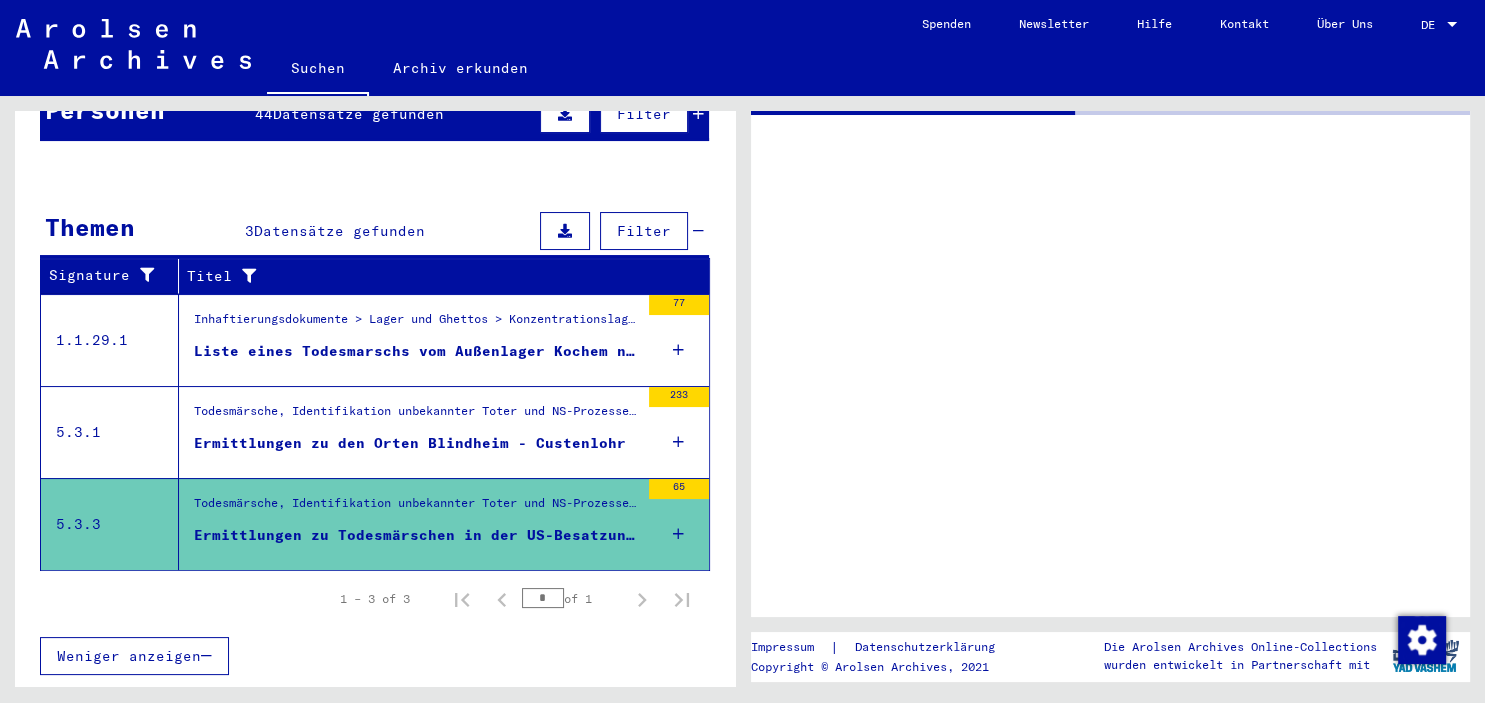 scroll, scrollTop: 202, scrollLeft: 0, axis: vertical 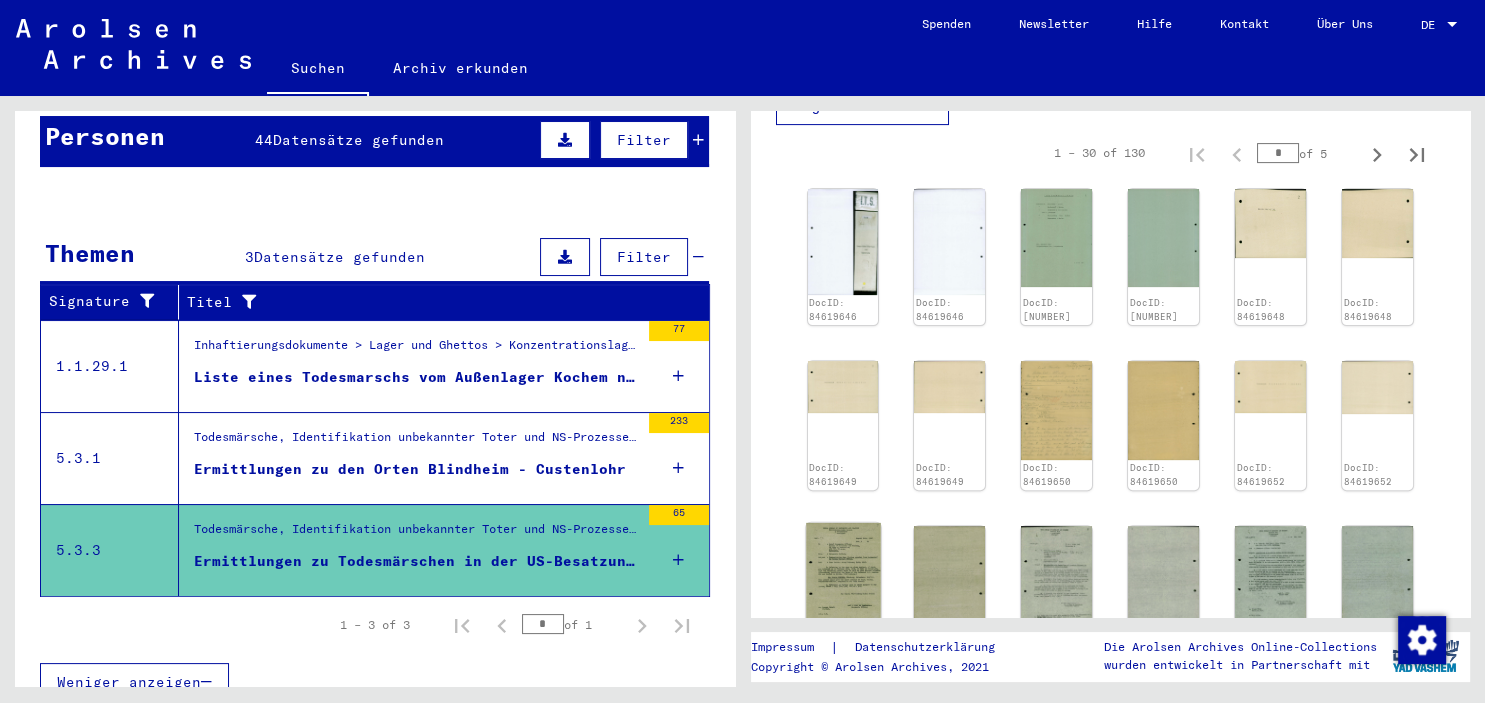 click 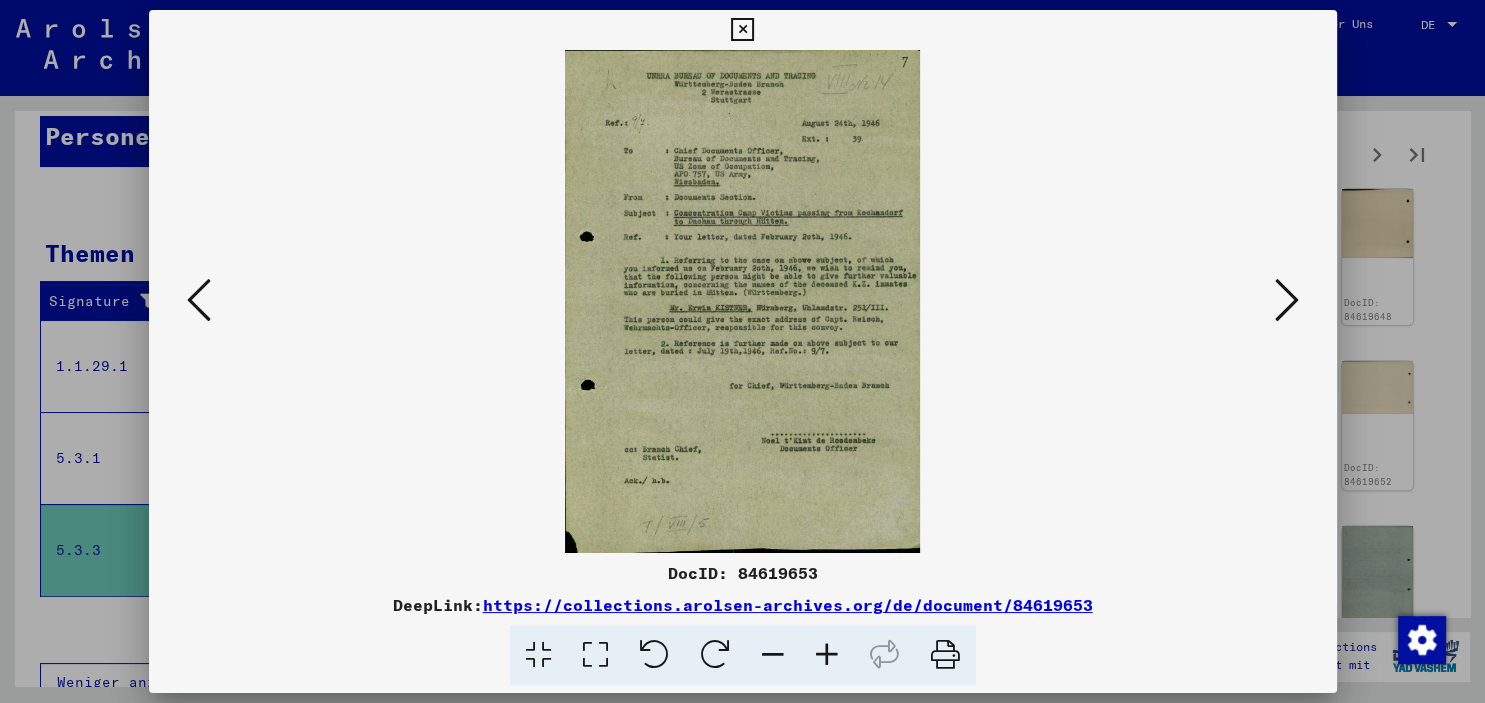 click at bounding box center [827, 655] 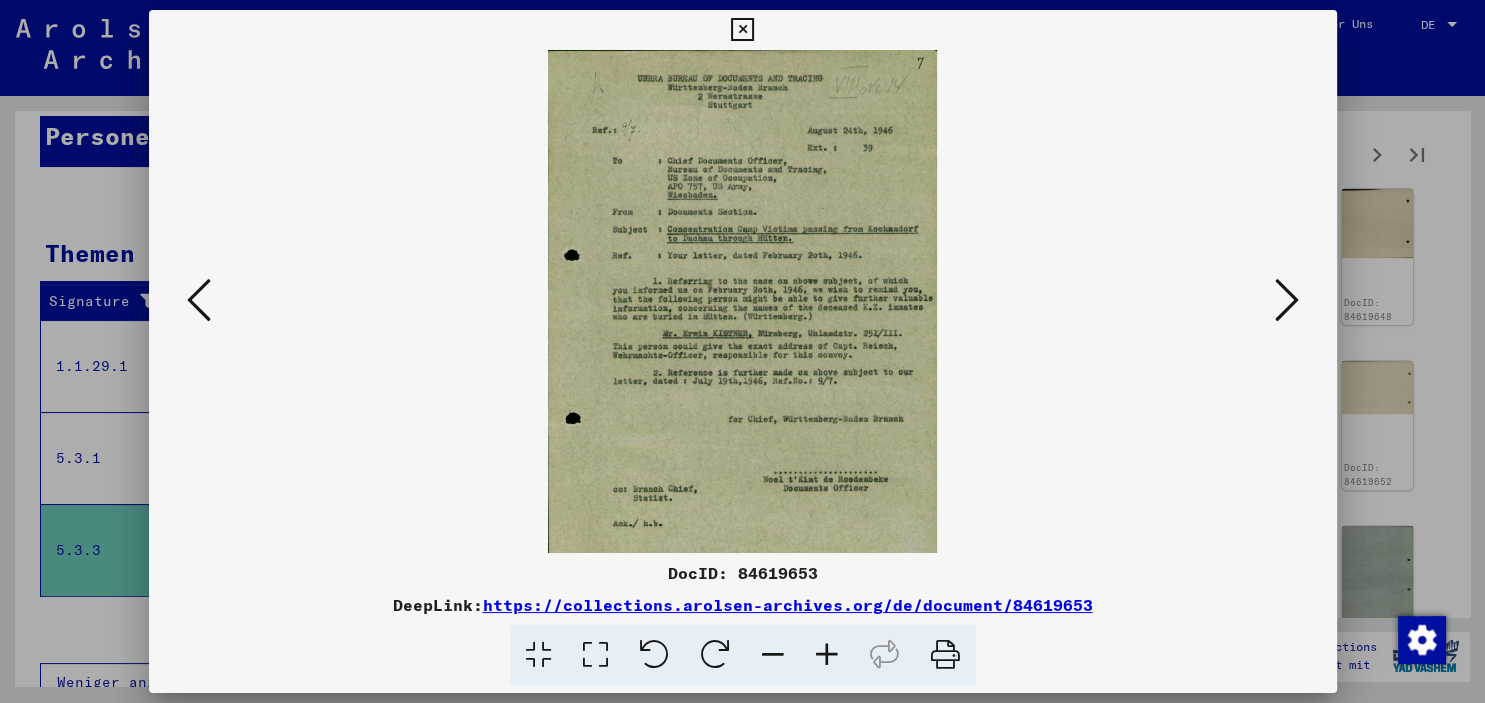 click at bounding box center [827, 655] 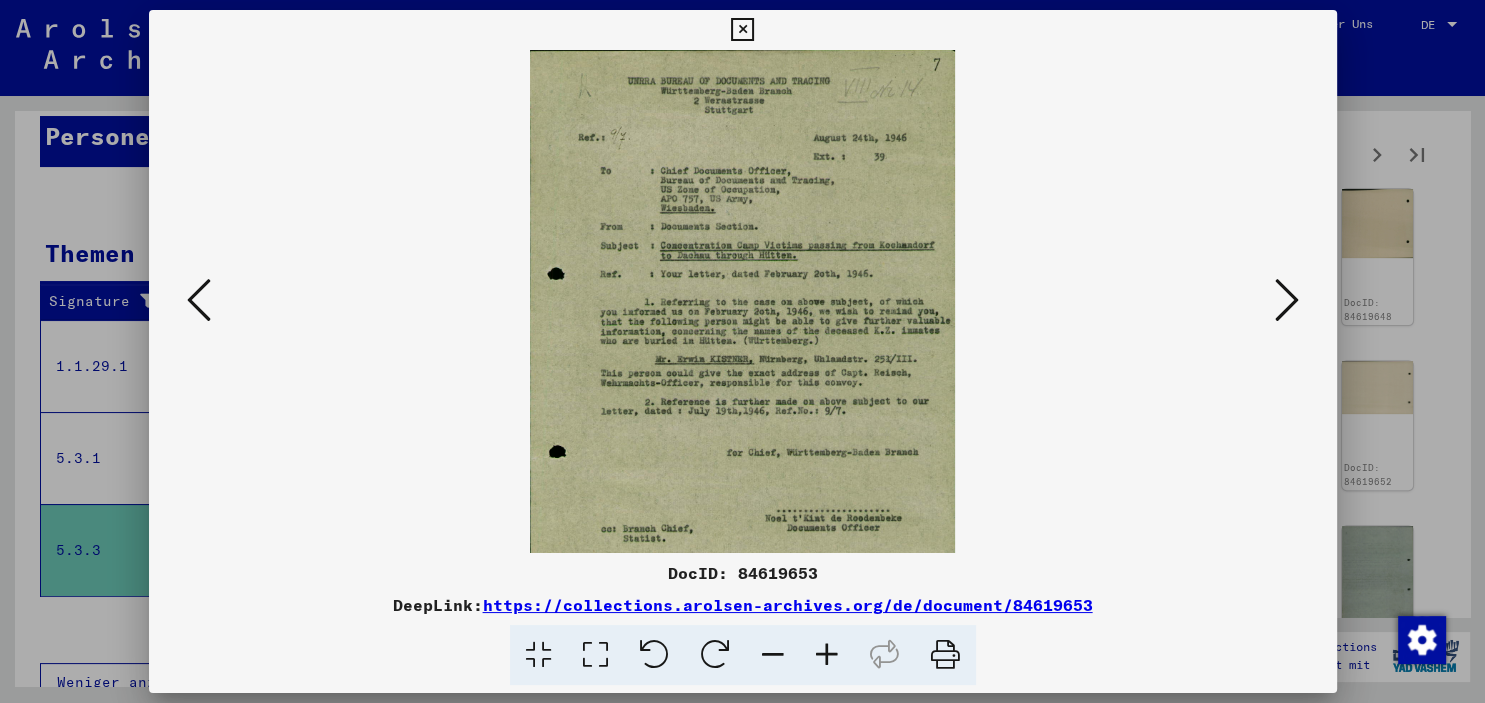 click at bounding box center [827, 655] 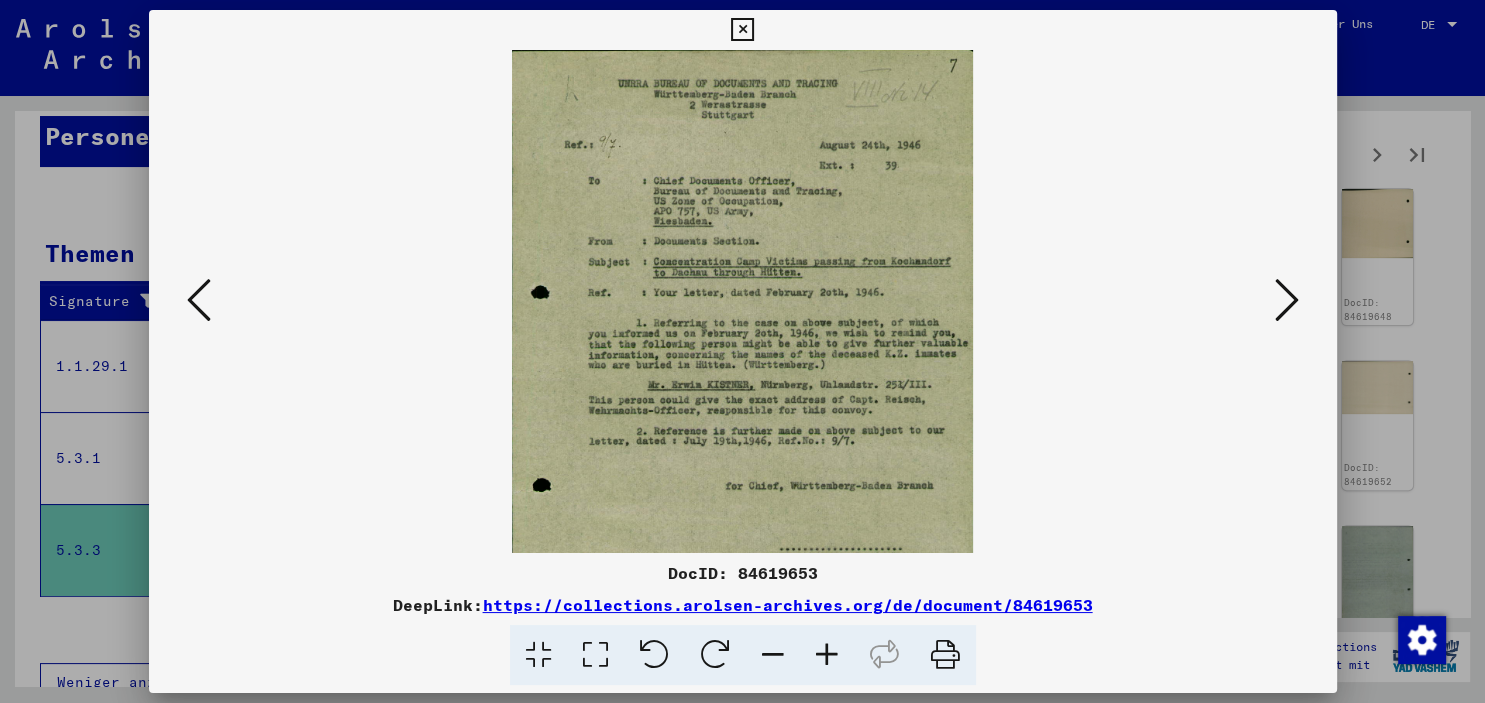 click at bounding box center [827, 655] 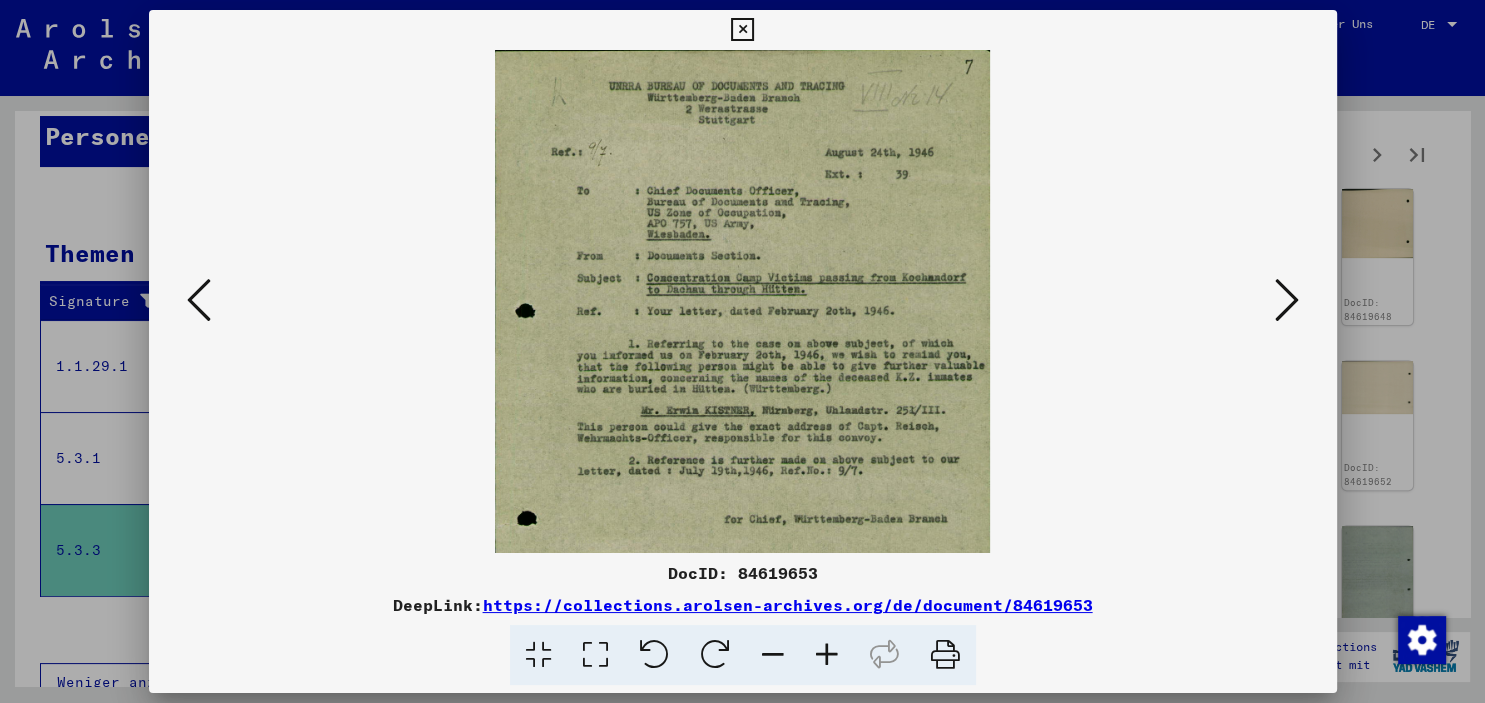 click at bounding box center [827, 655] 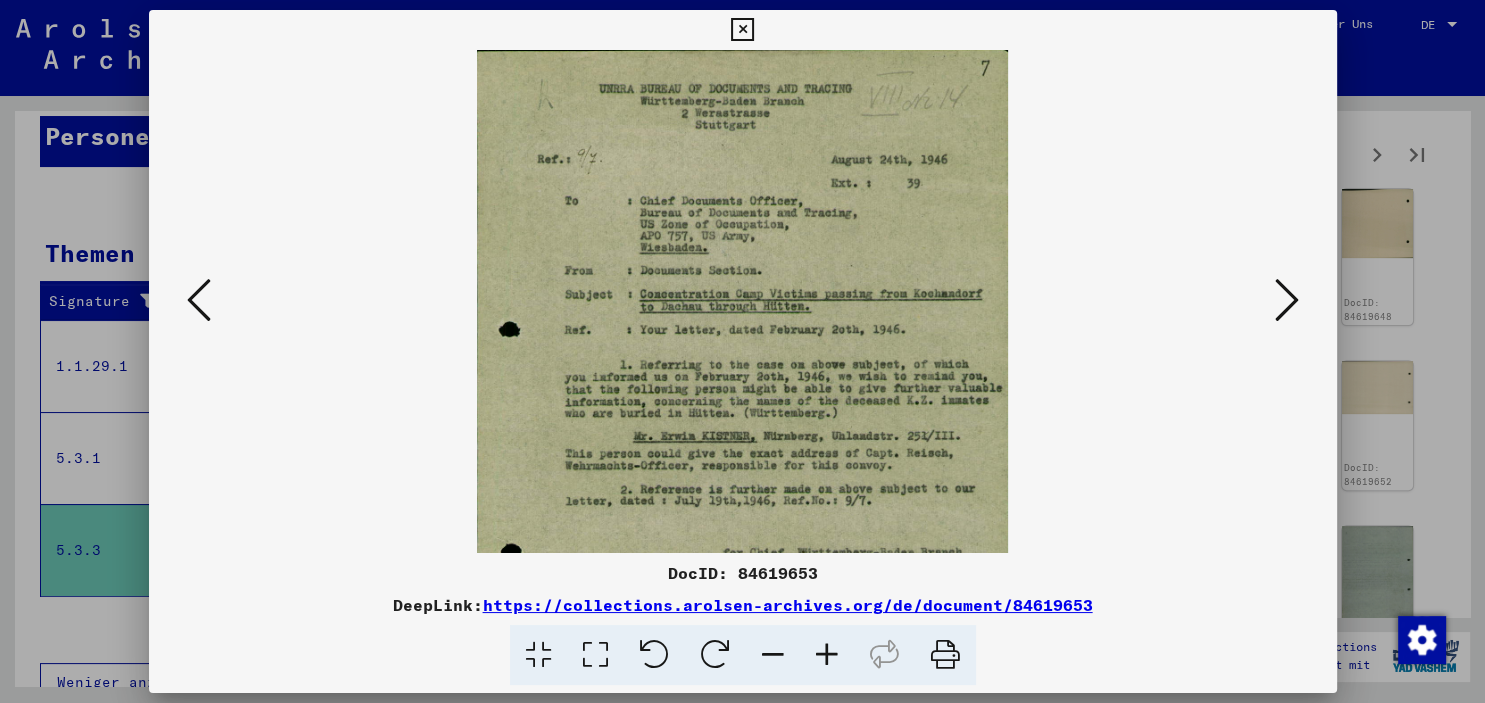 click at bounding box center (742, 30) 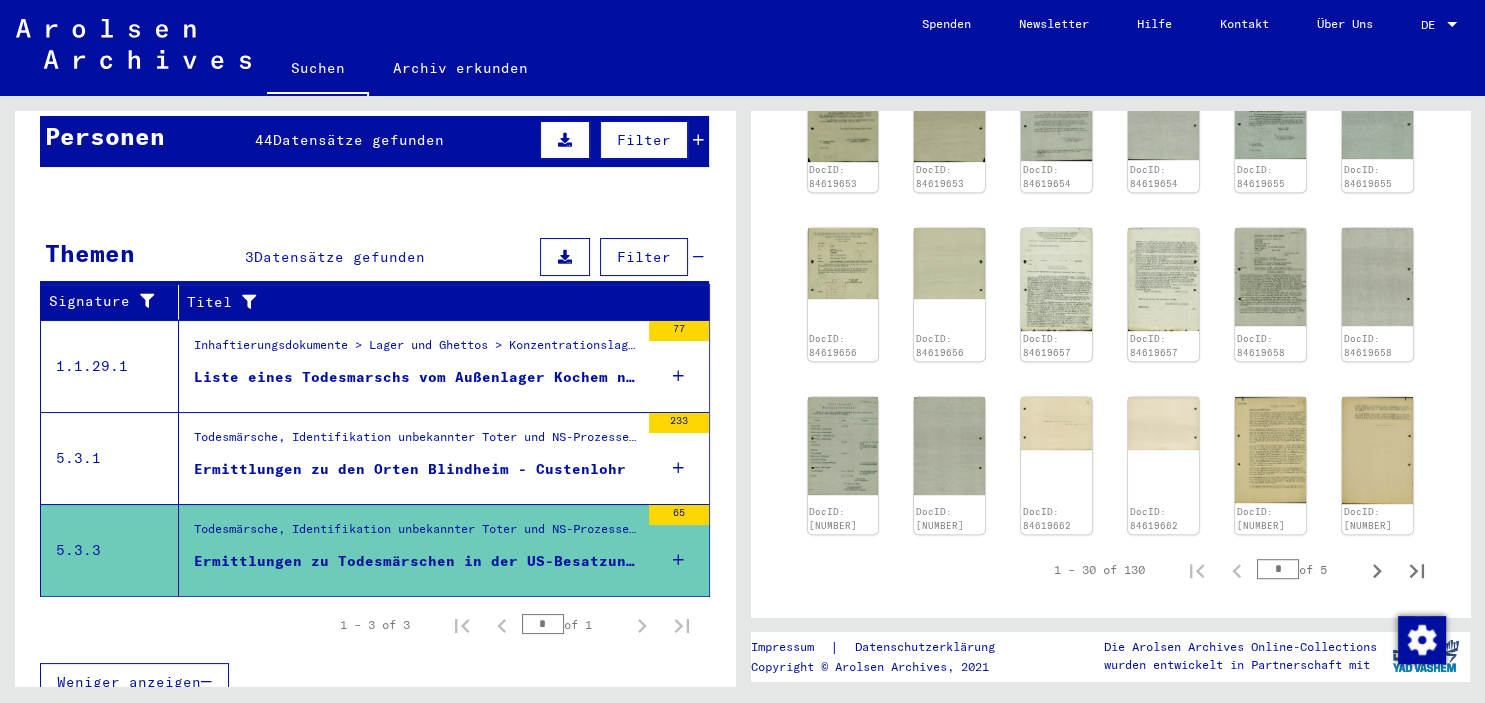 scroll, scrollTop: 1131, scrollLeft: 0, axis: vertical 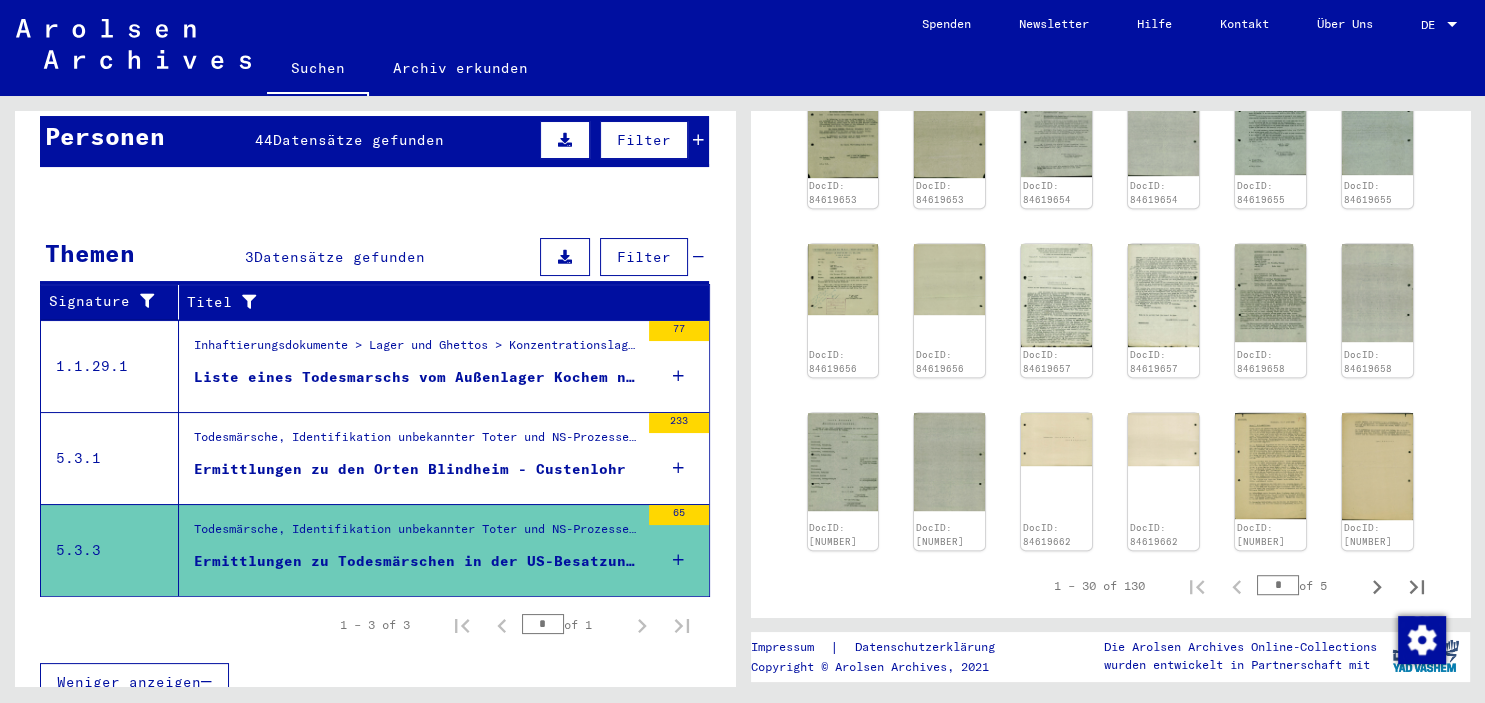 drag, startPoint x: 1465, startPoint y: 292, endPoint x: 1440, endPoint y: 419, distance: 129.43724 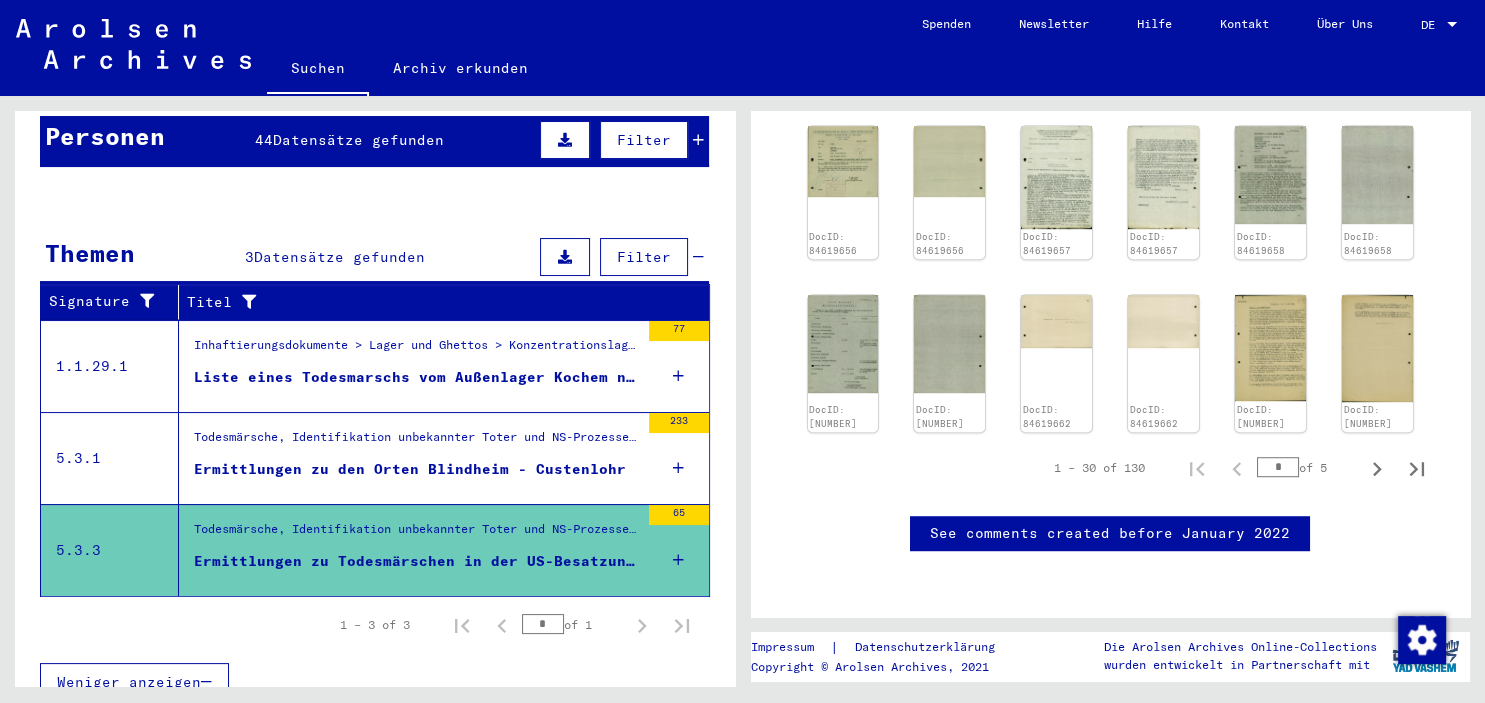 scroll, scrollTop: 1255, scrollLeft: 0, axis: vertical 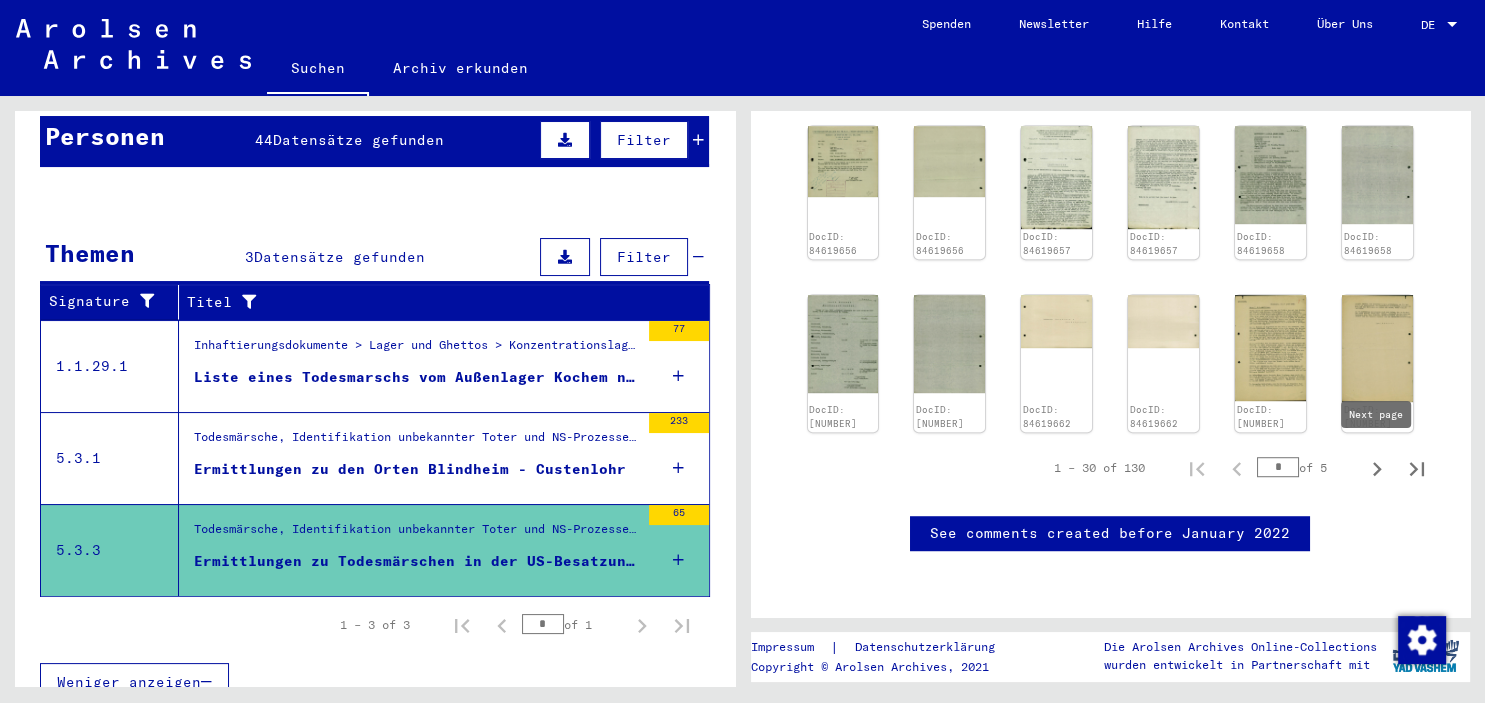 click 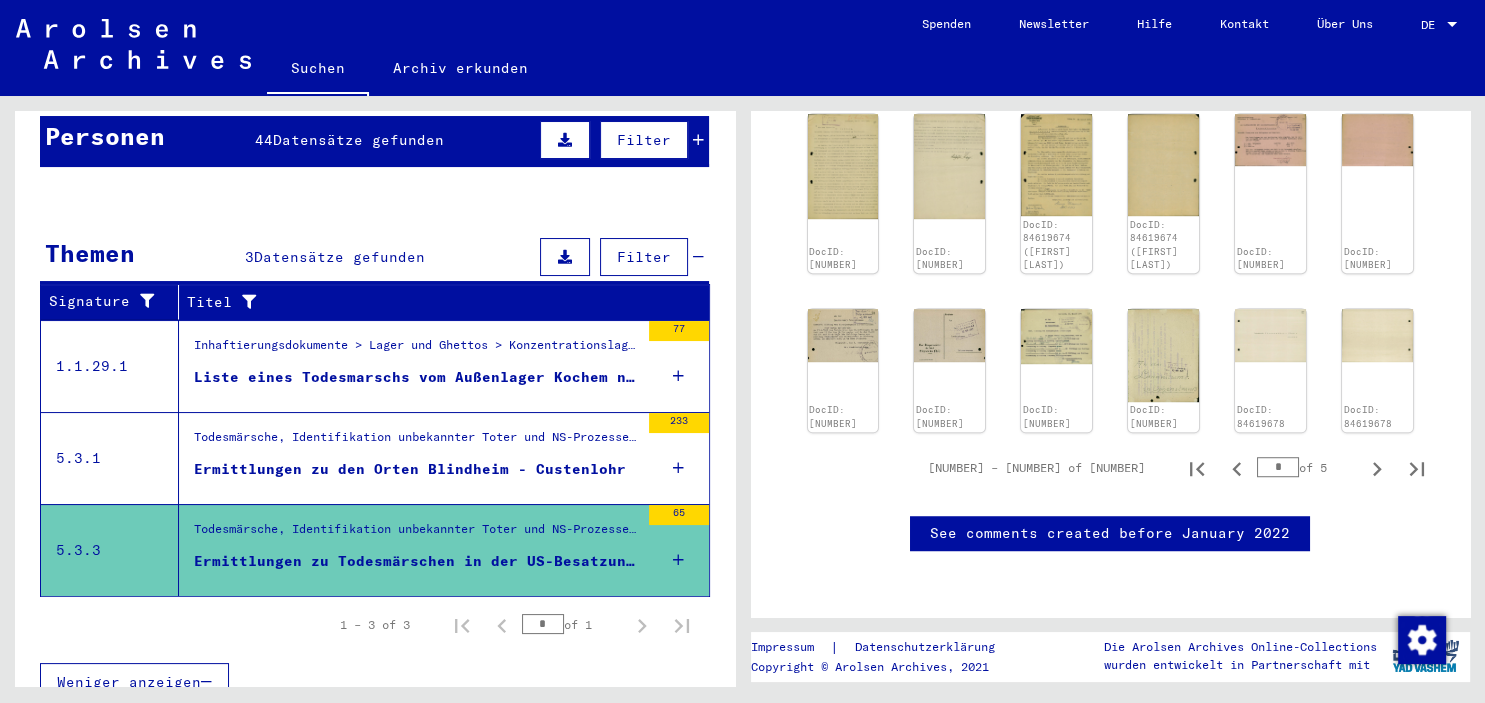 scroll, scrollTop: 1801, scrollLeft: 0, axis: vertical 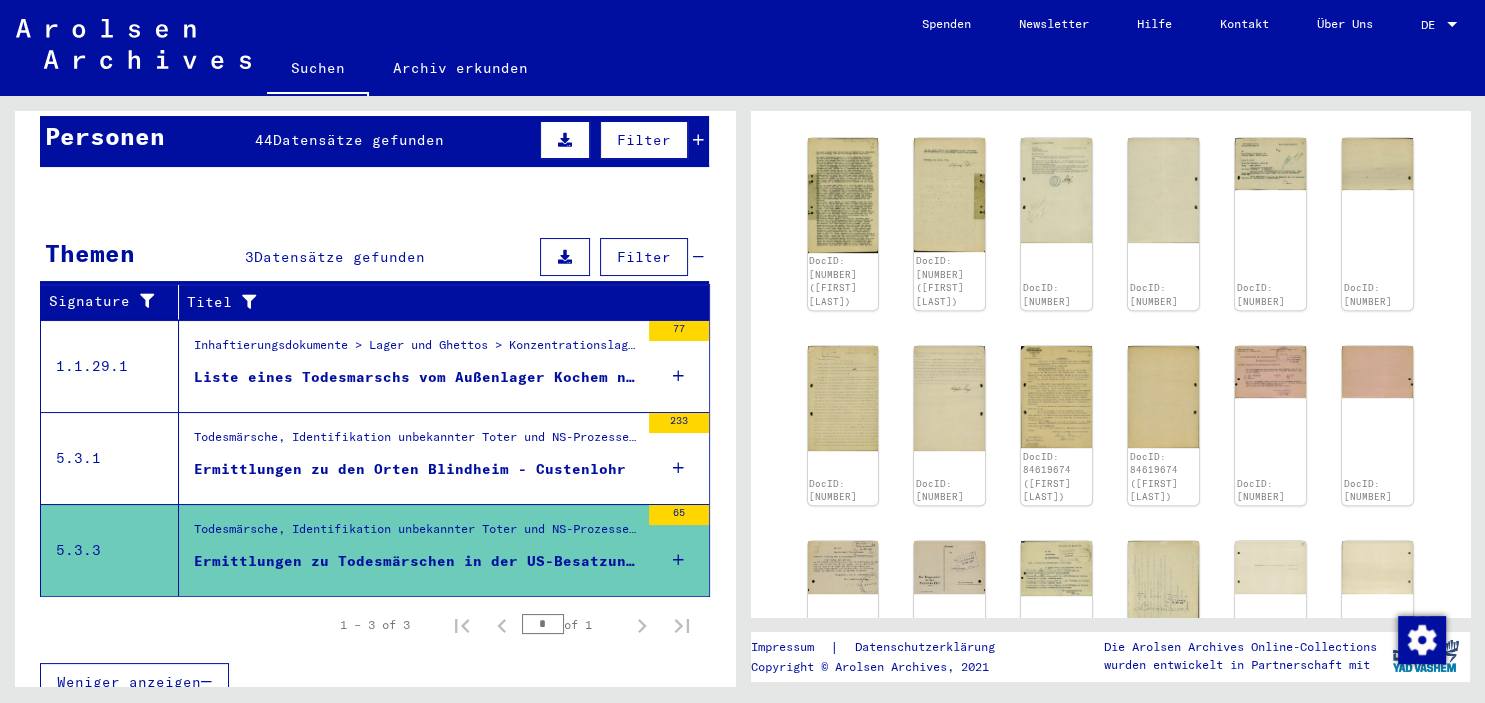 drag, startPoint x: 1458, startPoint y: 506, endPoint x: 1442, endPoint y: 365, distance: 141.90489 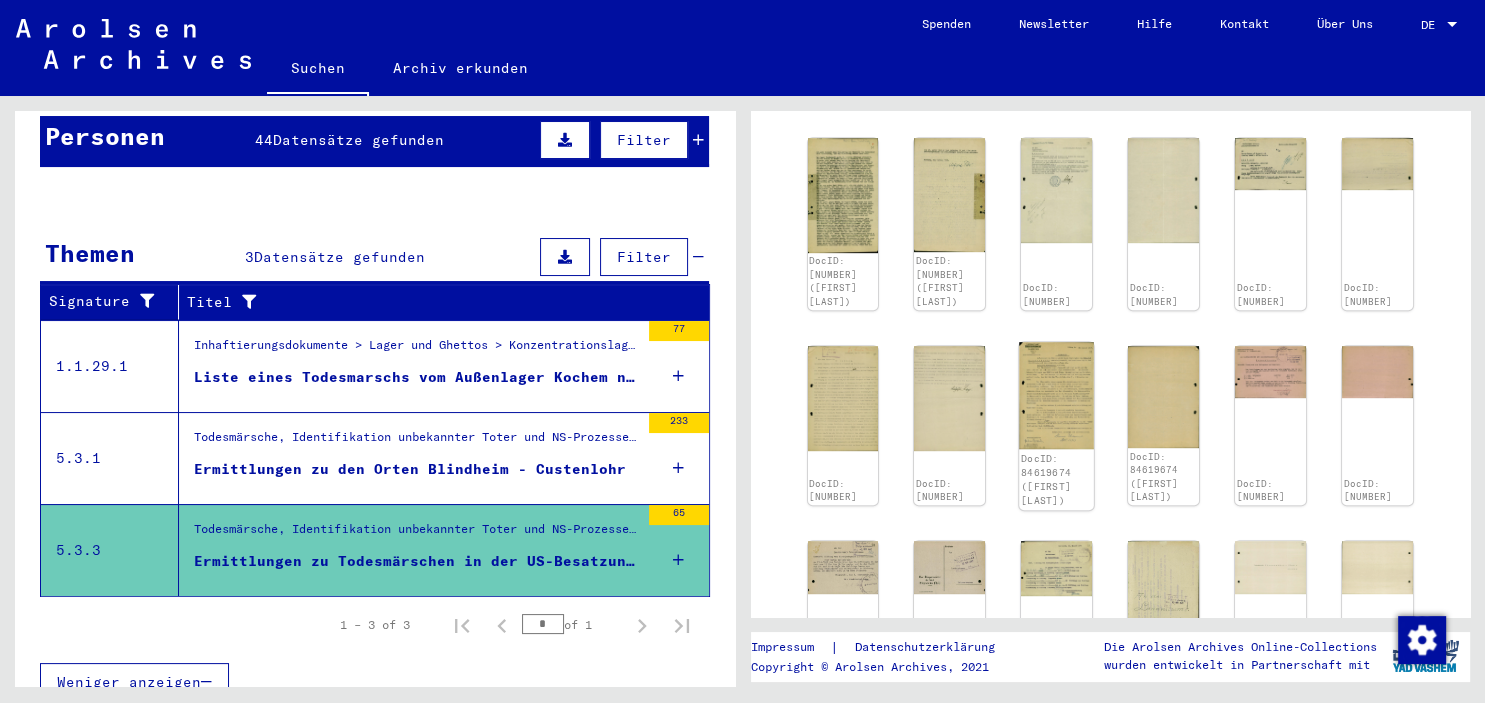 click 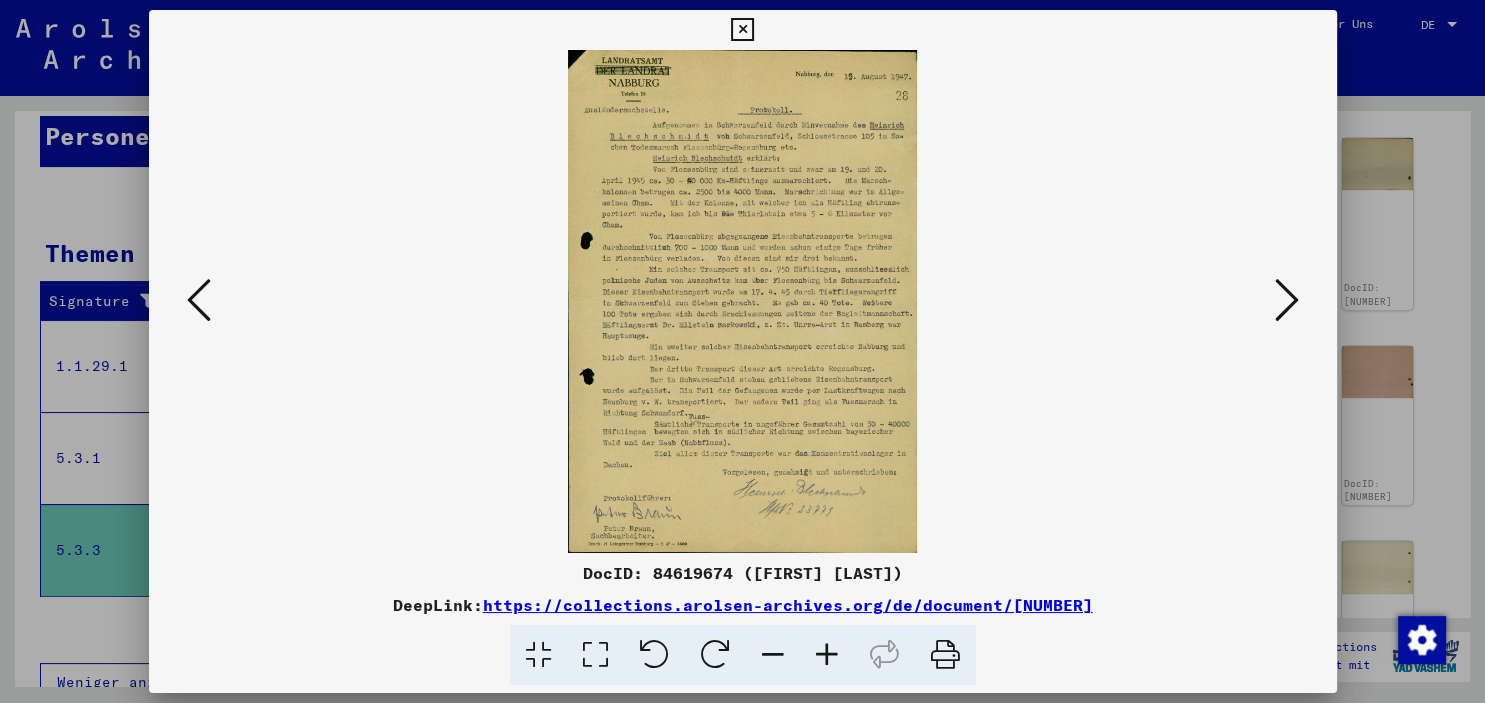 click at bounding box center [742, 30] 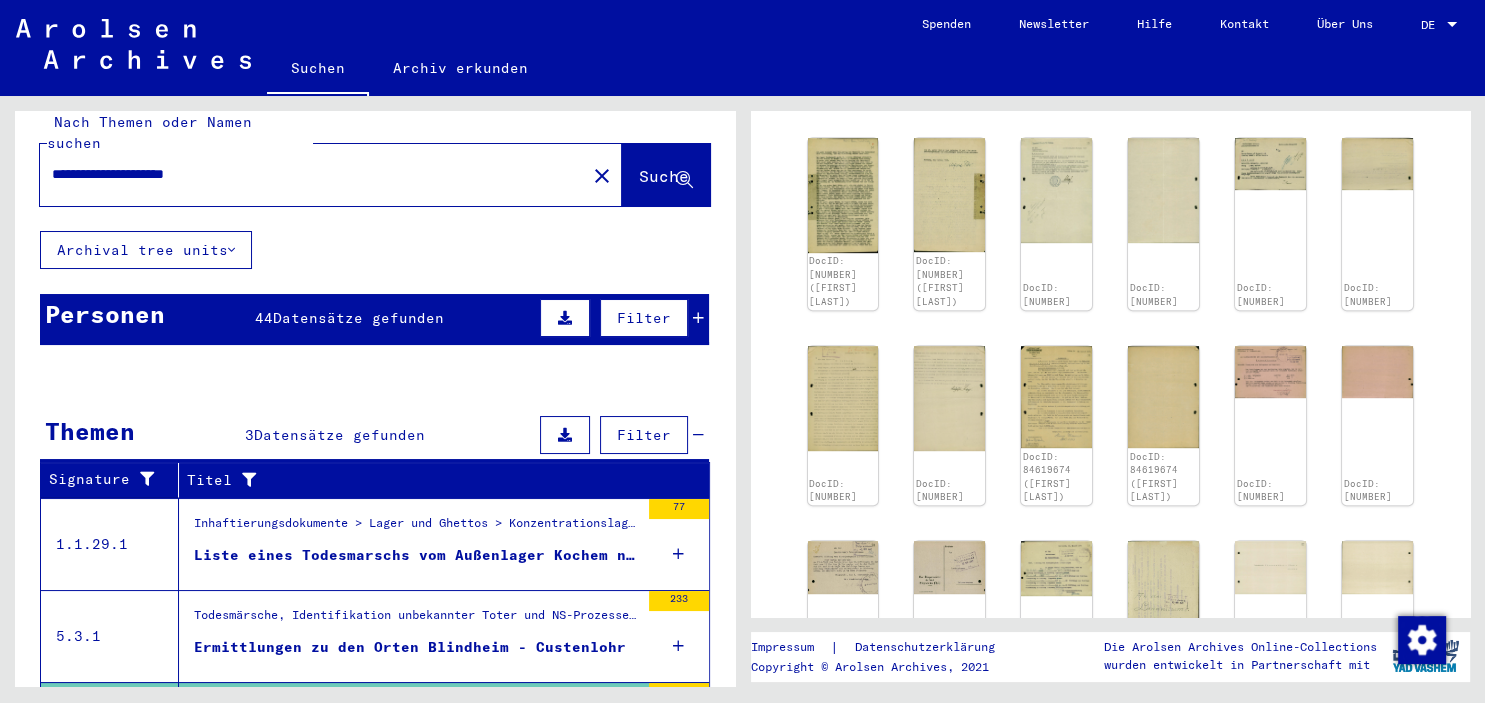 scroll, scrollTop: 0, scrollLeft: 0, axis: both 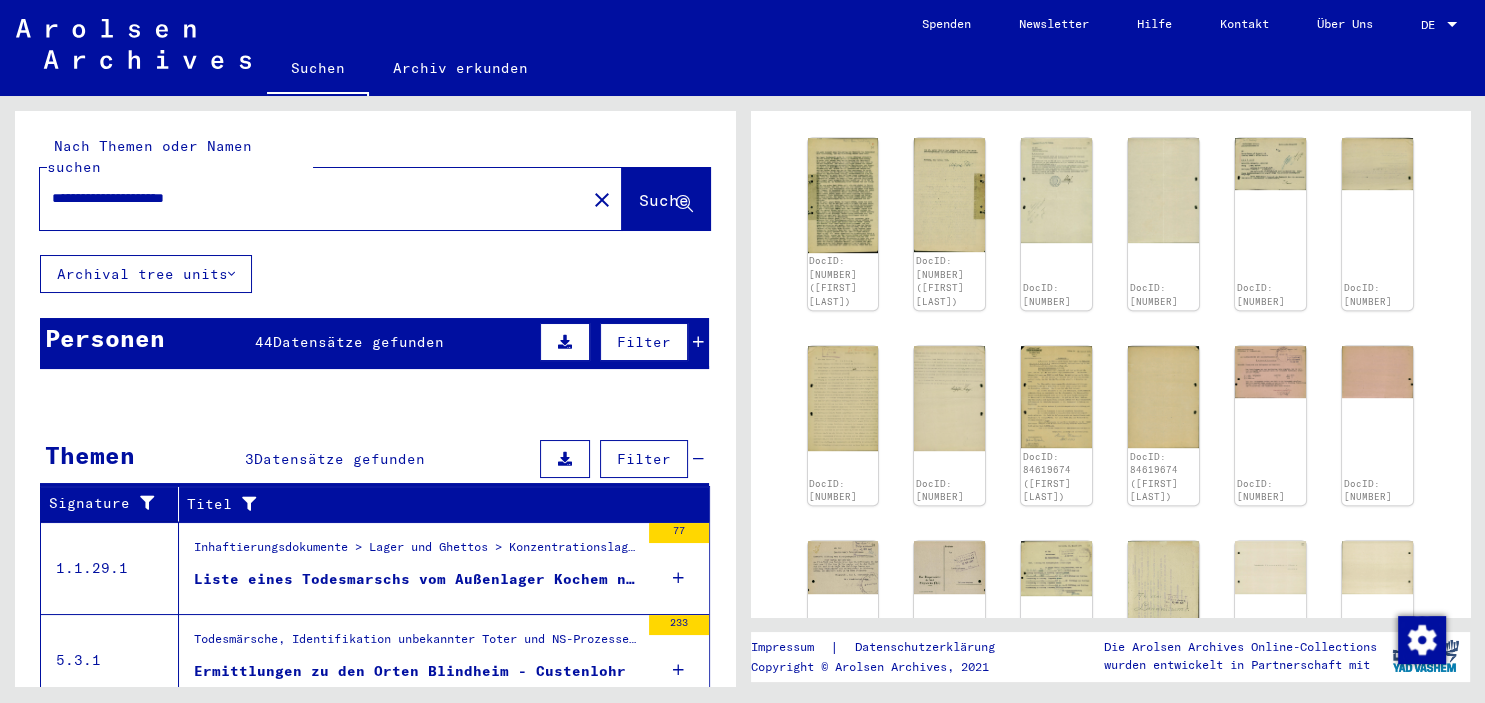 click on "**********" at bounding box center [313, 198] 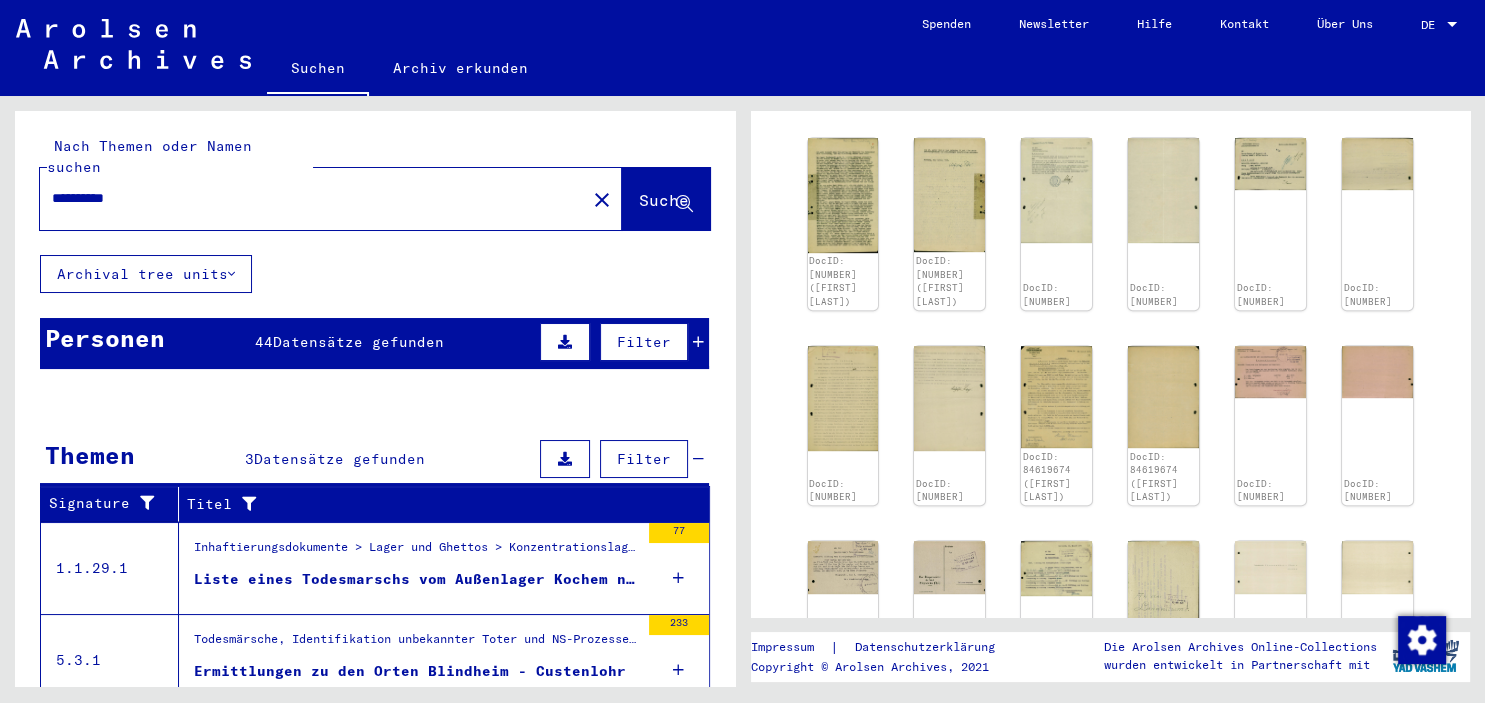 type on "*********" 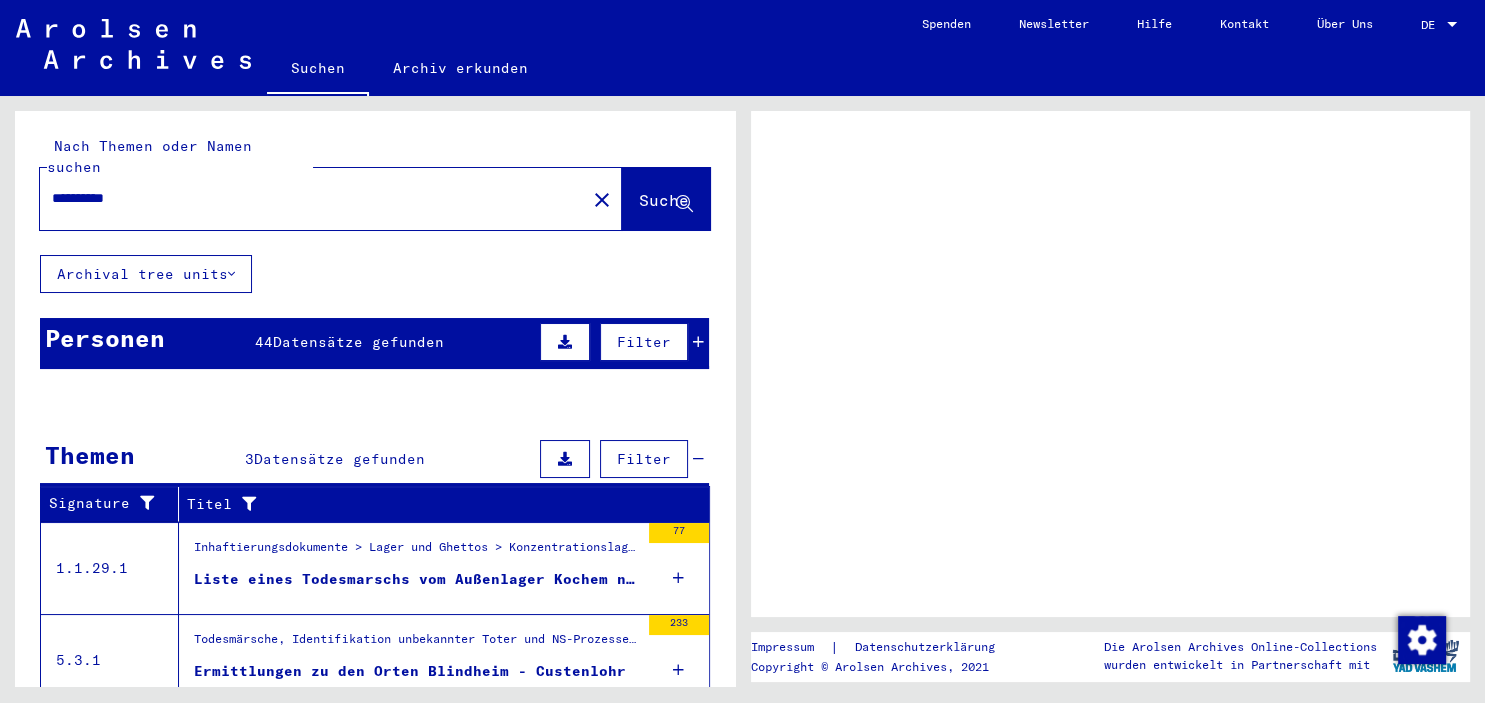 scroll, scrollTop: 0, scrollLeft: 0, axis: both 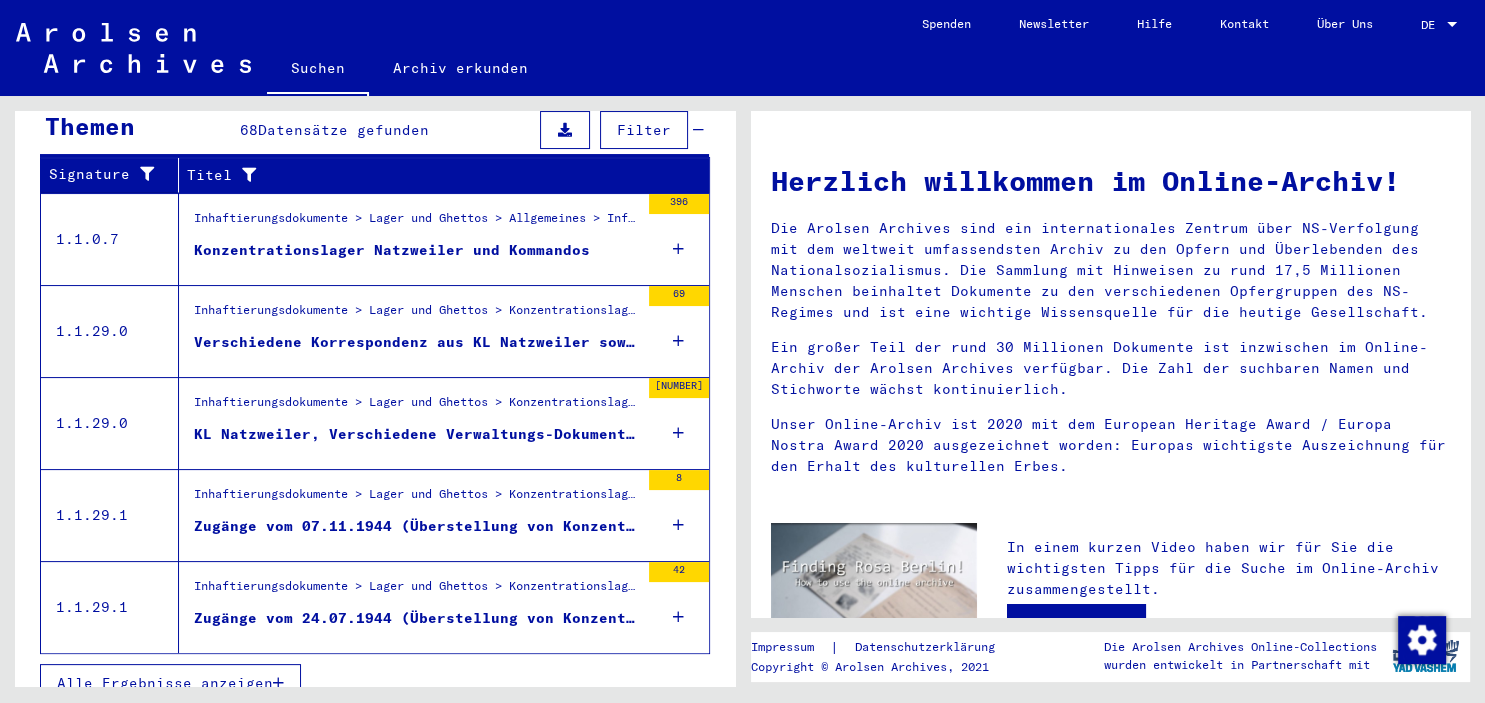 click on "Alle Ergebnisse anzeigen" at bounding box center (165, 683) 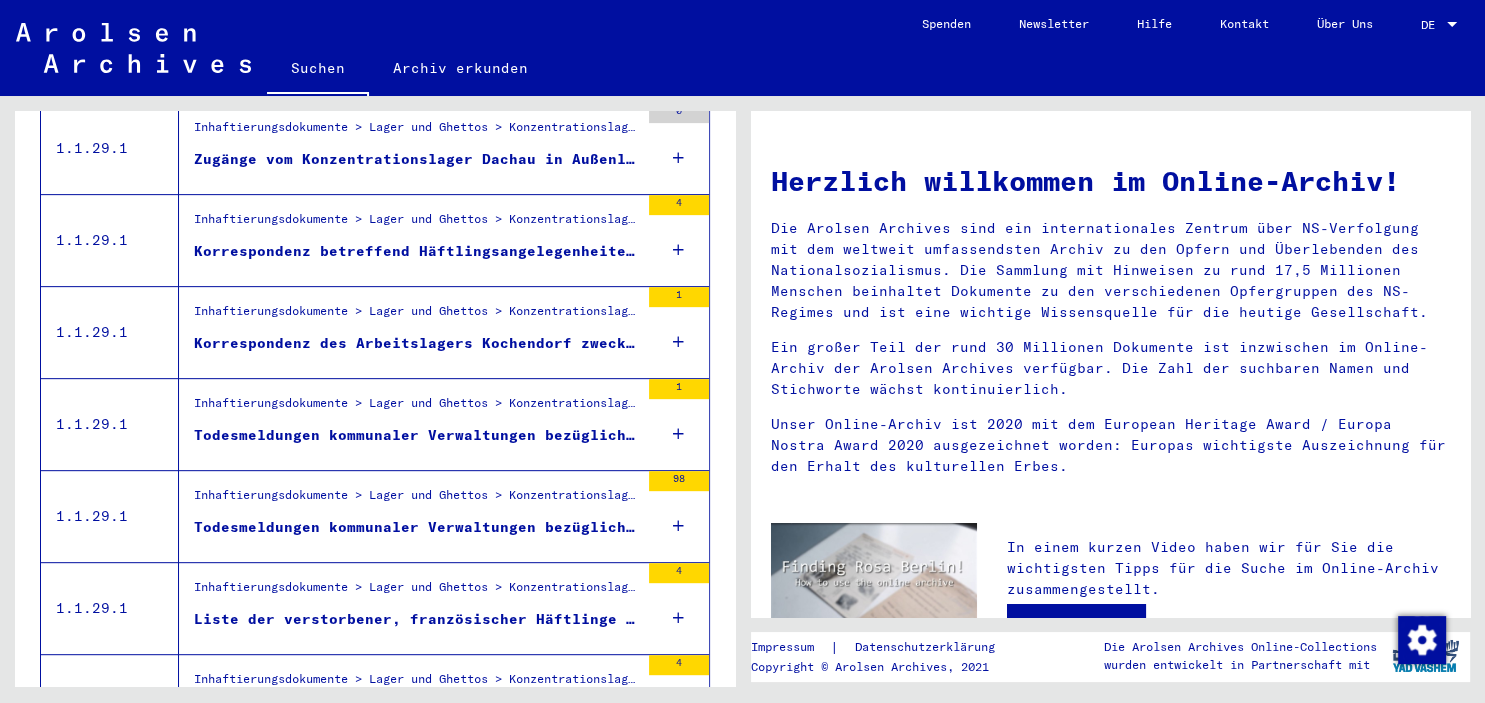 scroll, scrollTop: 887, scrollLeft: 0, axis: vertical 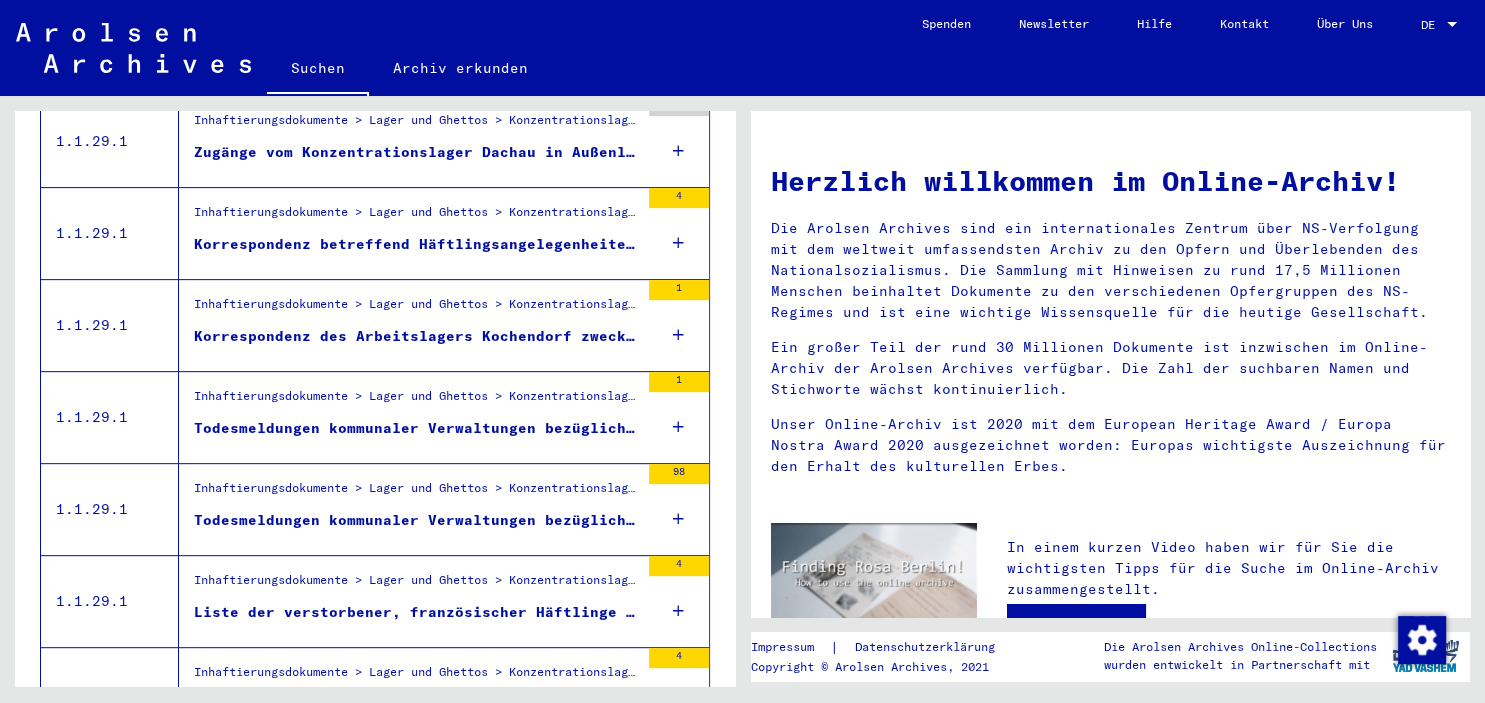 click on "Todesmeldungen kommunaler Verwaltungen bezüglich Häftlinge des KL      Natzweiler" at bounding box center (416, 428) 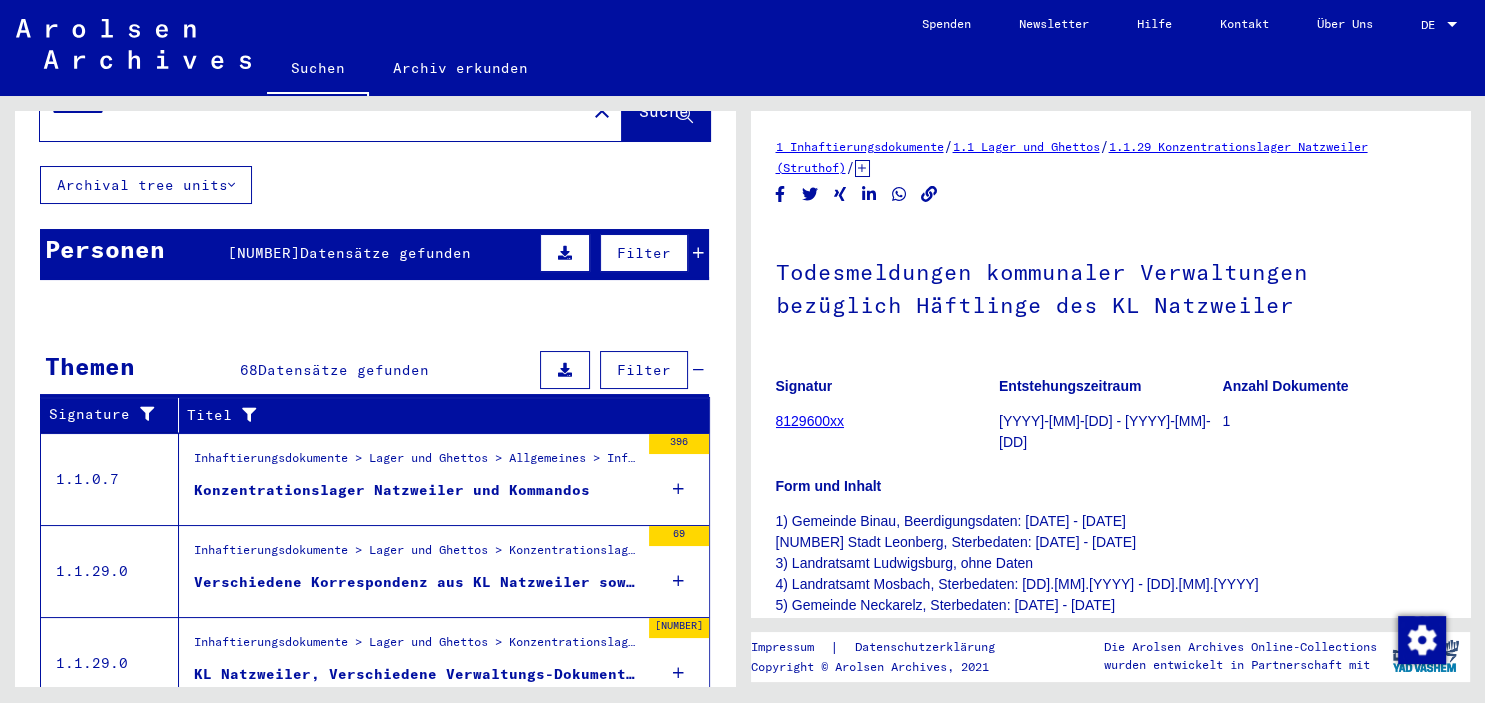 scroll, scrollTop: 0, scrollLeft: 0, axis: both 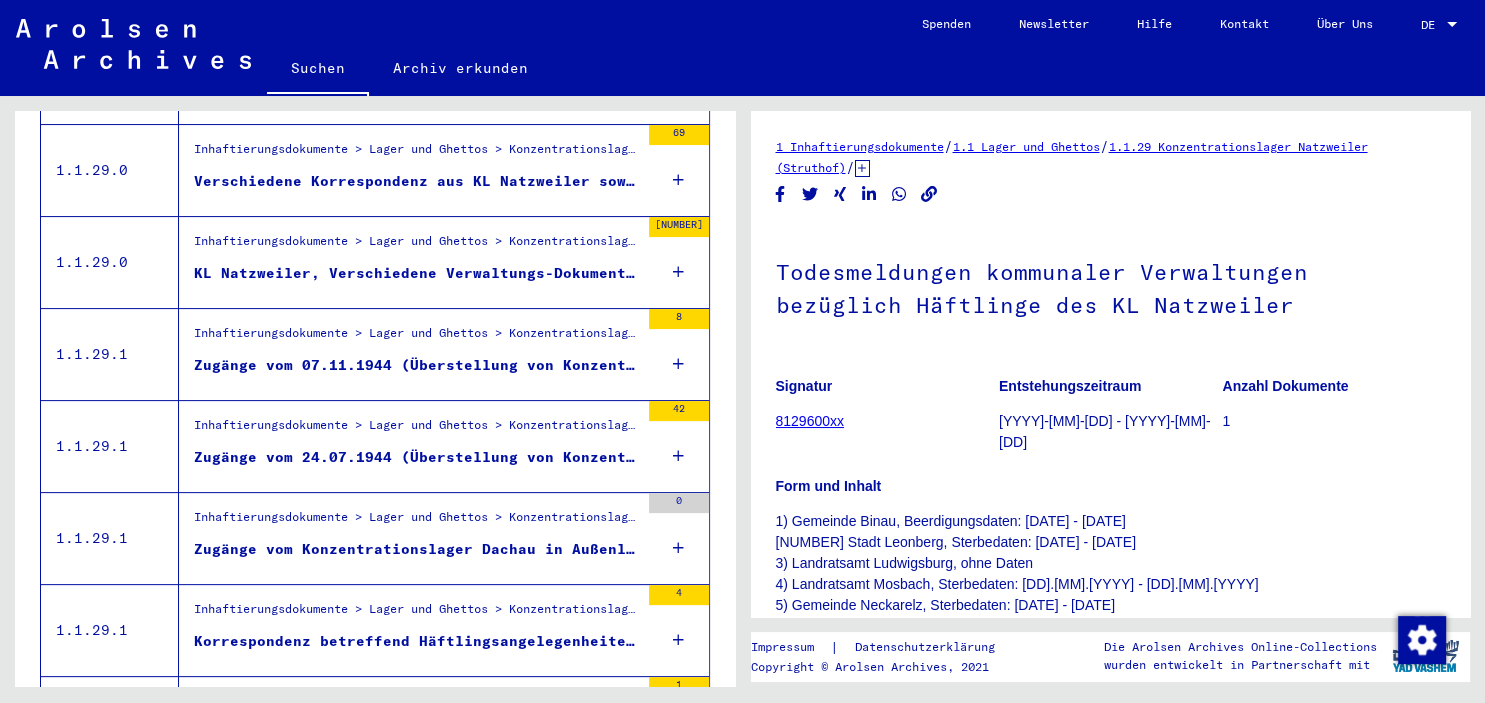 drag, startPoint x: 732, startPoint y: 346, endPoint x: 697, endPoint y: 318, distance: 44.82187 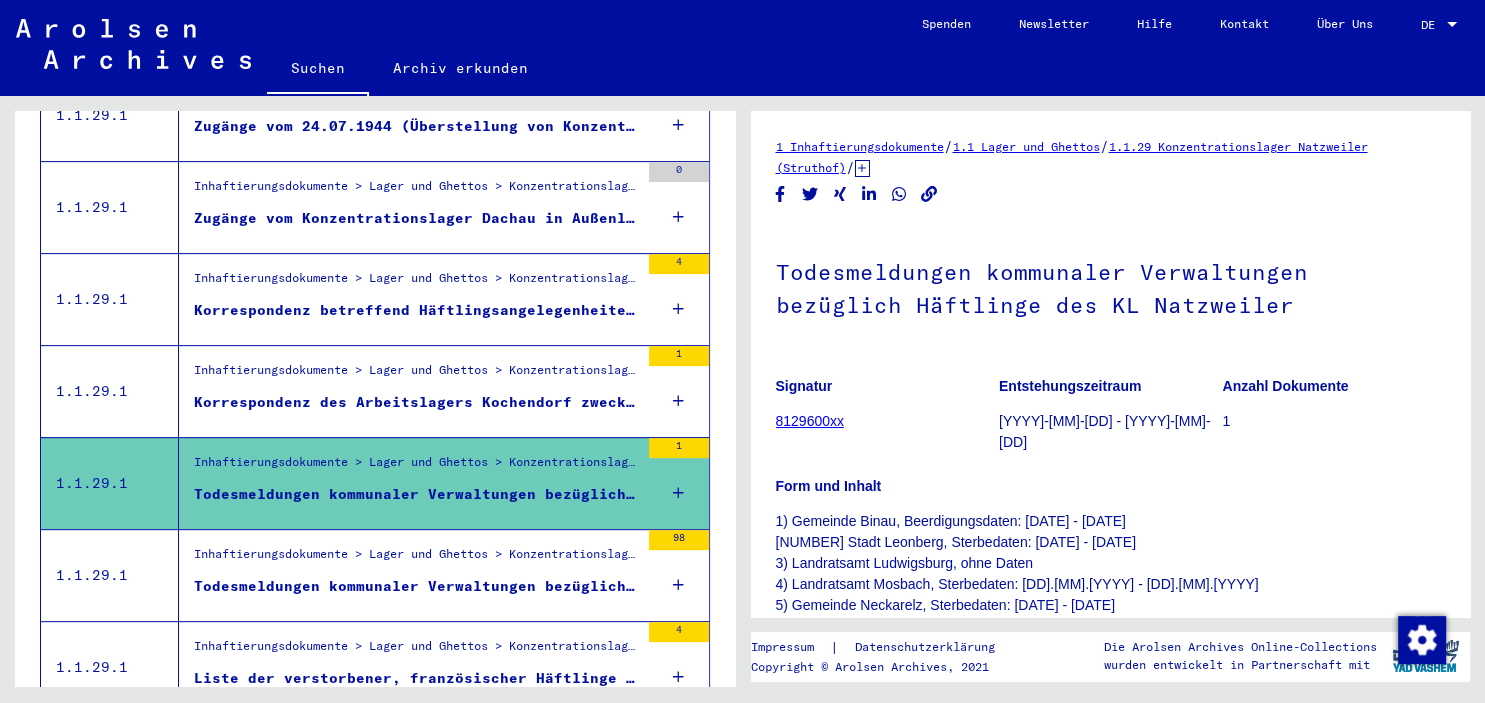 scroll, scrollTop: 825, scrollLeft: 0, axis: vertical 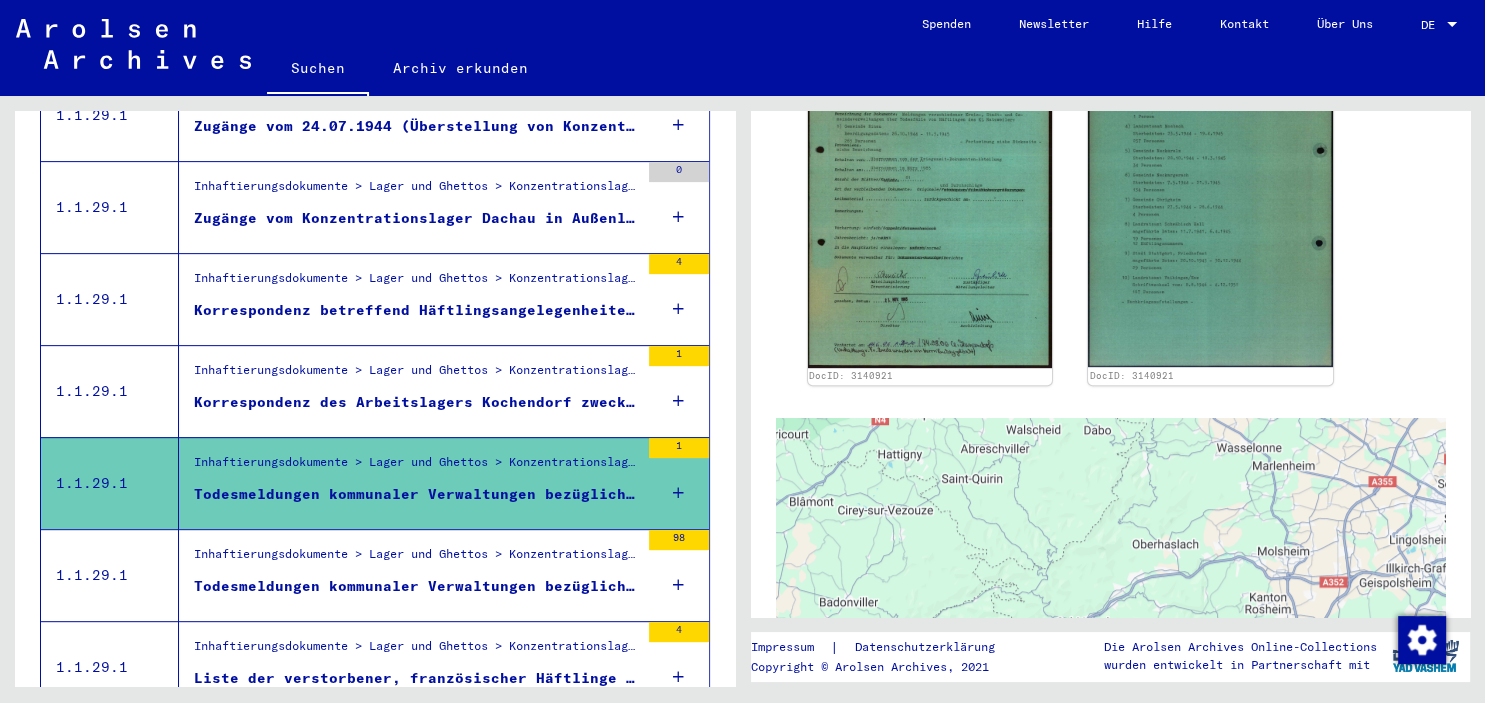 click on "Todesmeldungen kommunaler Verwaltungen bezüglich Häftlinge des      Konzentrationslagers Natzweiler" at bounding box center (416, 586) 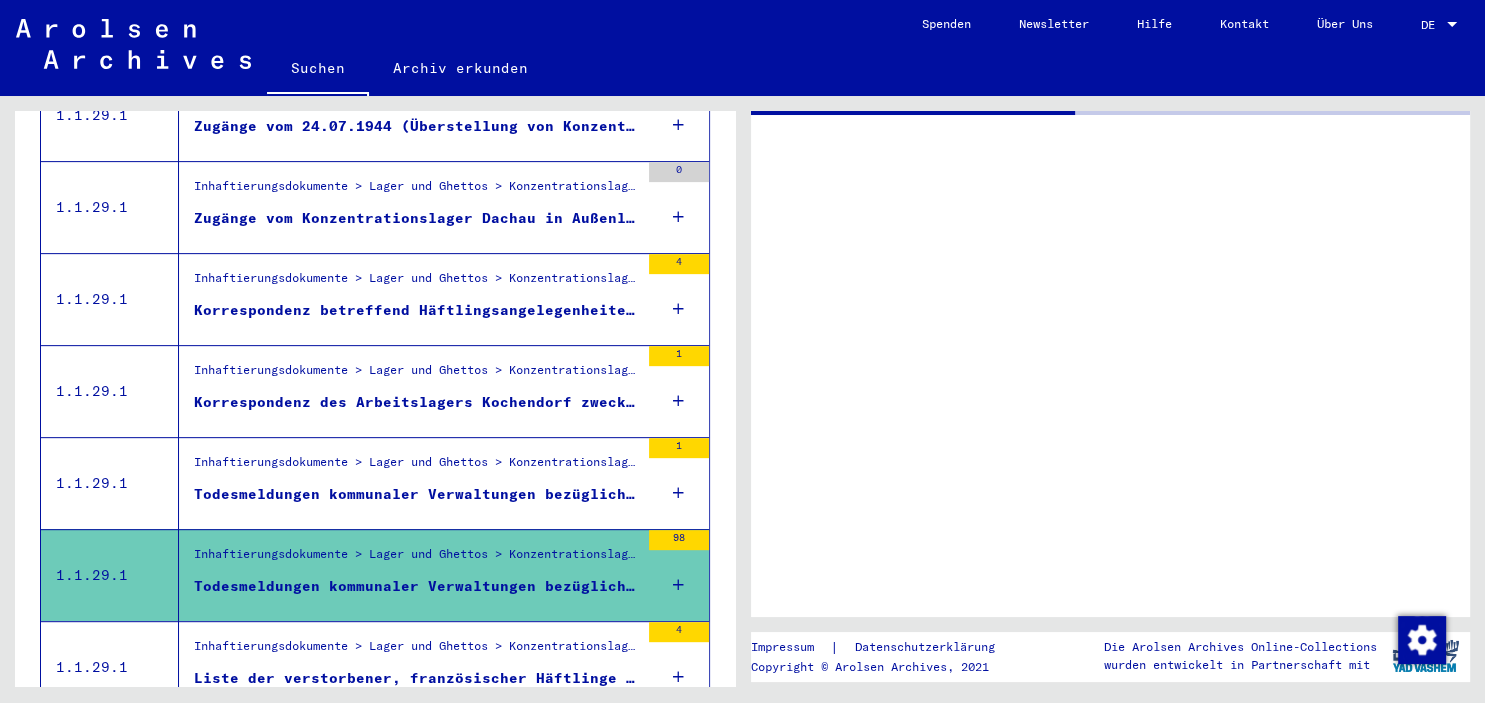 scroll, scrollTop: 0, scrollLeft: 0, axis: both 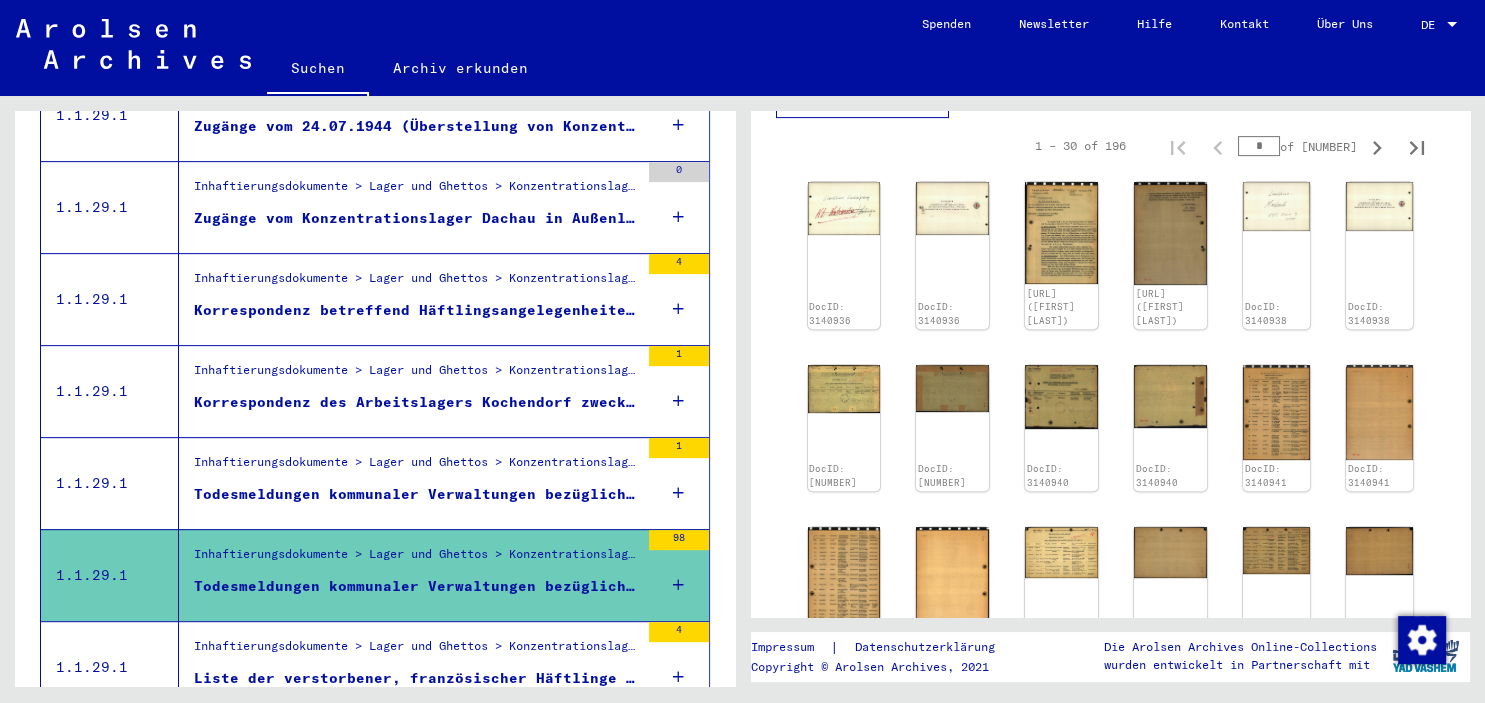 drag, startPoint x: 1465, startPoint y: 226, endPoint x: 1452, endPoint y: 371, distance: 145.58159 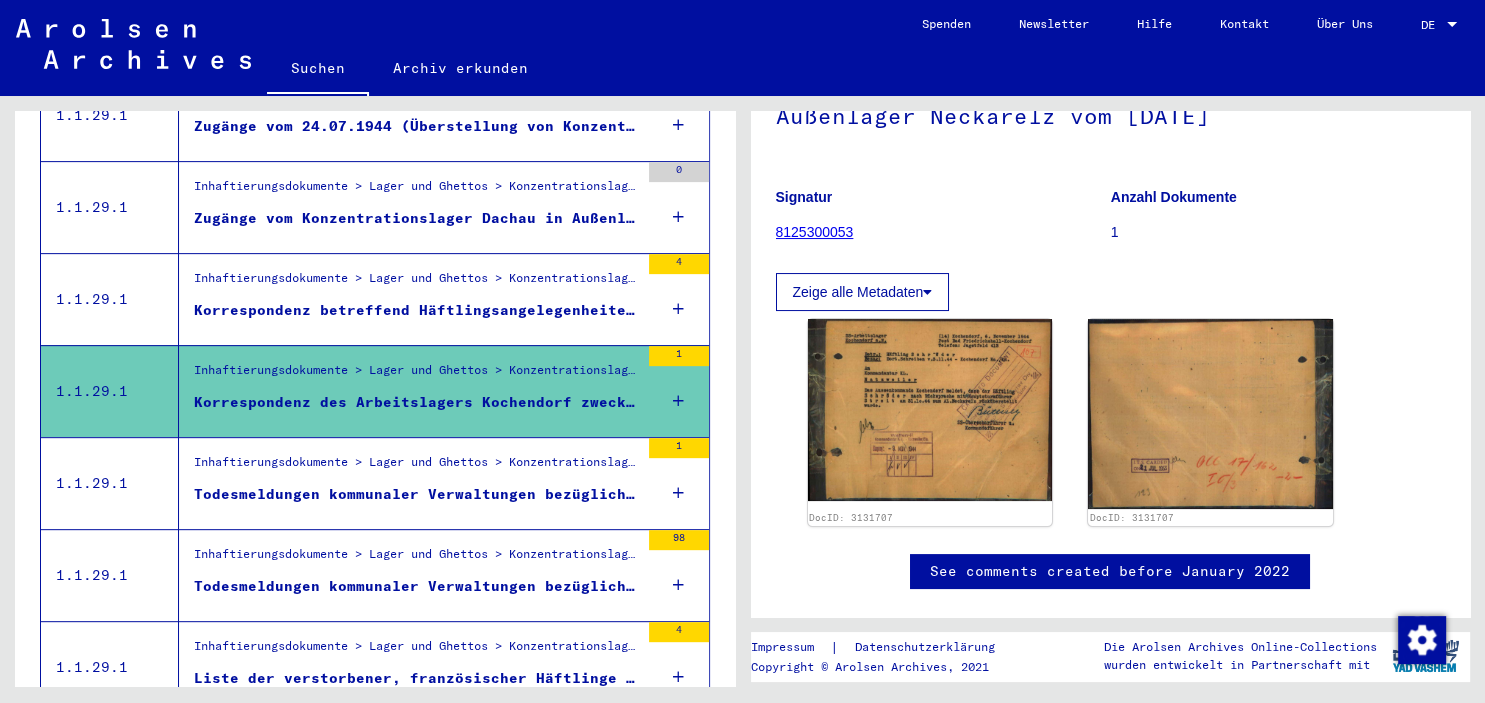 scroll, scrollTop: 218, scrollLeft: 0, axis: vertical 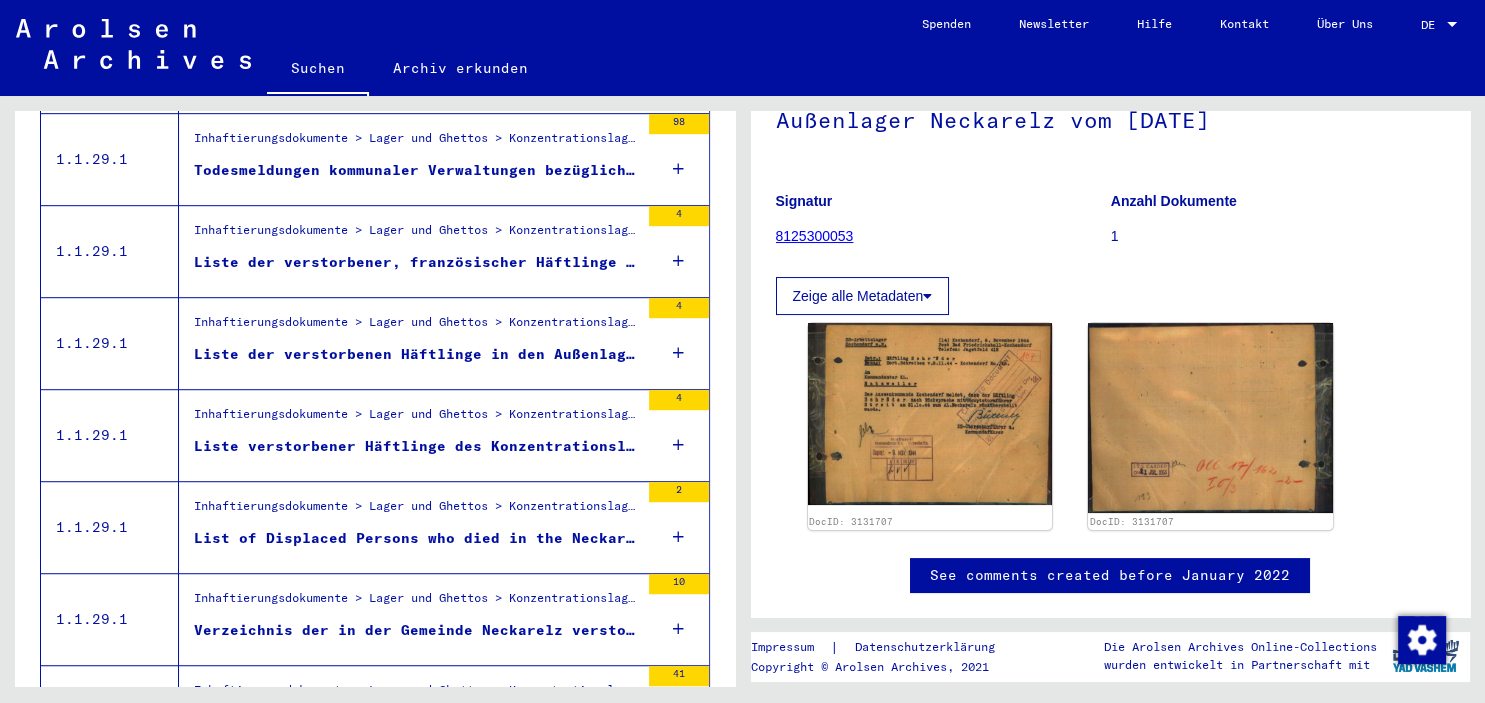click on "List of Displaced Persons who died in the Neckarelz and Baden concentration camps and were buried in the cemeteries in Binau and Neckargertach" at bounding box center [416, 538] 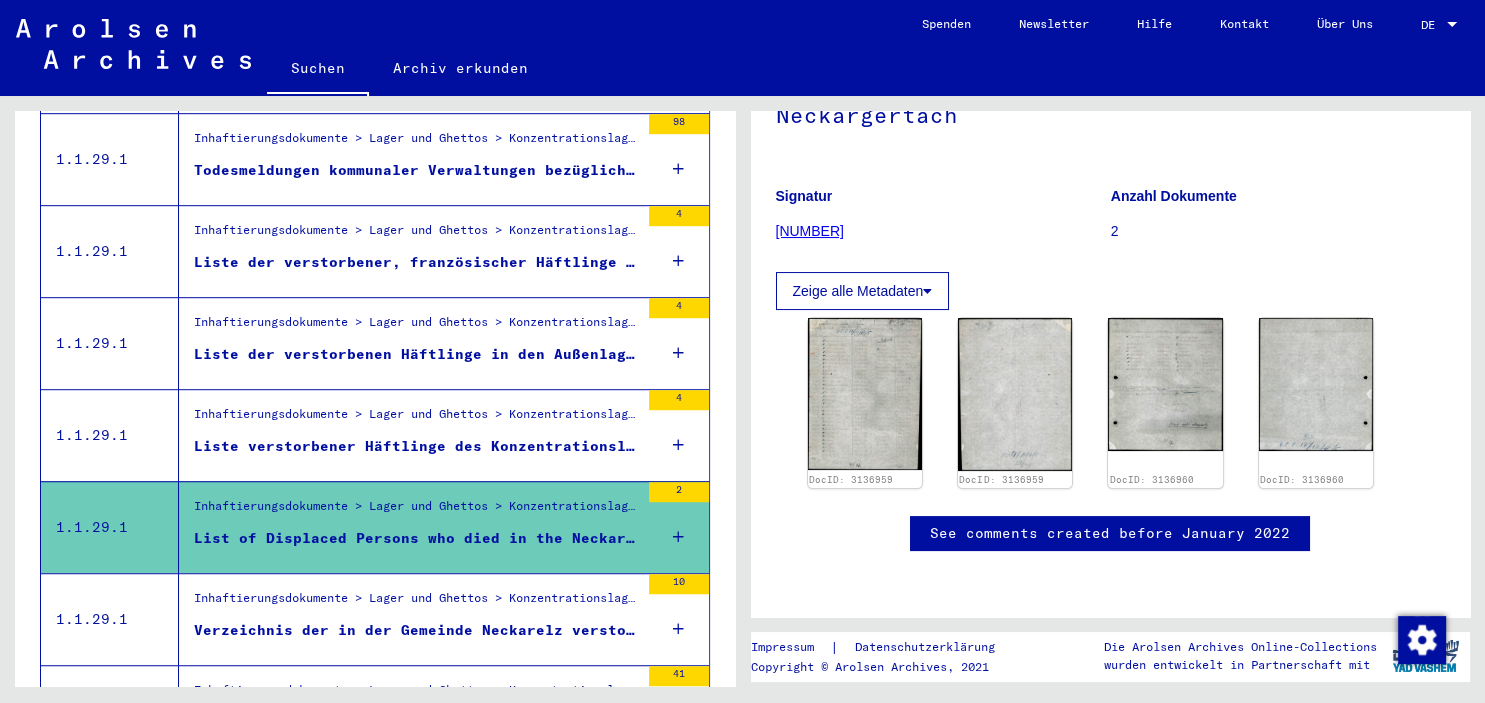 scroll, scrollTop: 307, scrollLeft: 0, axis: vertical 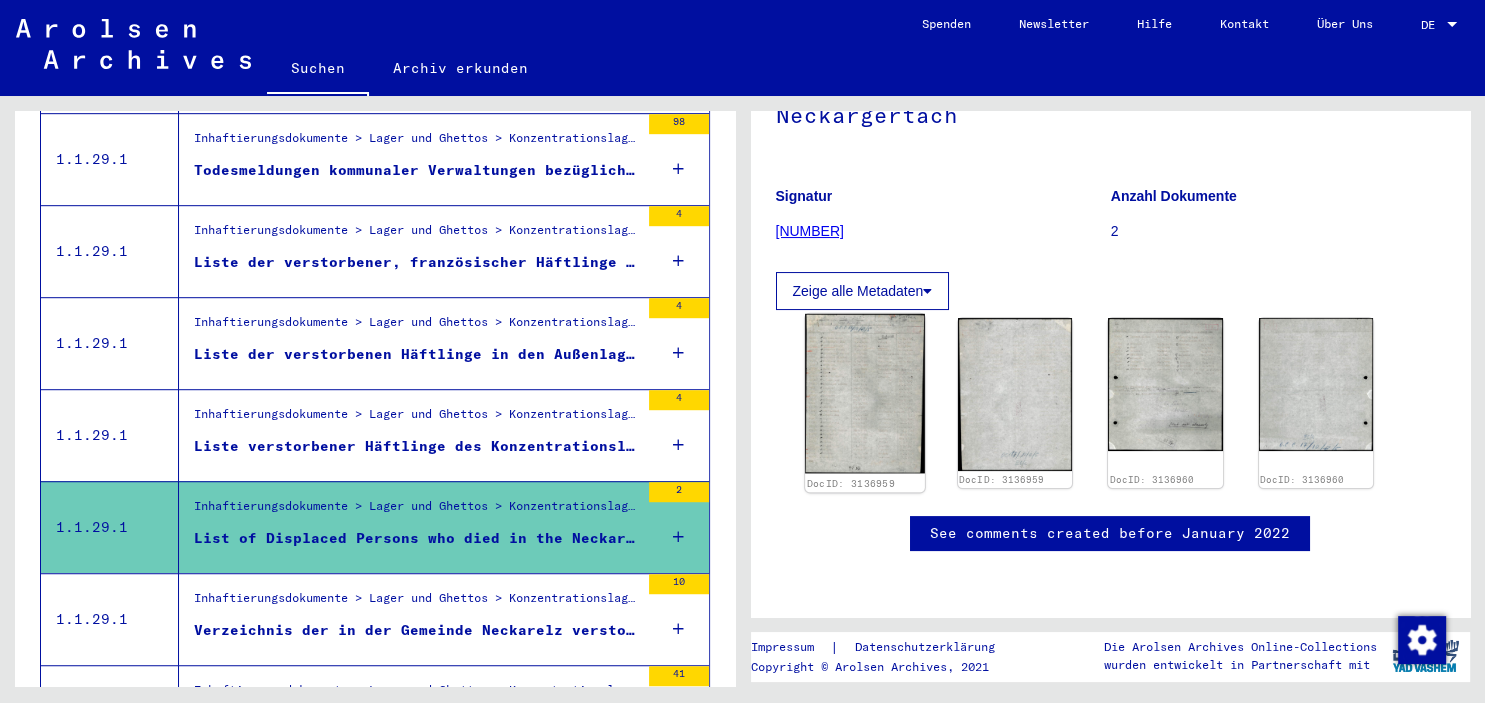 click 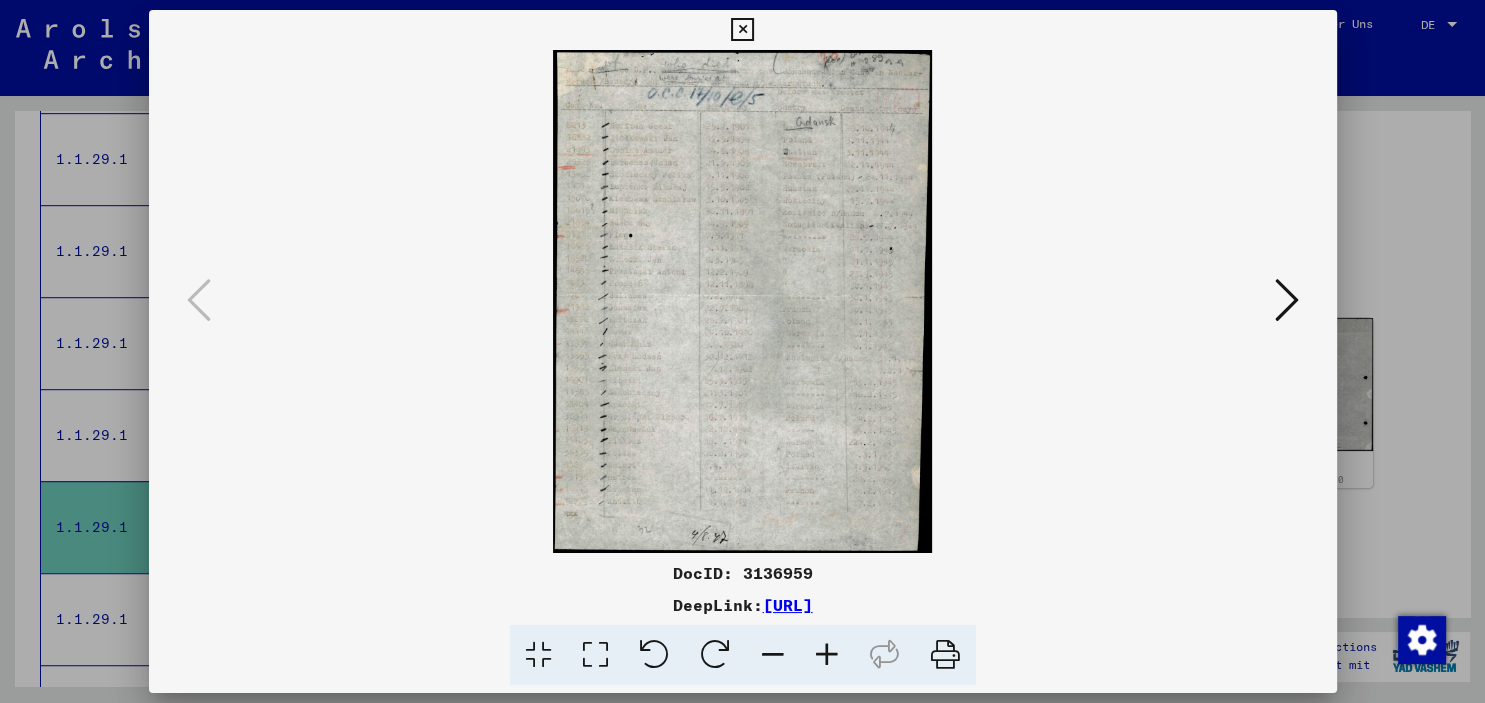 click at bounding box center (827, 655) 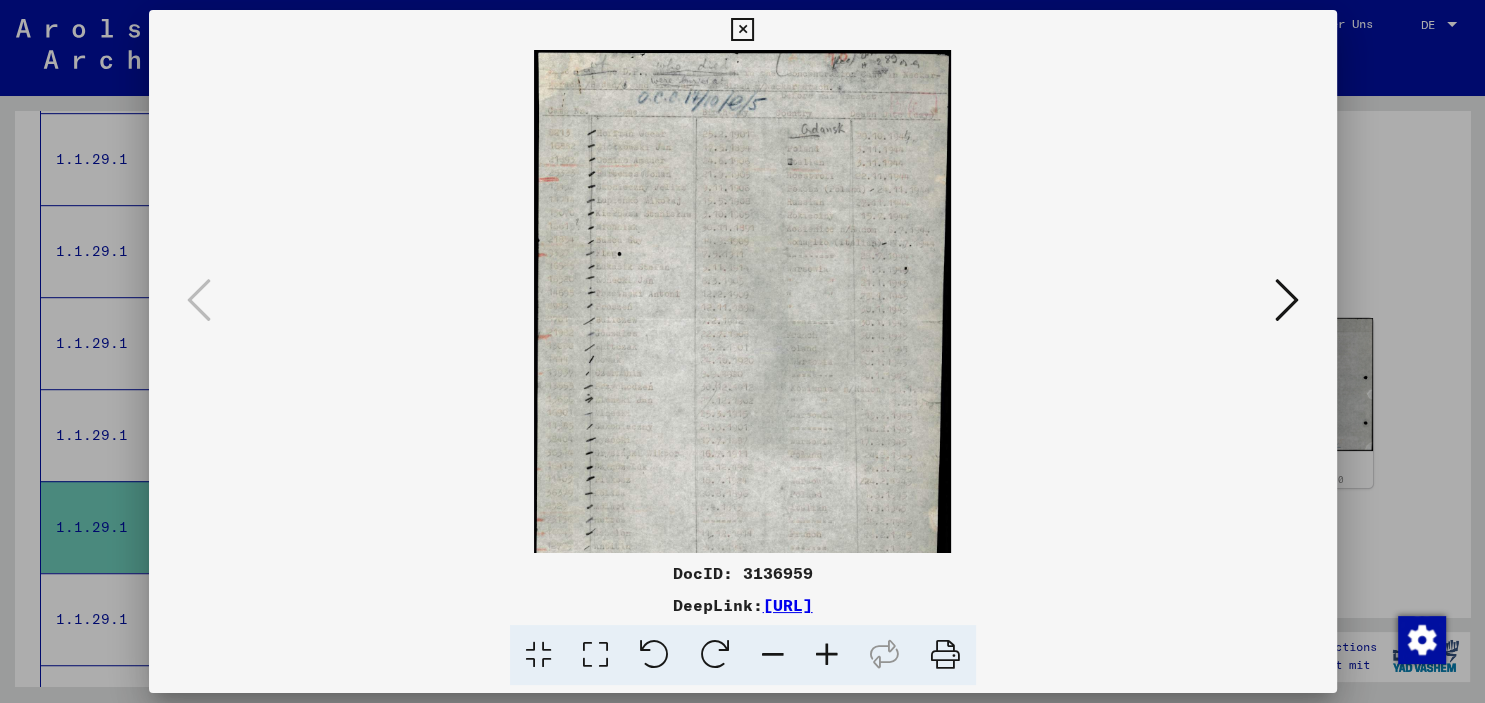 click at bounding box center [827, 655] 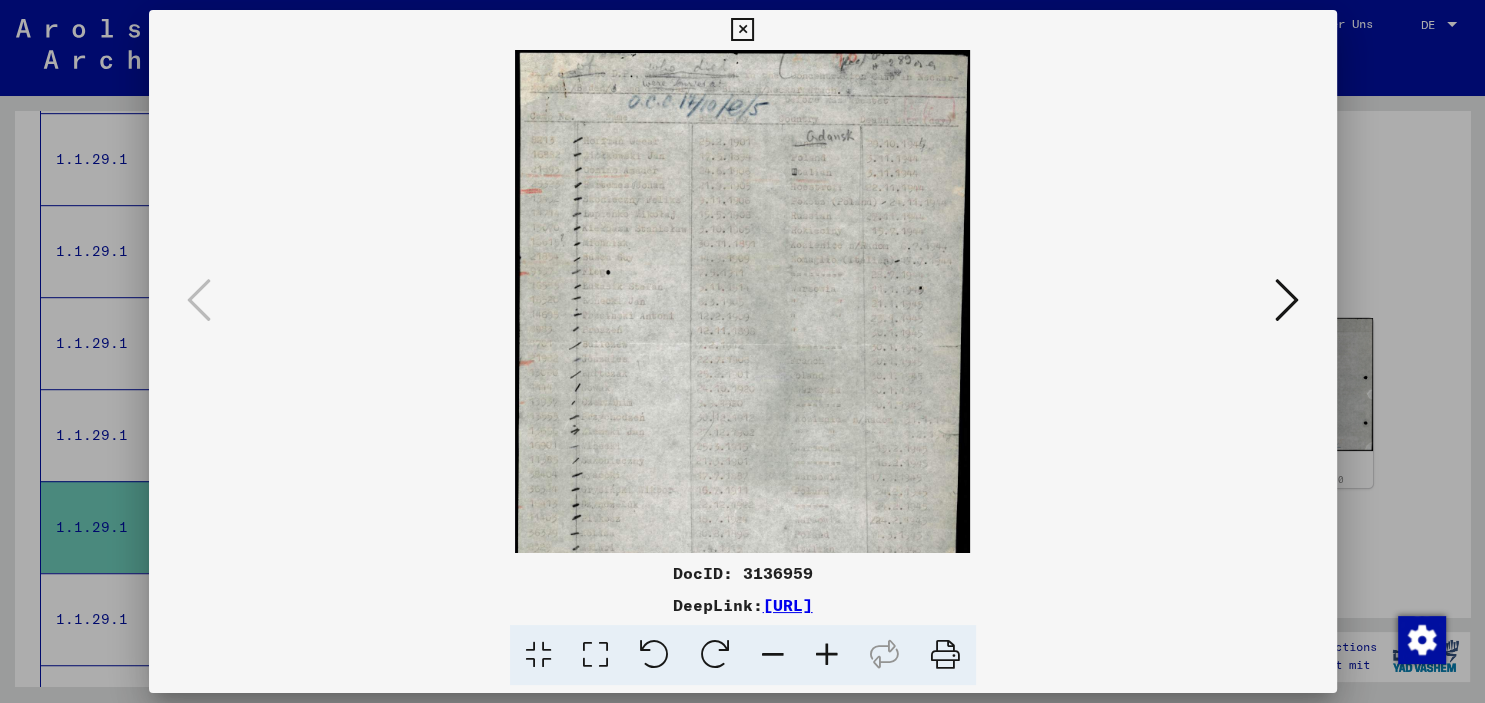 click at bounding box center (827, 655) 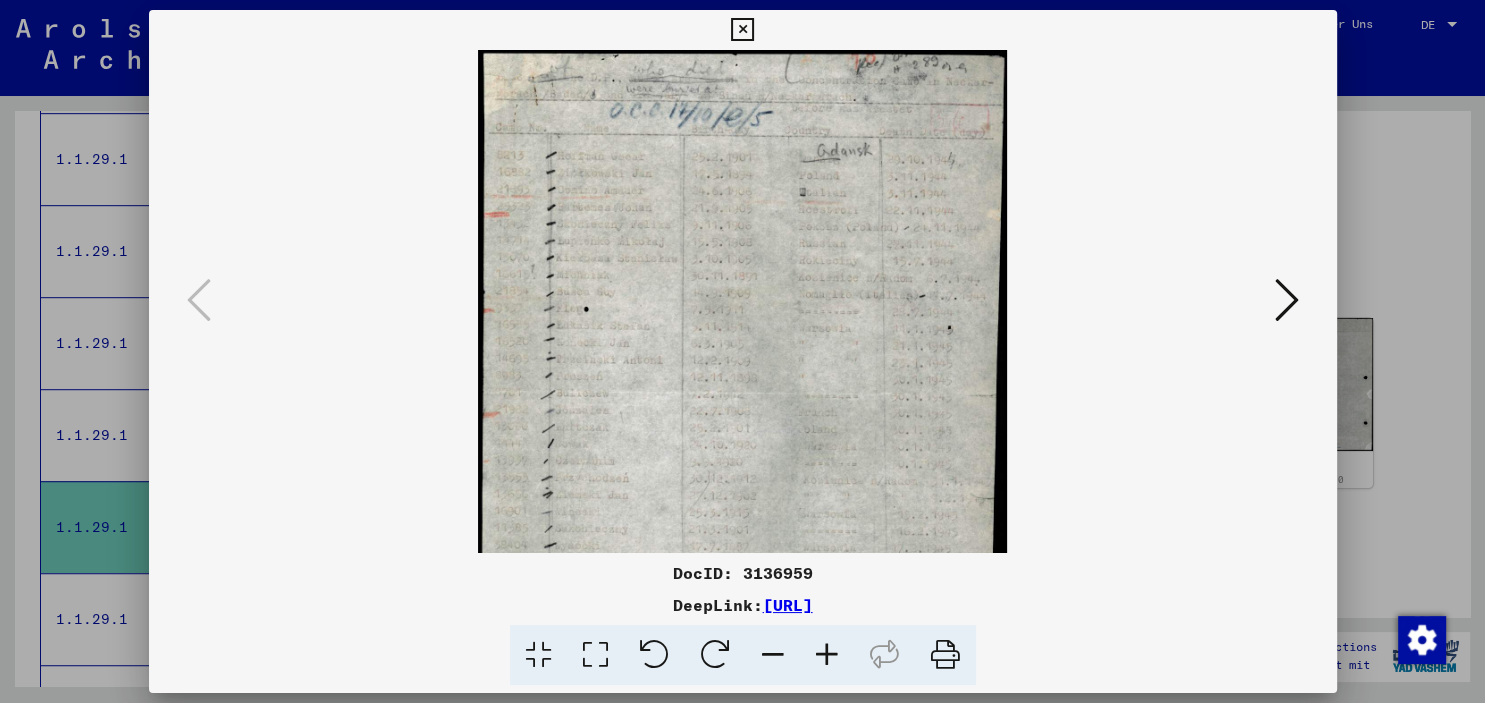 click at bounding box center (827, 655) 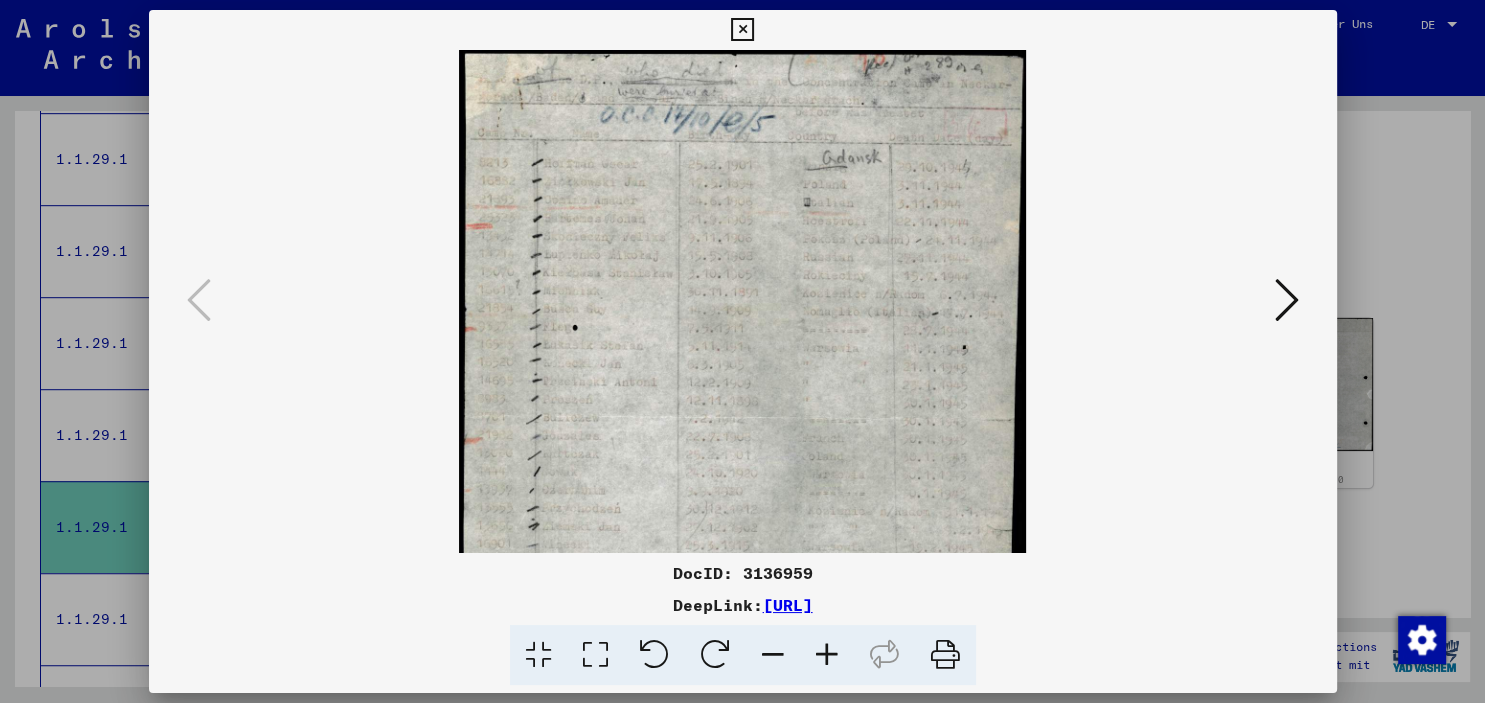 click at bounding box center [827, 655] 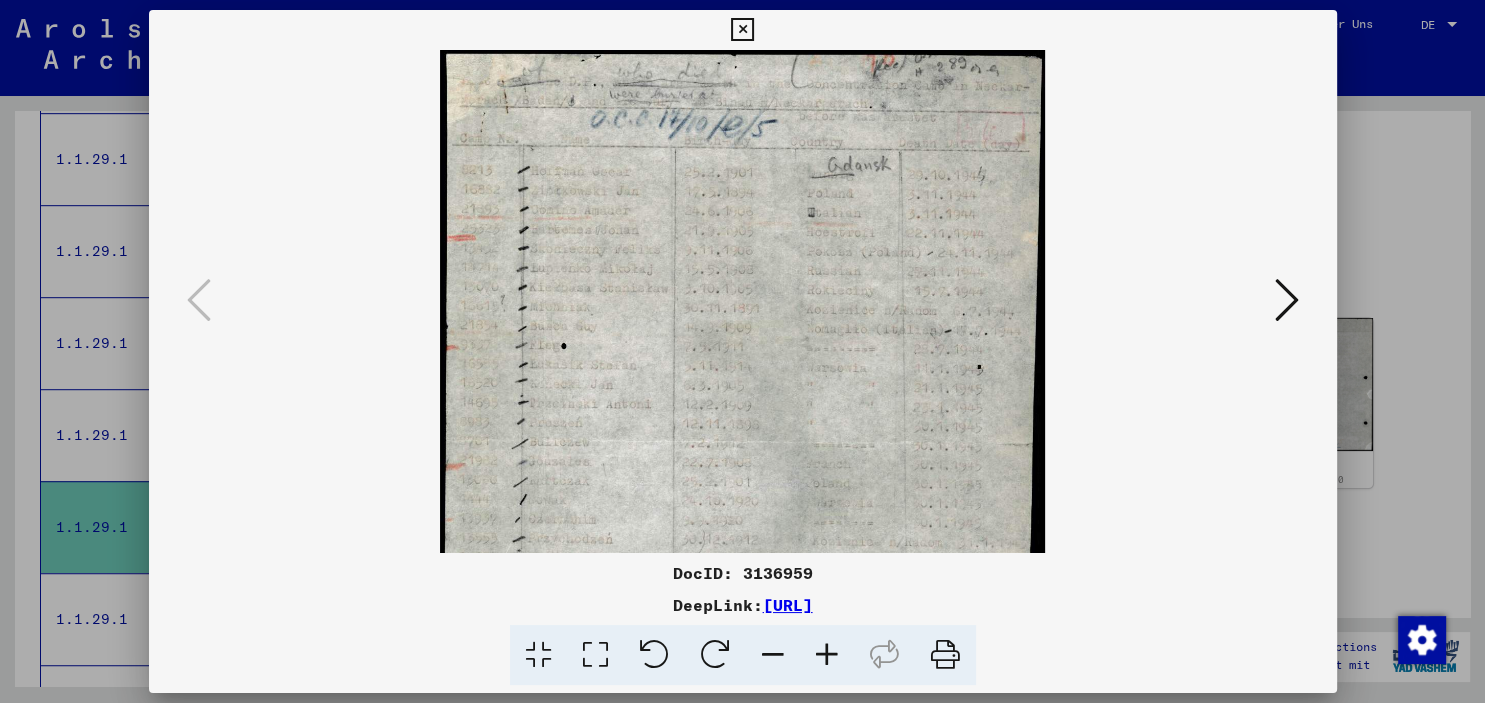 click at bounding box center (827, 655) 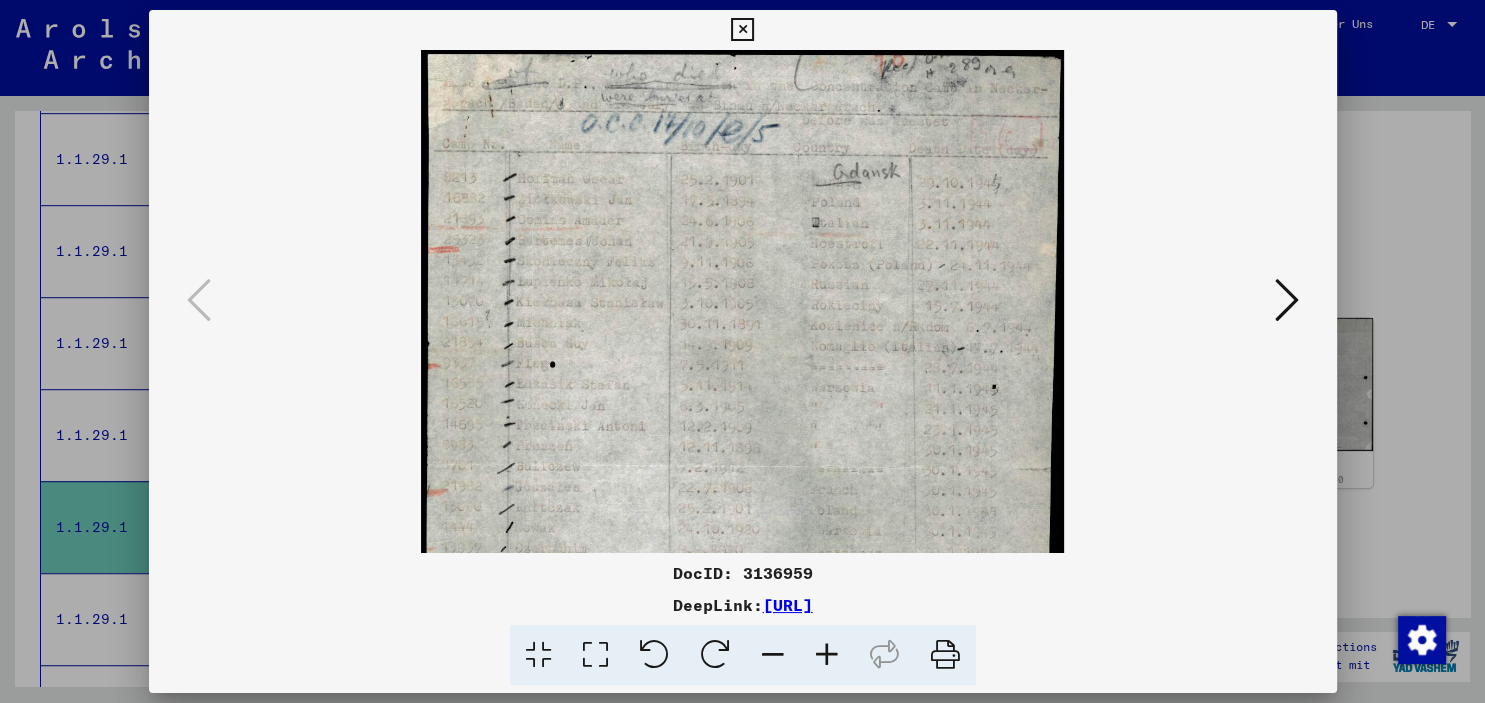 click at bounding box center (827, 655) 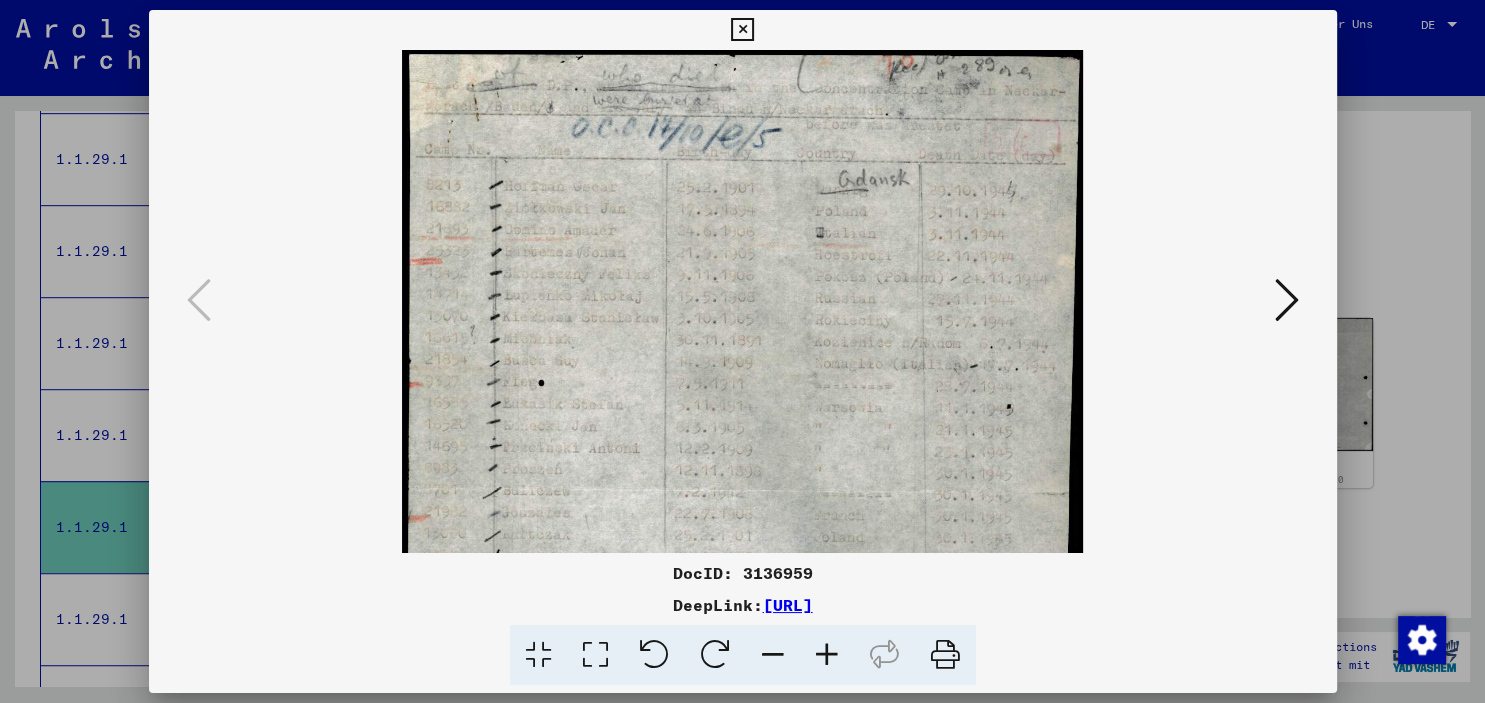 click at bounding box center [827, 655] 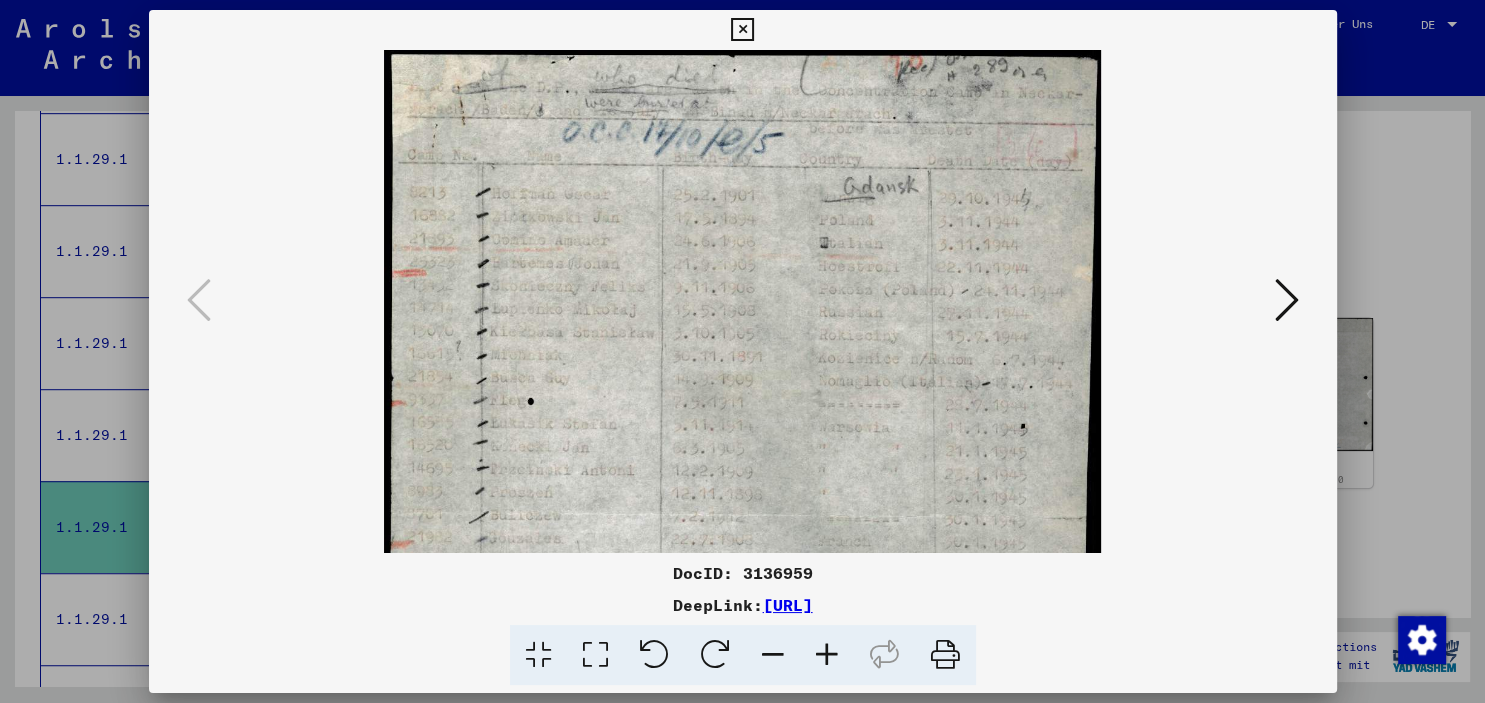 click at bounding box center [827, 655] 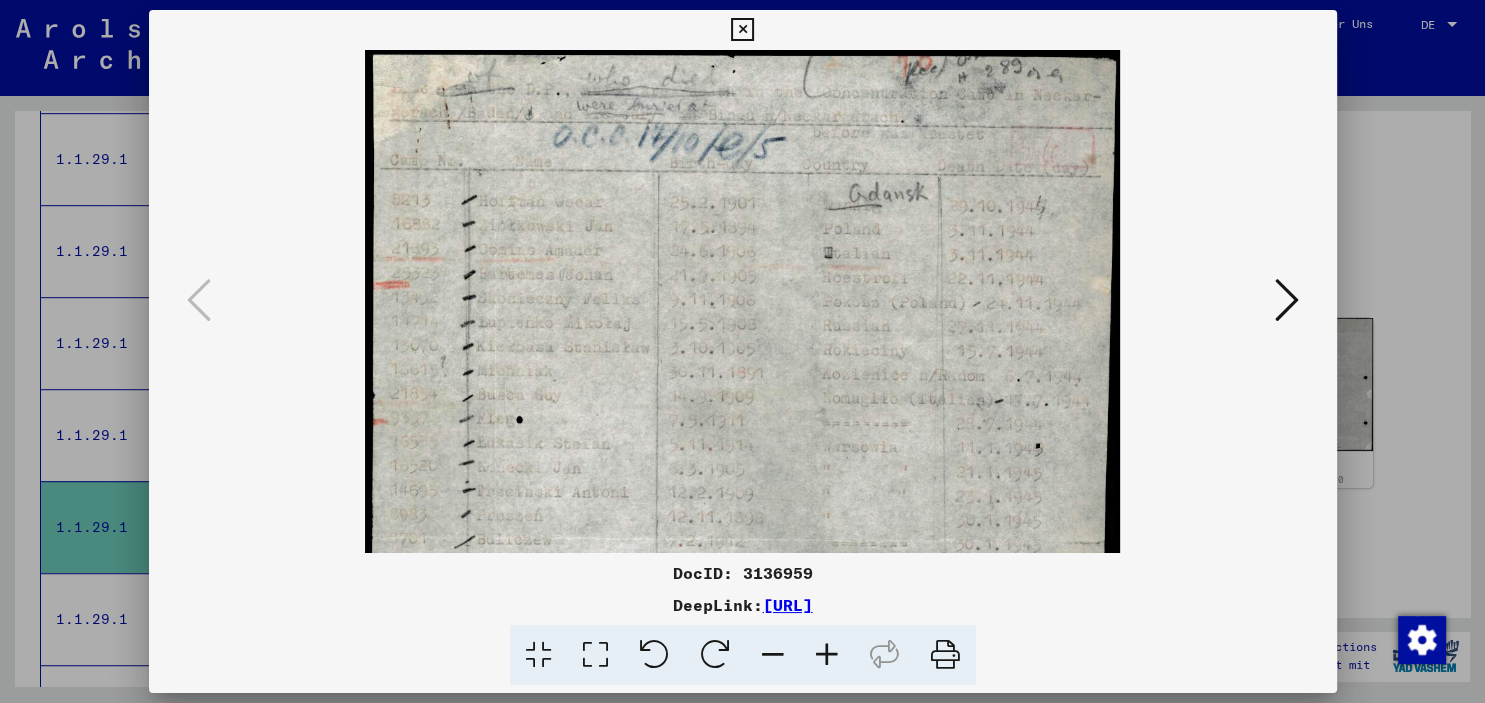 click at bounding box center (827, 655) 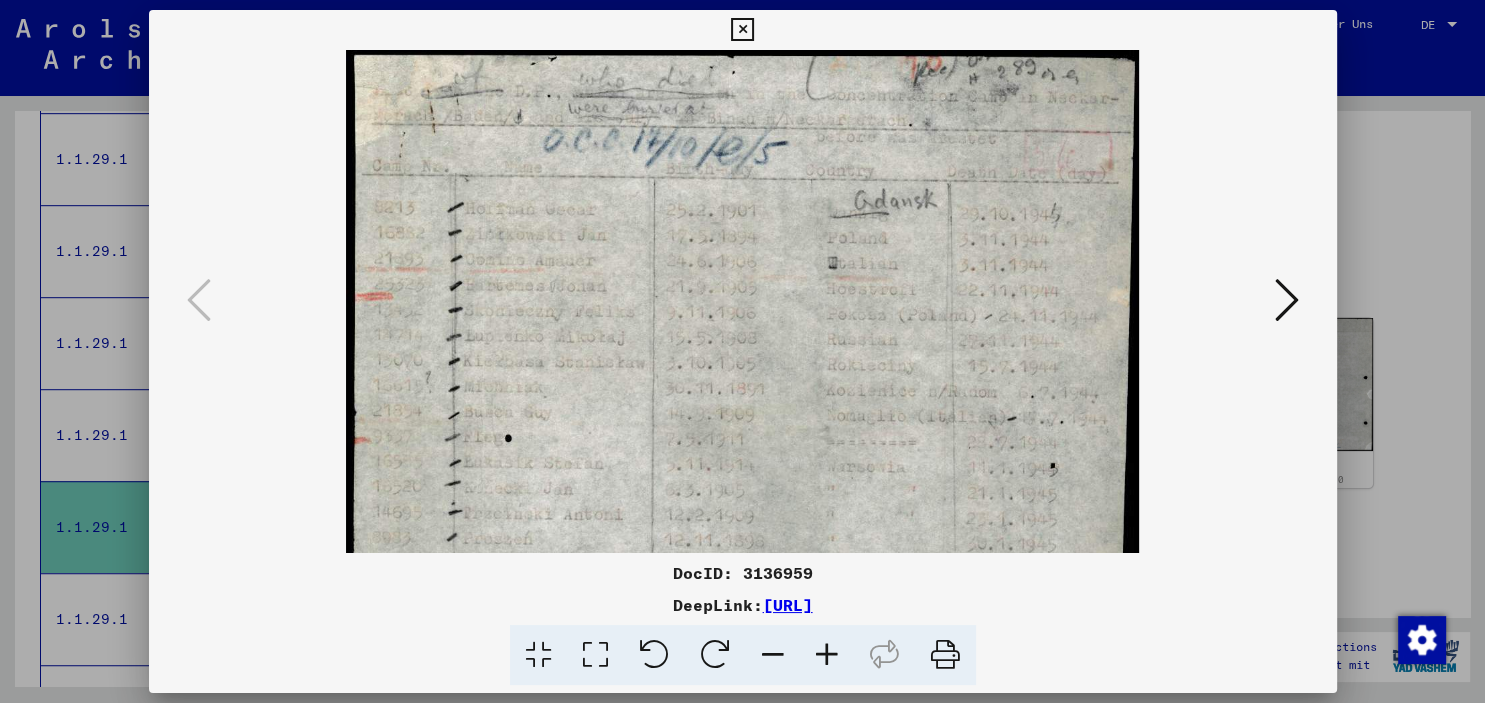 click at bounding box center (827, 655) 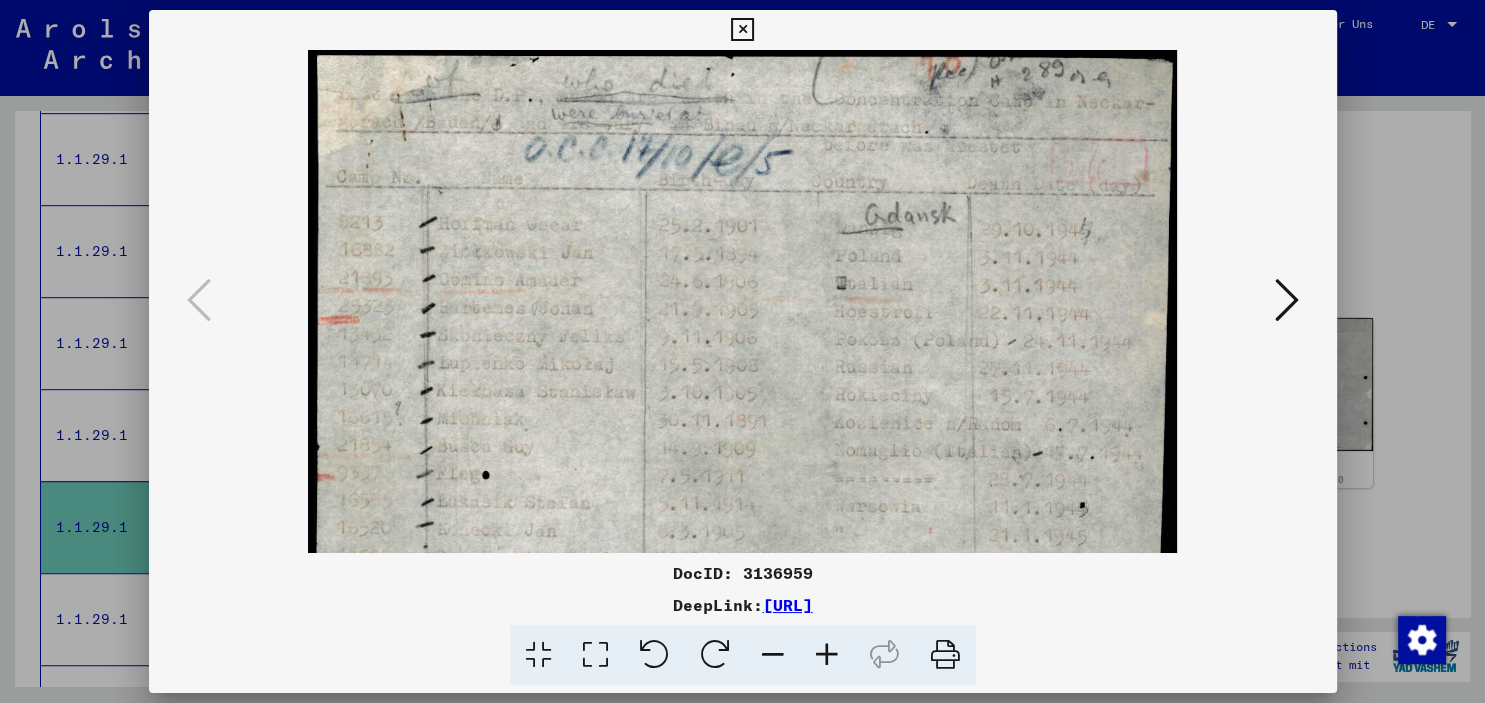 click at bounding box center (827, 655) 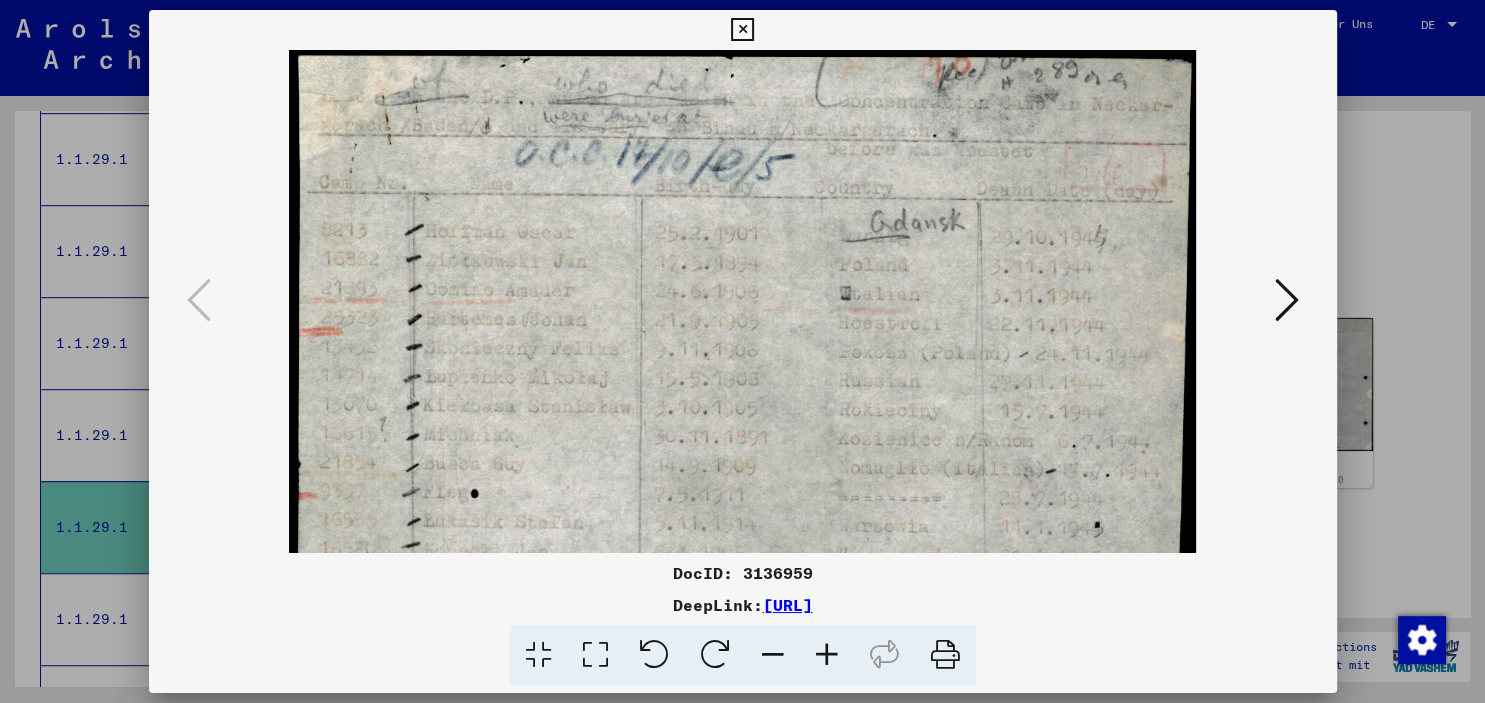 click at bounding box center (827, 655) 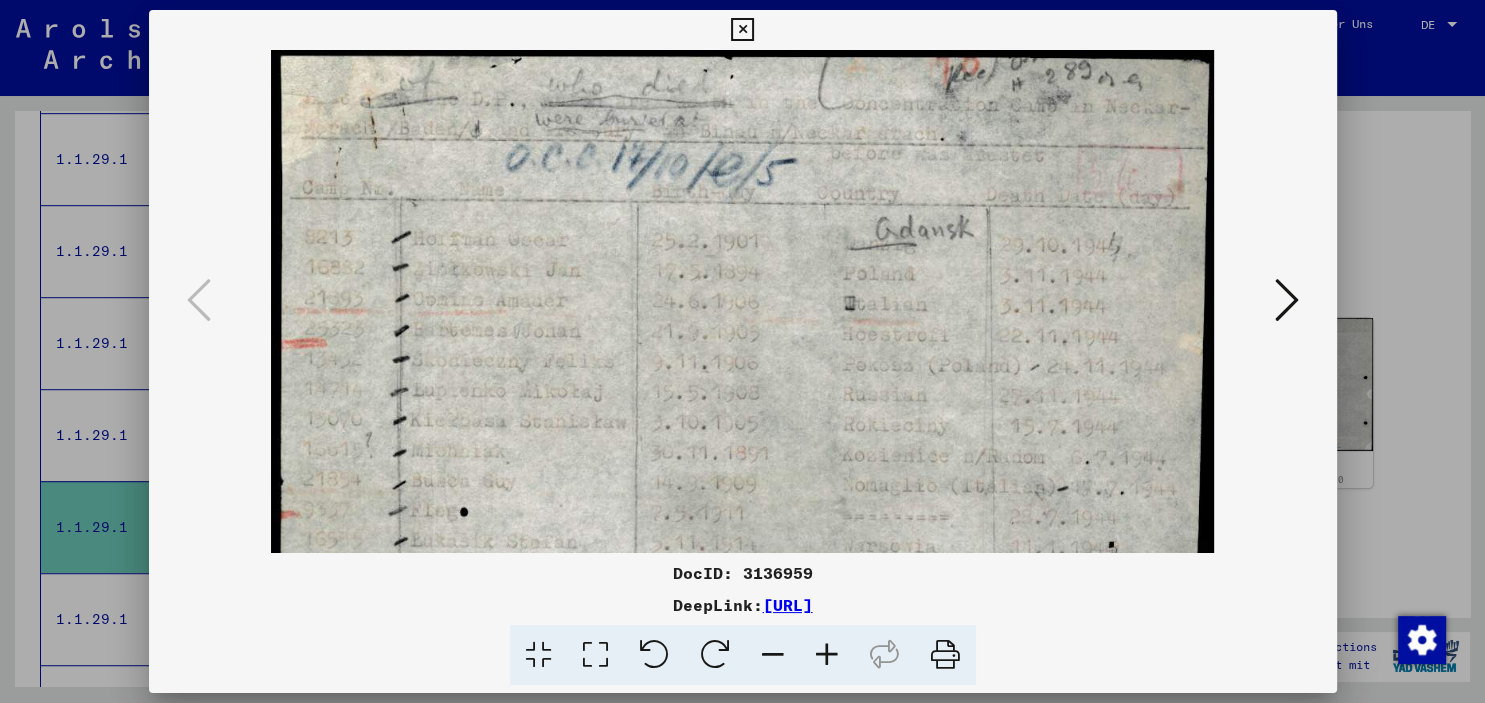 click at bounding box center [827, 655] 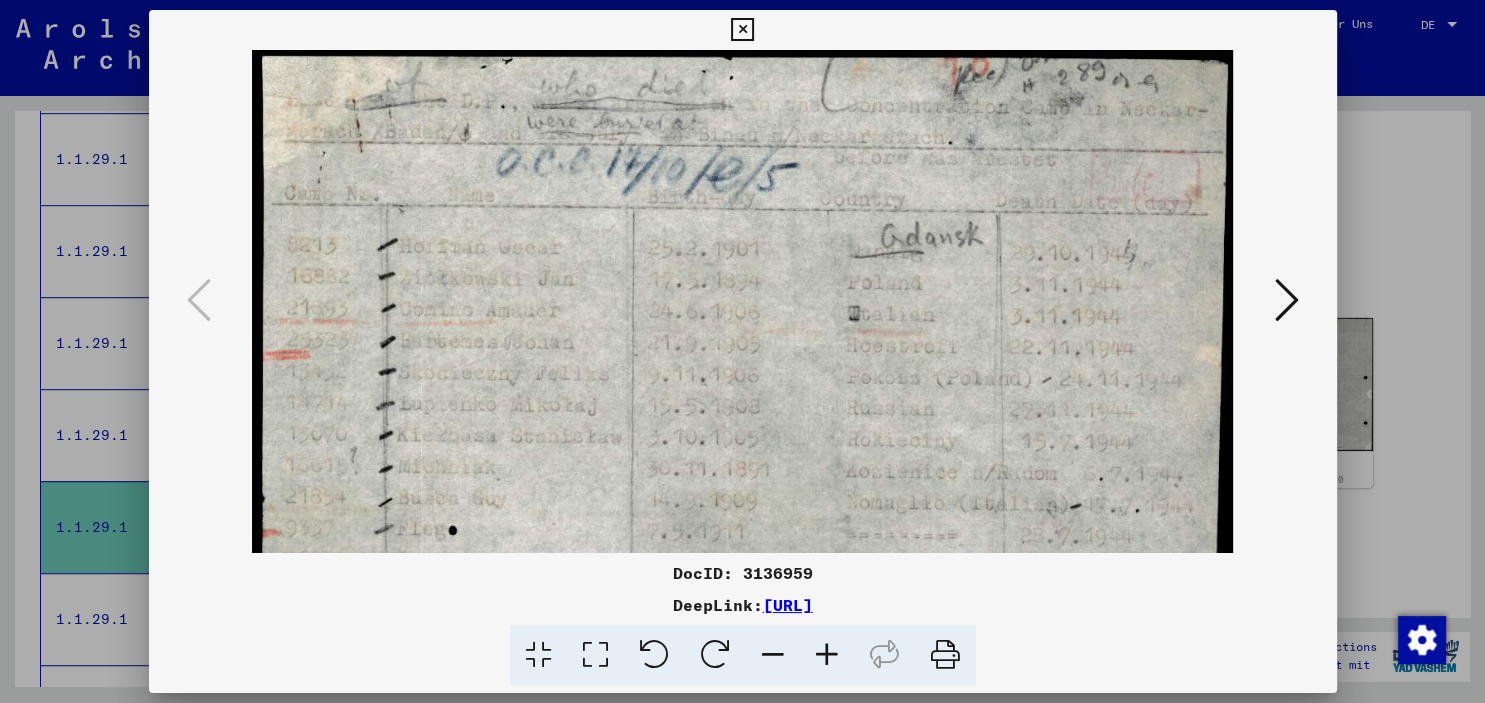 click at bounding box center (742, 30) 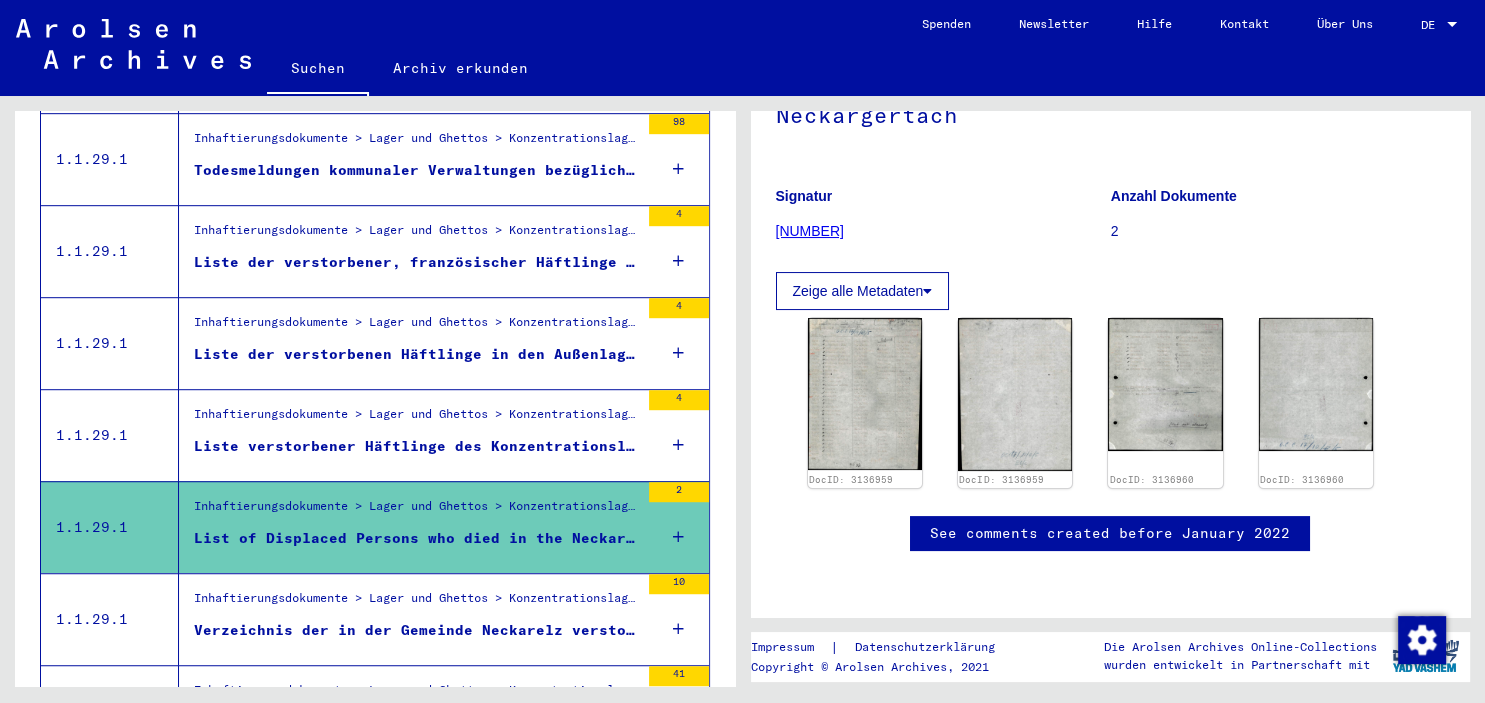 click on "Inhaftierungsdokumente > Lager und Ghettos > Konzentrationslager Natzweiler (Struthof) > Listenmaterial Natzweiler > Totenlisten vom Konzentrationslager Natzweiler und Außenlagern Verzeichnis der in der Gemeinde Neckarelz verstorbenen Ausländer" at bounding box center (409, 619) 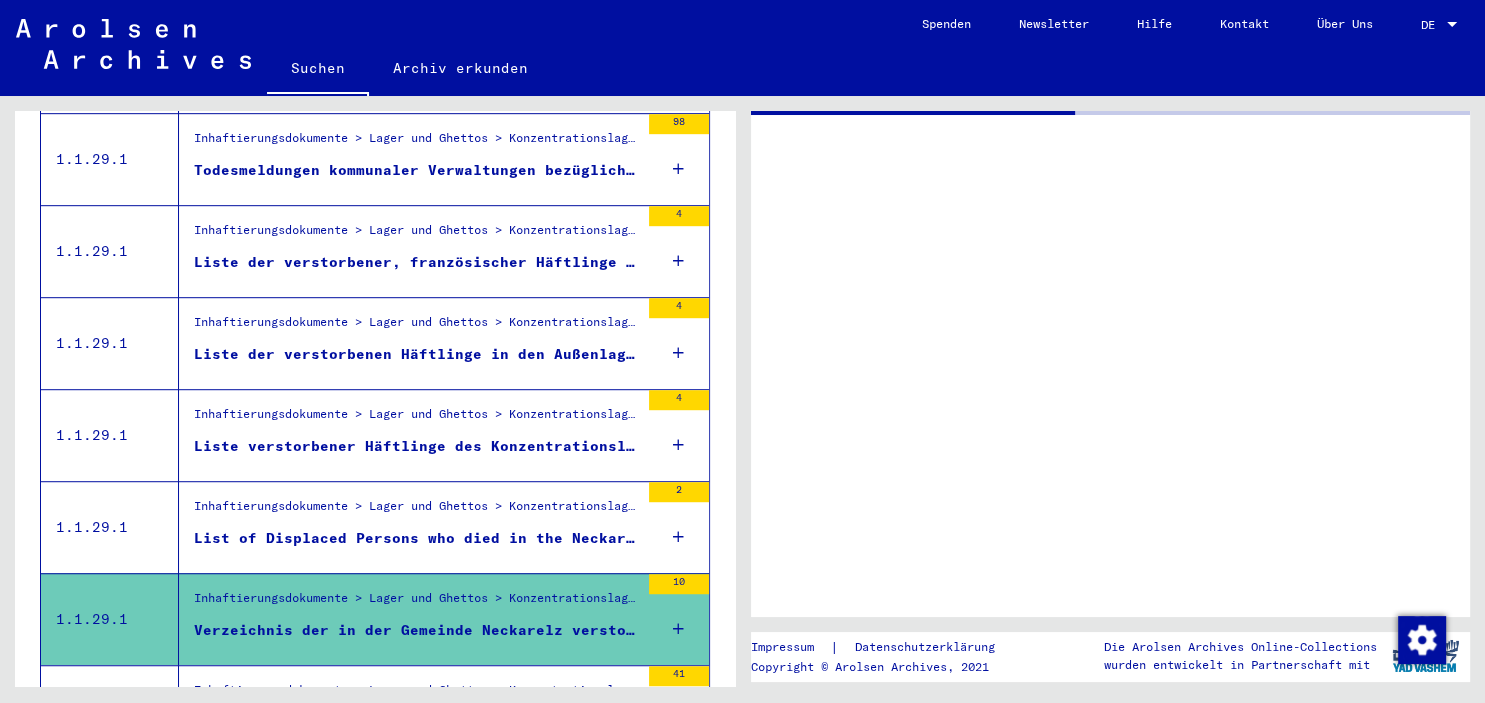 scroll, scrollTop: 0, scrollLeft: 0, axis: both 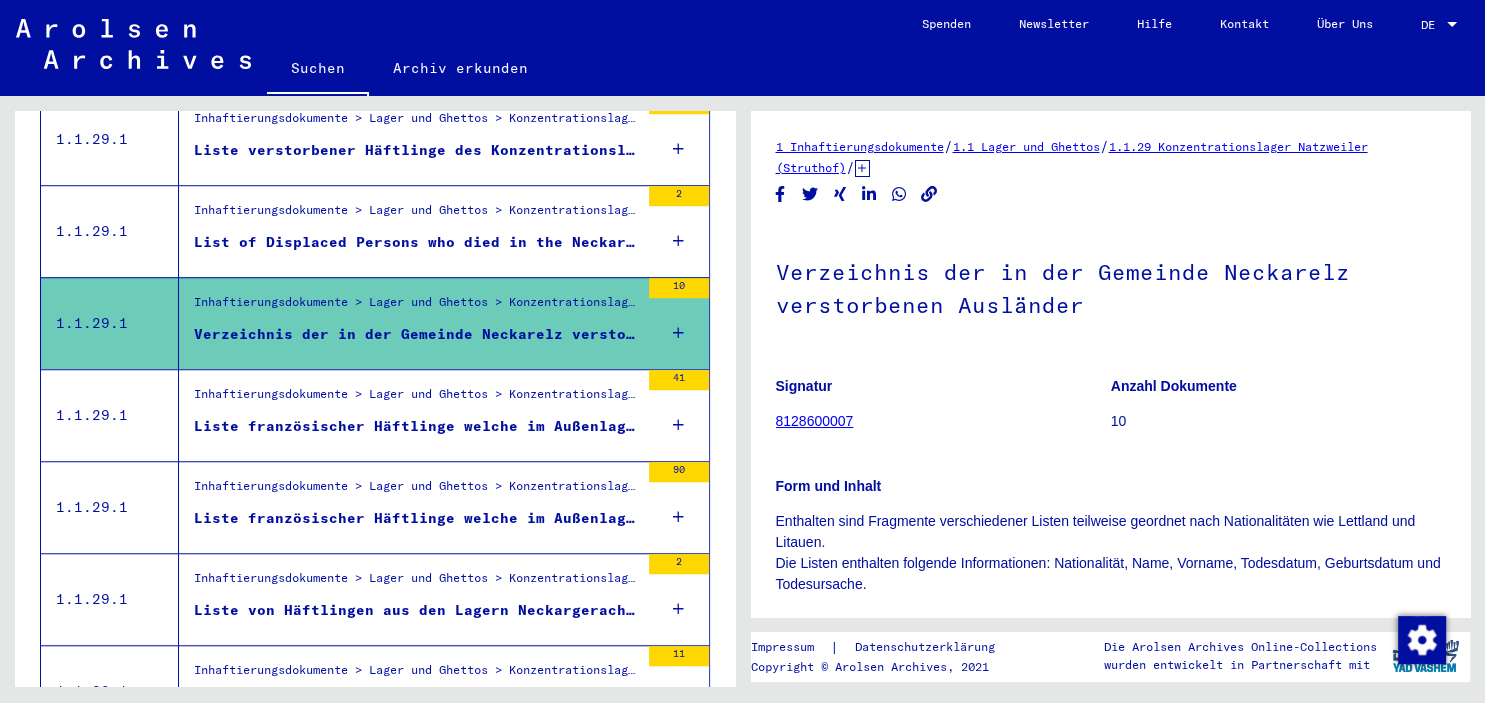 click on "Liste französischer Häftlinge welche im Außenlager Neckarelz verstorben sind mit Sterbenachweisen ausgestellt vom "L. Officer d'Etat-civil de Secteur du Gouv. Milit. du Württemberg" (Etat nominatif des pertes "executes") für Januar bis März 1945" at bounding box center (416, 426) 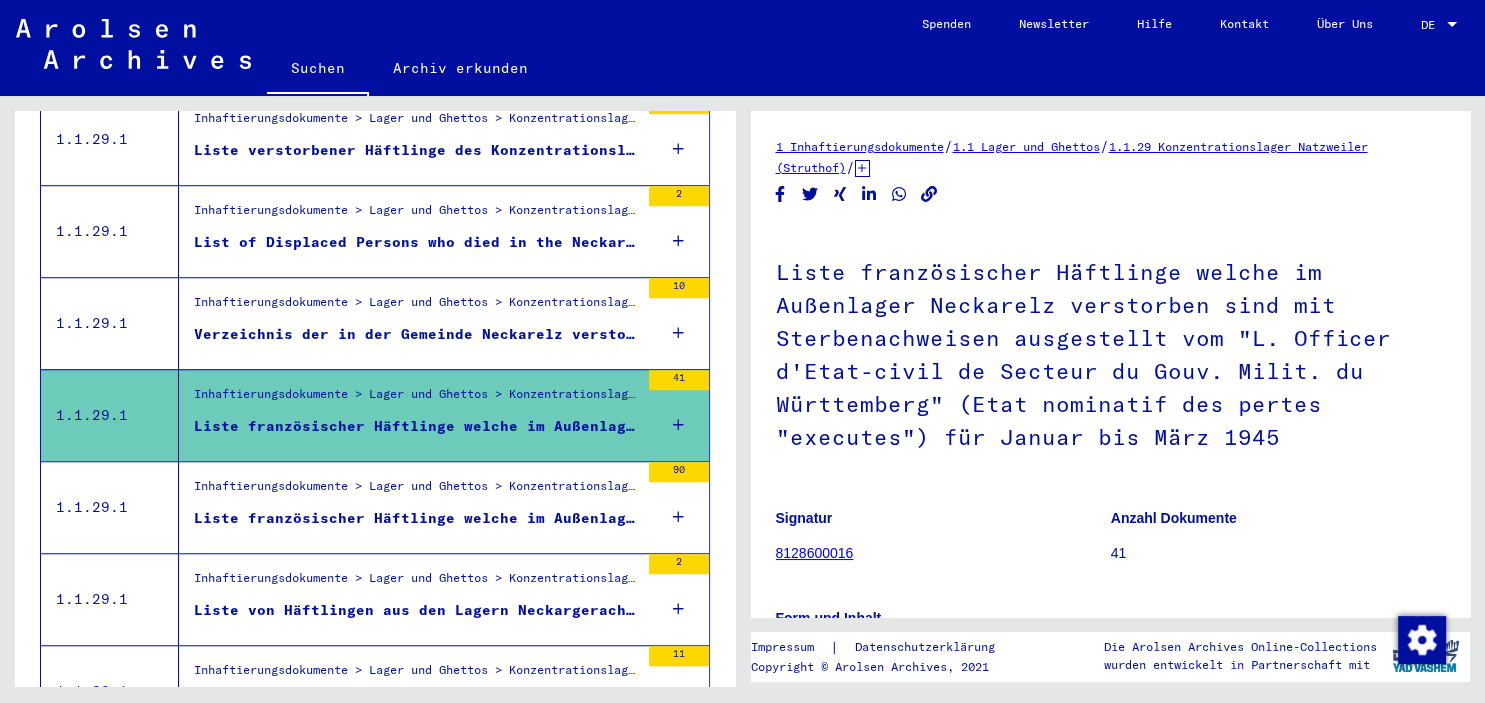 click on "Liste französischer Häftlinge welche im Außenlager Neckarelz verstorben sind mit Sterbenachweisen ausgestellt vom "L. Officer d'Etat-civil de Secteur du Gouv. Milit. du Württemberg" (Etat nominatif des pertes "executes") für November 1944" at bounding box center [416, 518] 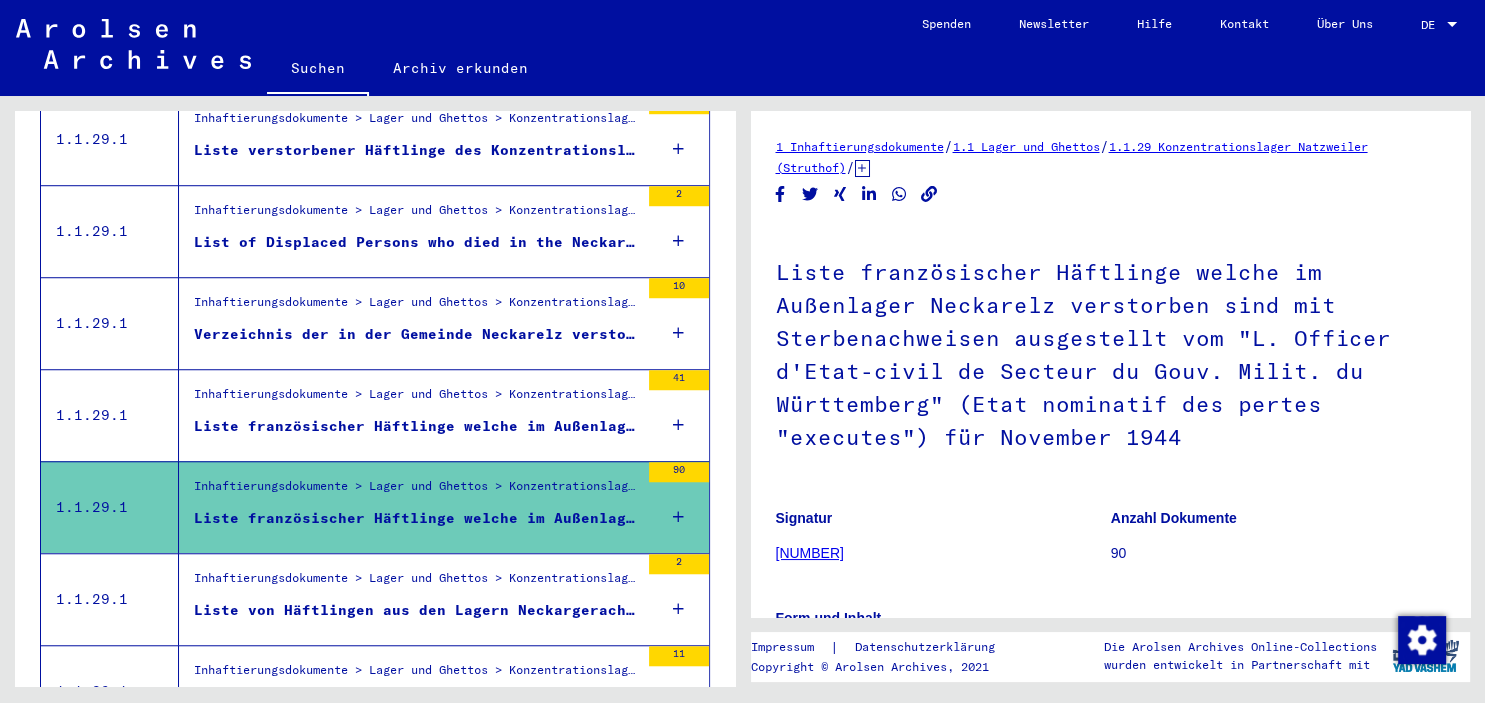 click on "Liste von Häftlingen aus den Lagern Neckargerach, Neckarelz und Dachau und      eine Liste mit Häftlingen des Lagers Neckargerach zusammengestellt von dem      ehemaligen Häftlin Dr. Wiktor Gromadzki" at bounding box center [416, 610] 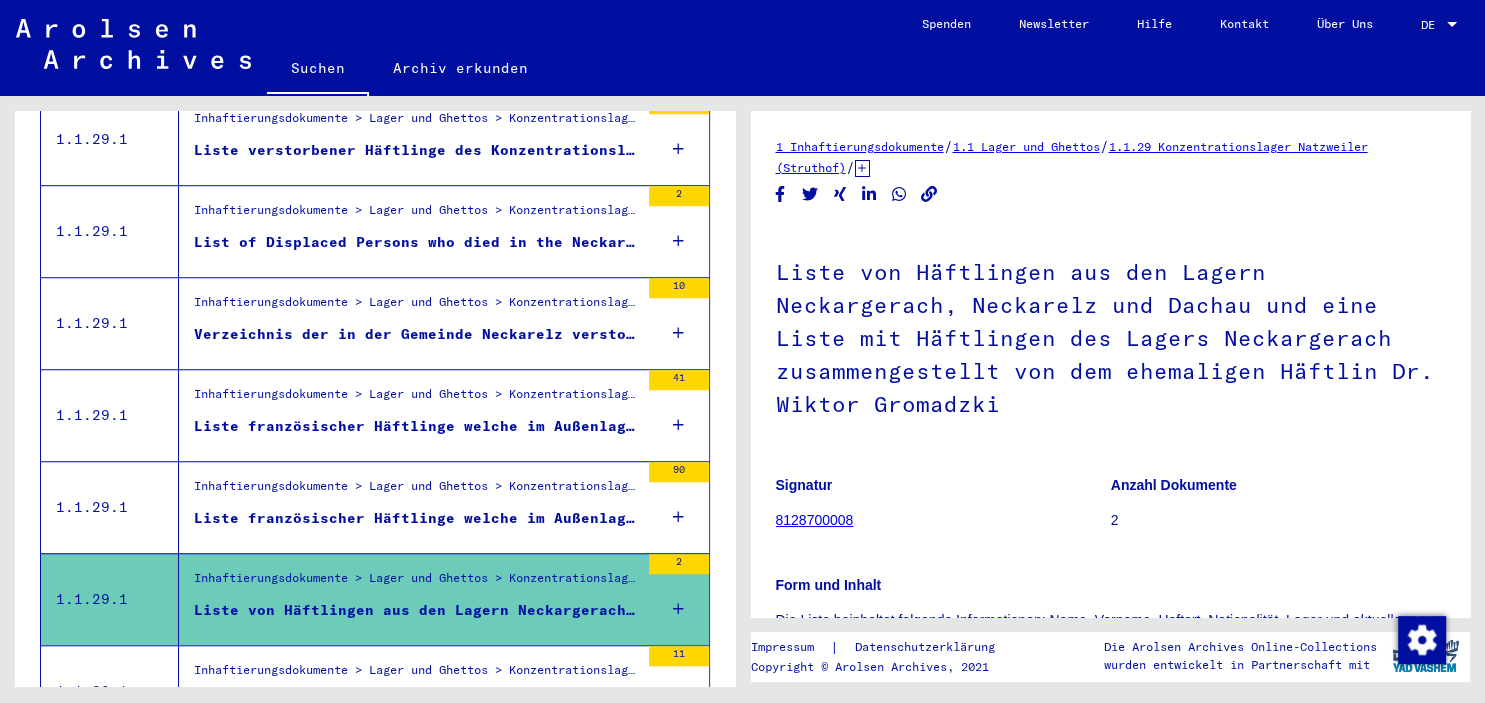 click on "Liste der Häftlinge in Neckarelz vom [DATE]" at bounding box center (387, 702) 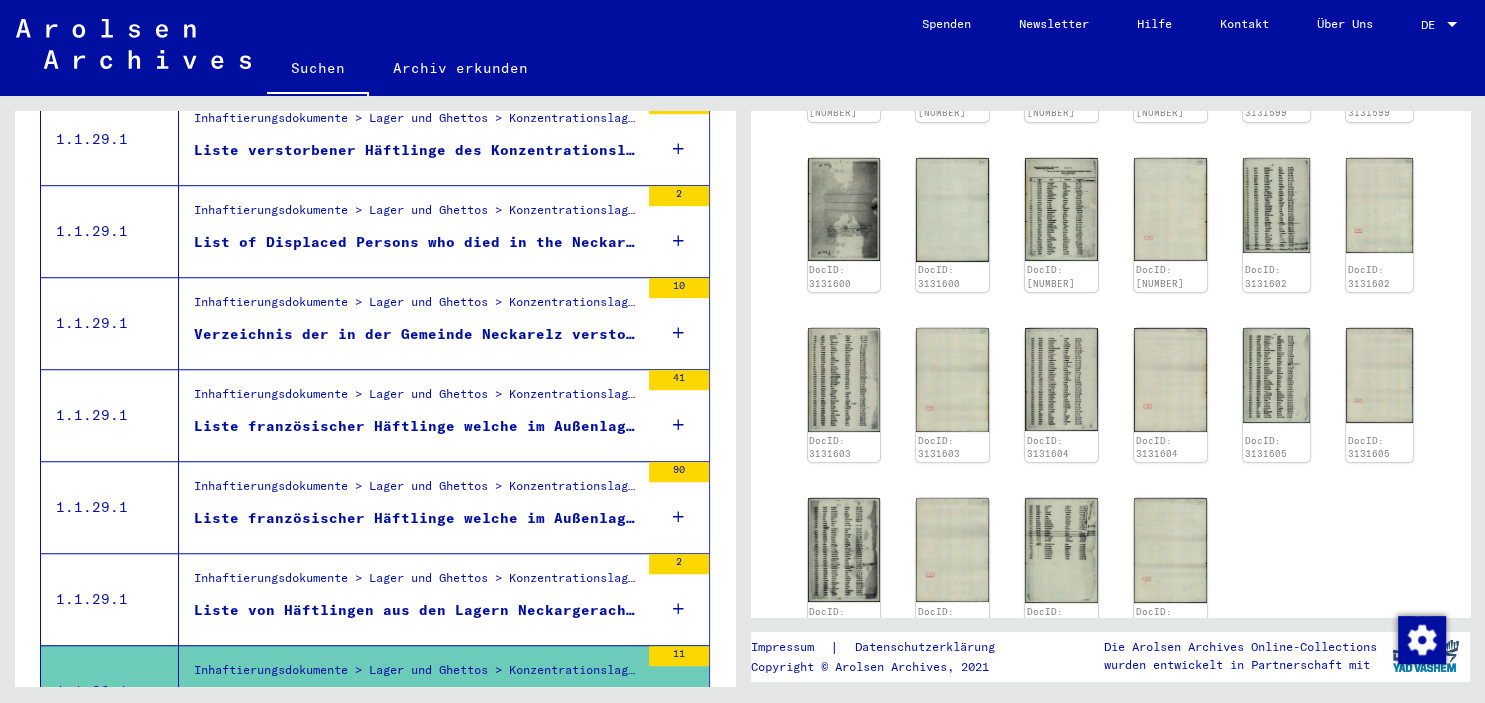 scroll, scrollTop: 360, scrollLeft: 0, axis: vertical 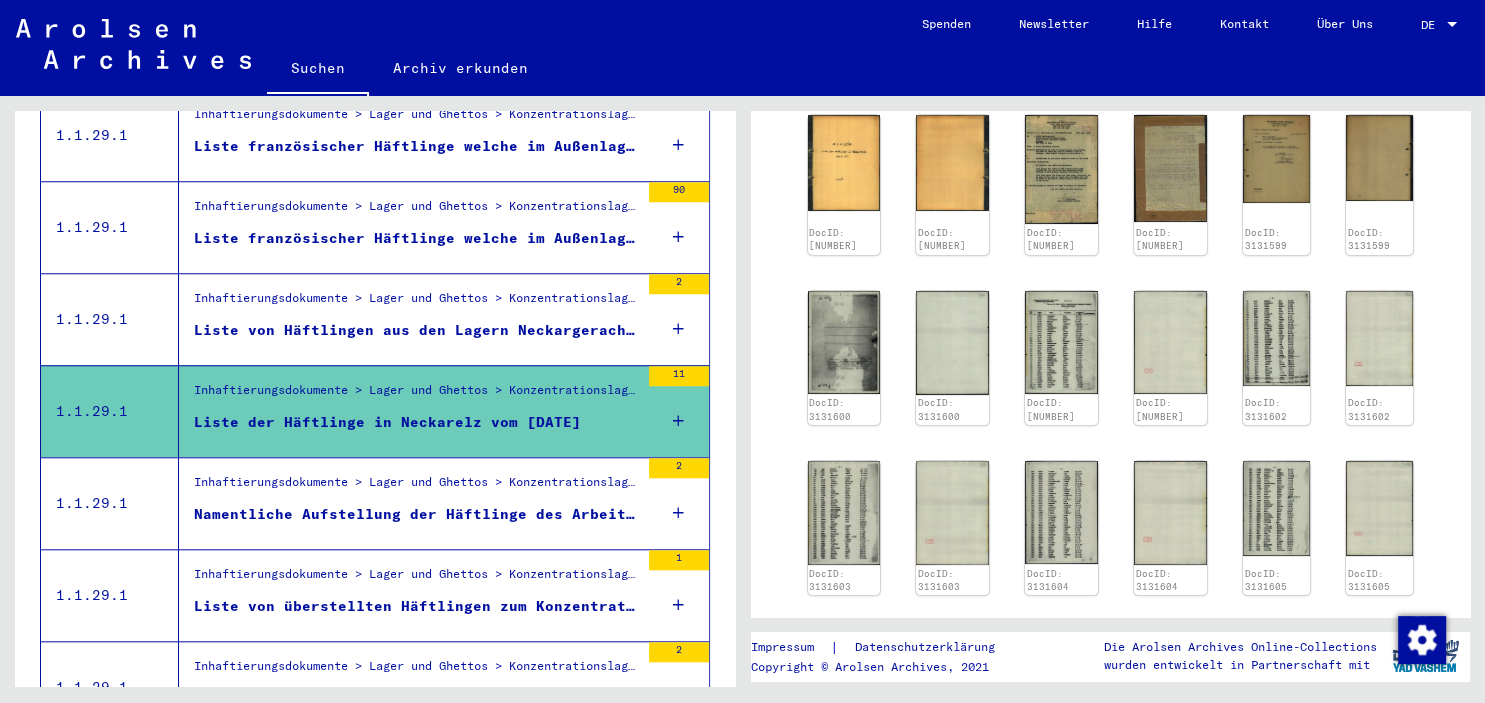 click on "Inhaftierungsdokumente > Lager und Ghettos > Konzentrationslager Natzweiler (Struthof) > Listenmaterial Natzweiler > Listen von Insassen verschiedener Außenlager des Konzentrationslagers      Natzweilers mit Transporten und Rücktransporten I" at bounding box center [416, 487] 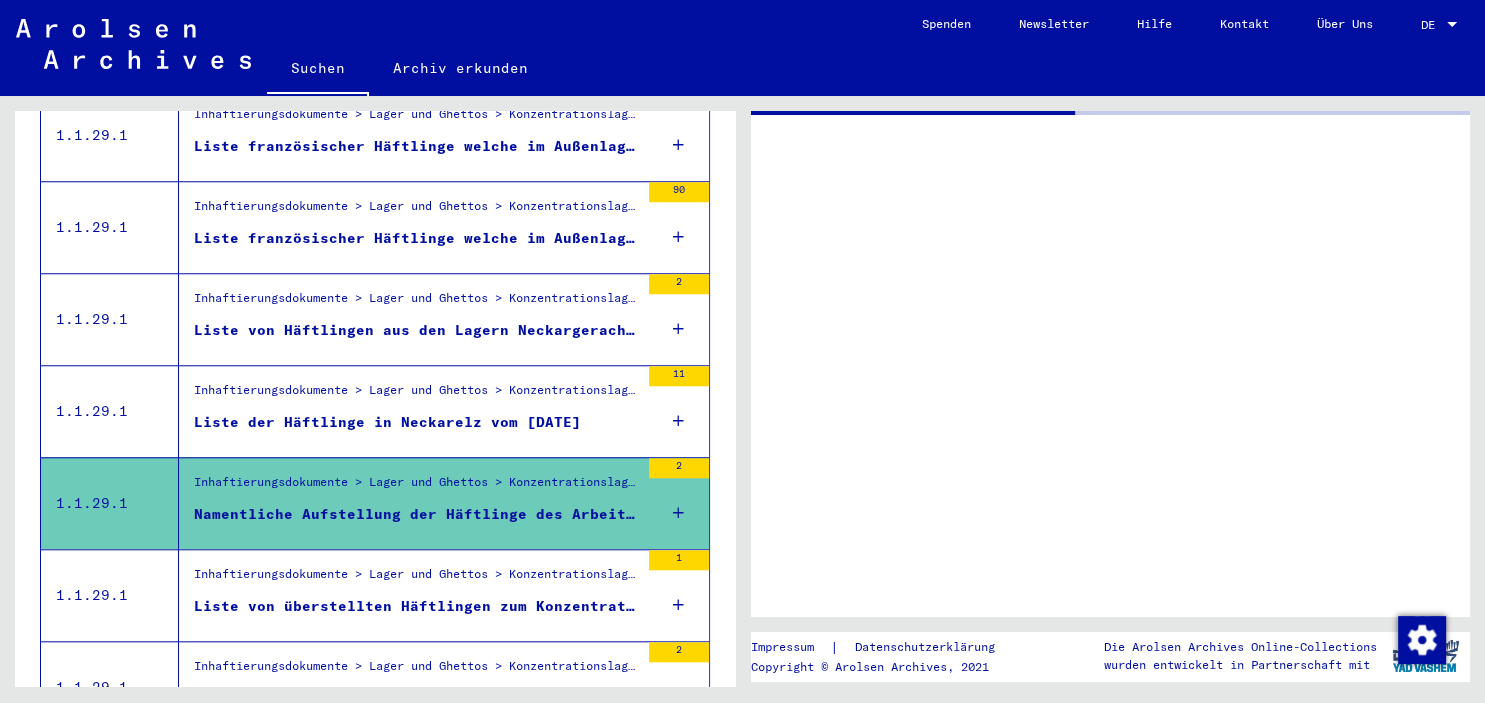 scroll, scrollTop: 0, scrollLeft: 0, axis: both 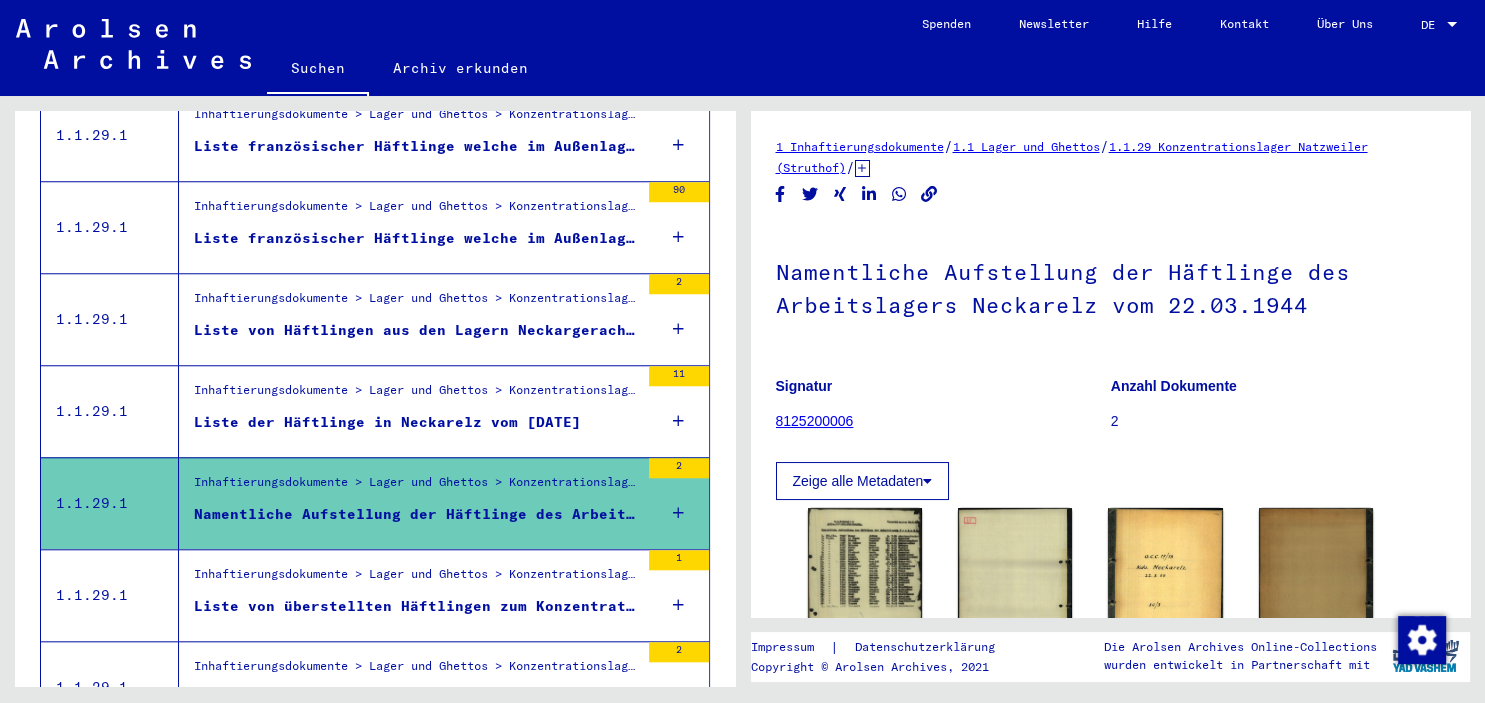click on "Liste der Häftlinge in Neckarelz vom [DATE]" at bounding box center [387, 422] 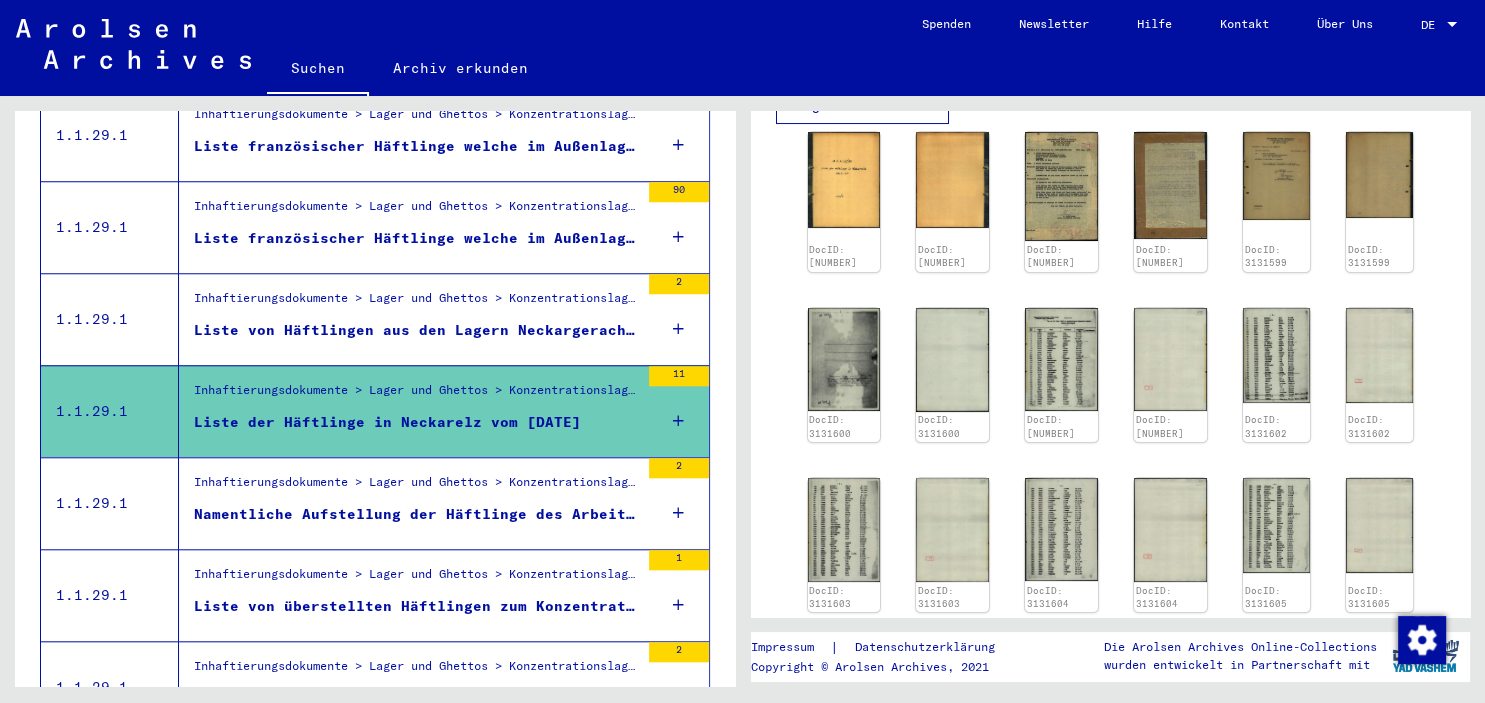 scroll, scrollTop: 400, scrollLeft: 0, axis: vertical 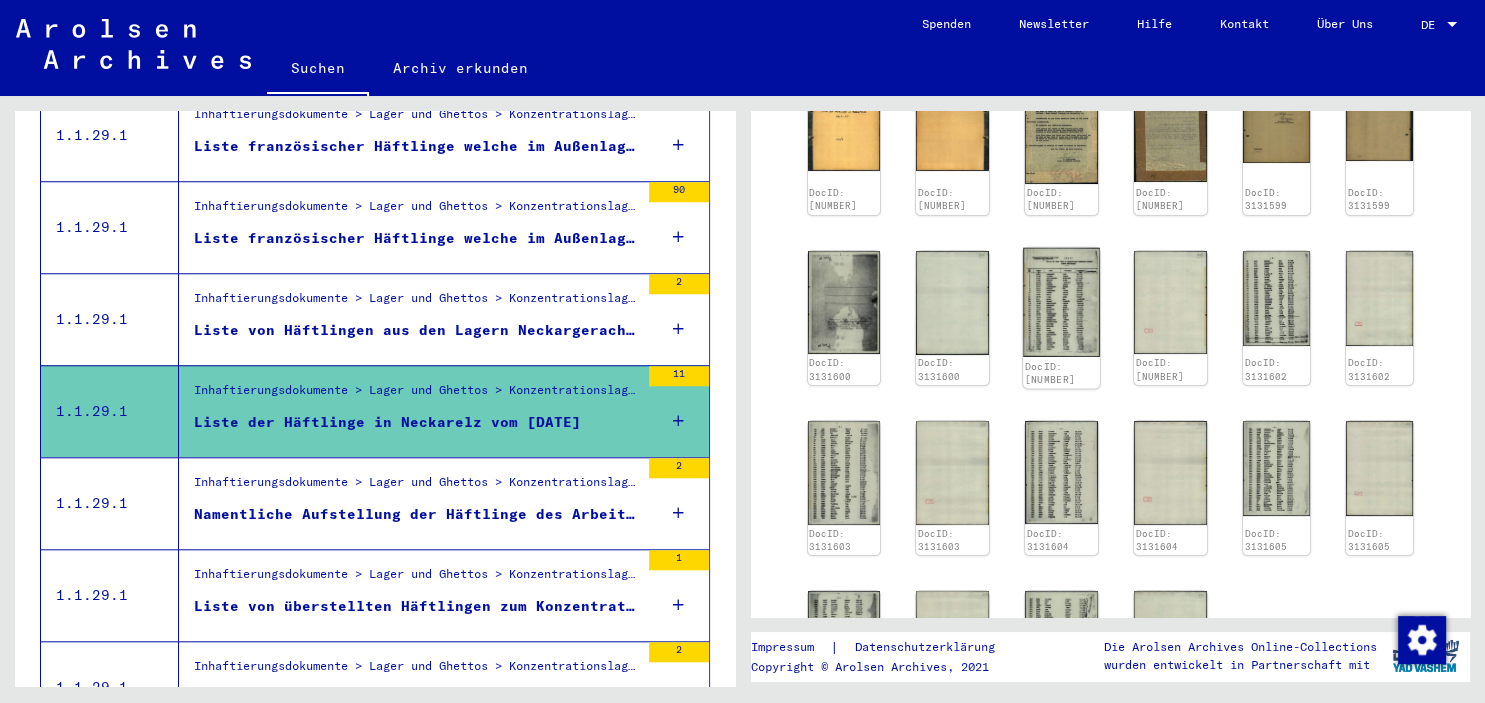 click 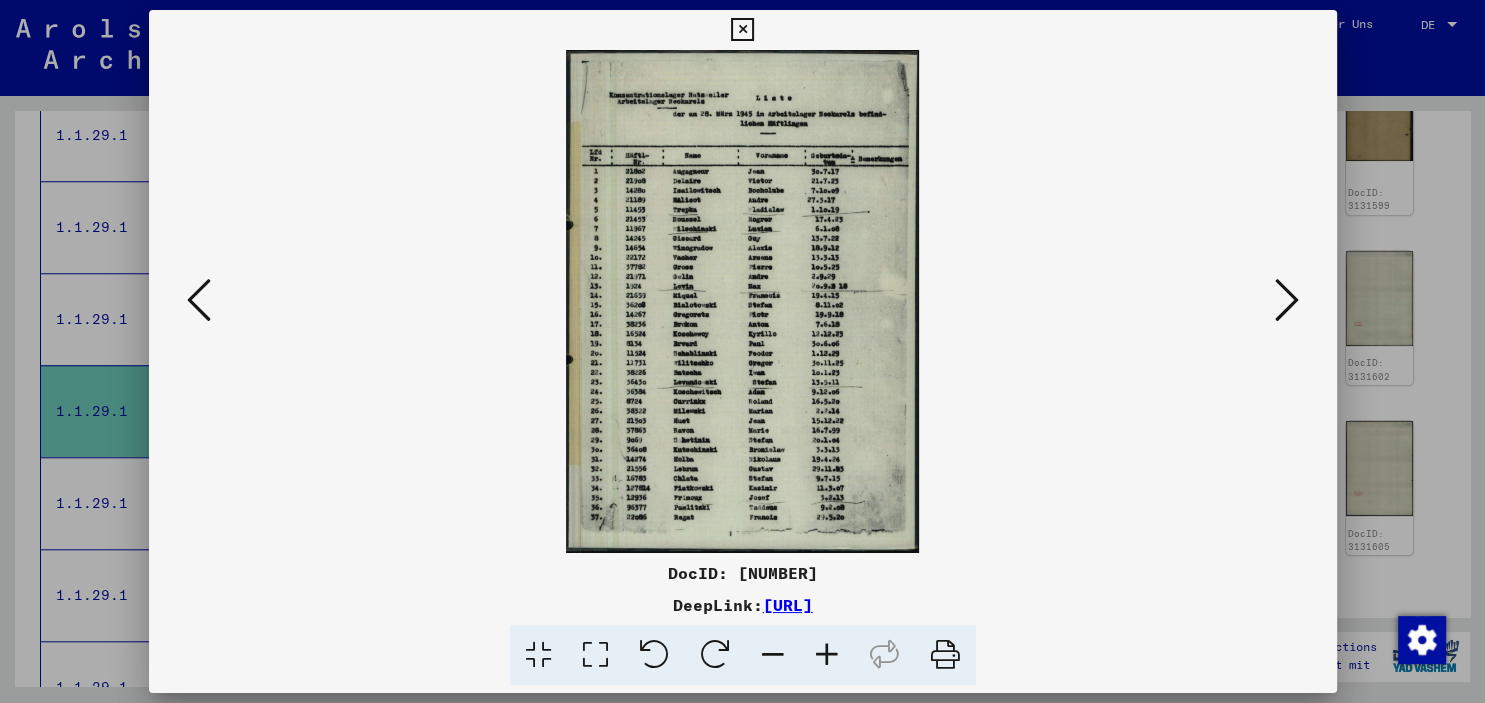 click at bounding box center (742, 30) 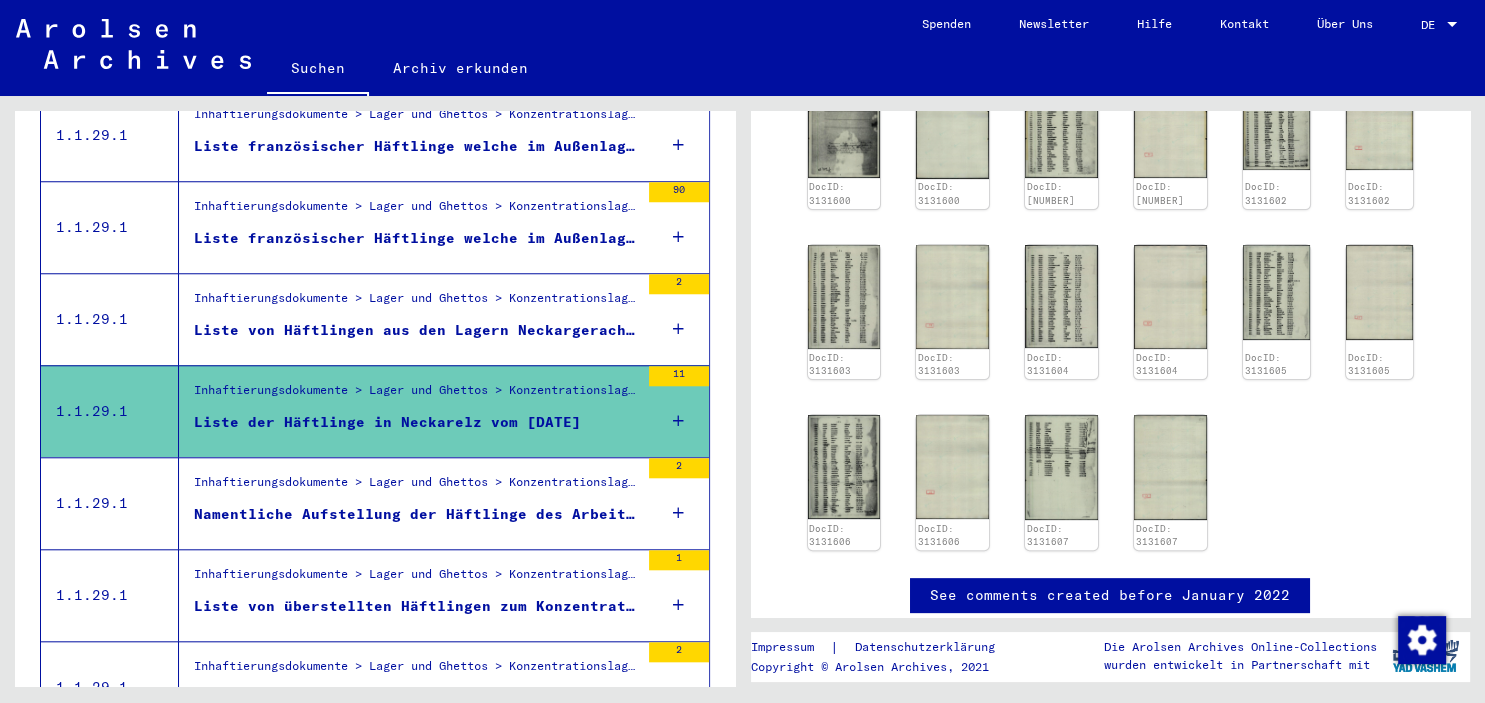 scroll, scrollTop: 641, scrollLeft: 0, axis: vertical 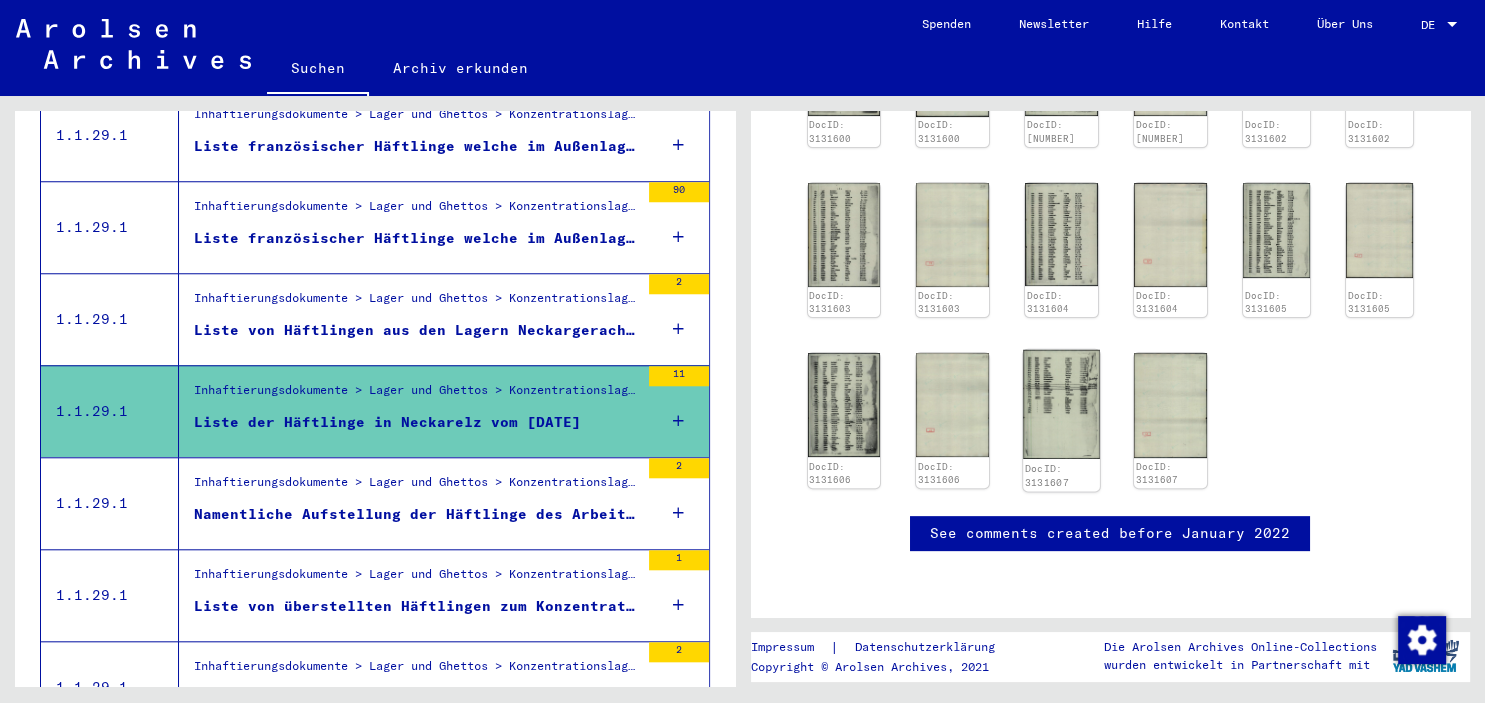 click 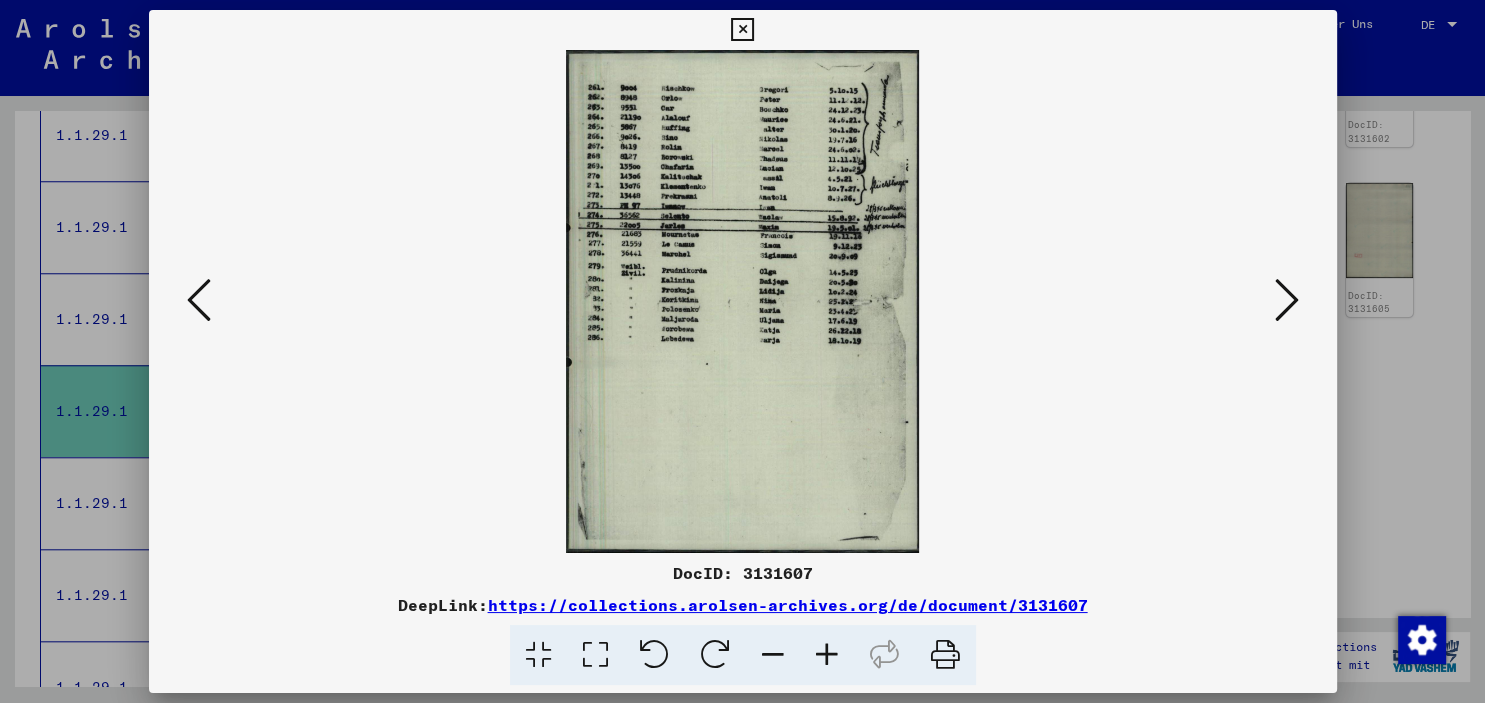 click at bounding box center [827, 655] 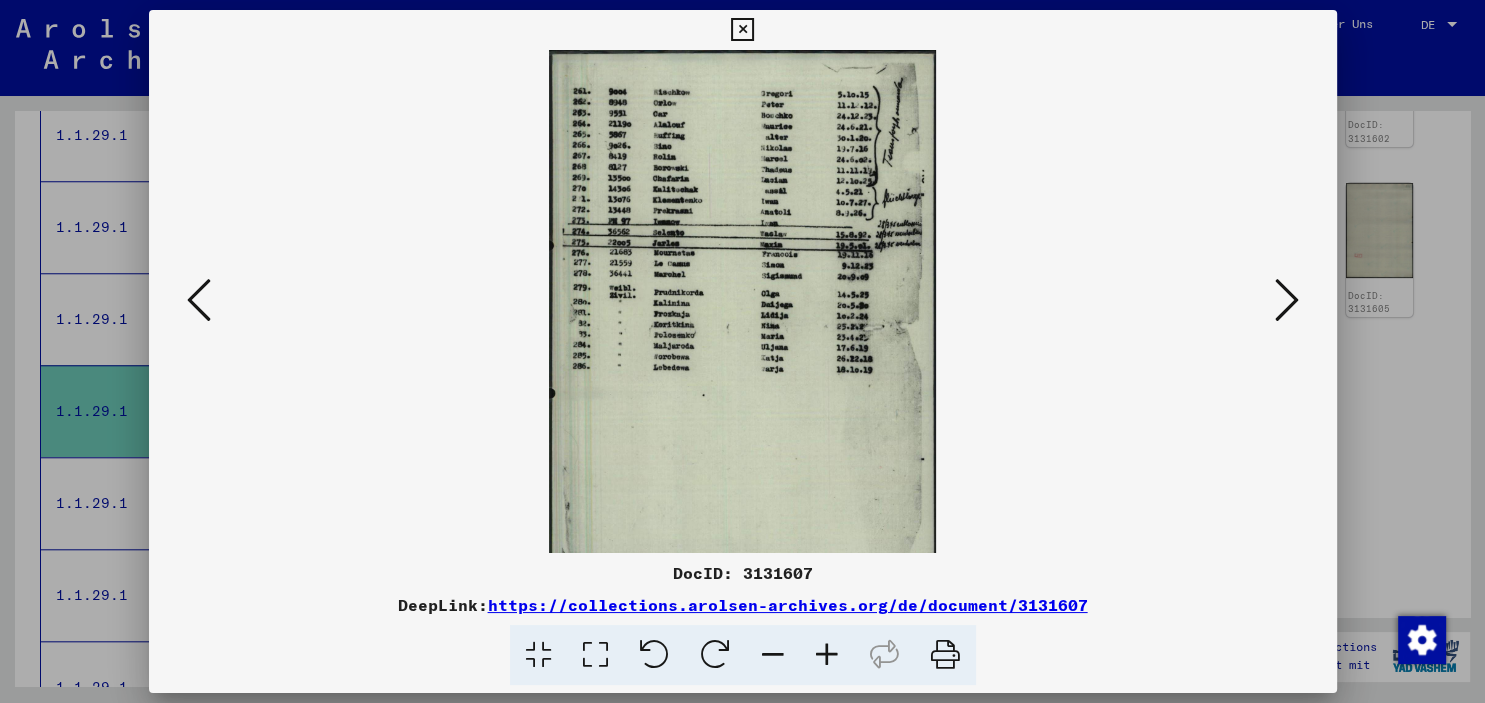 click at bounding box center [827, 655] 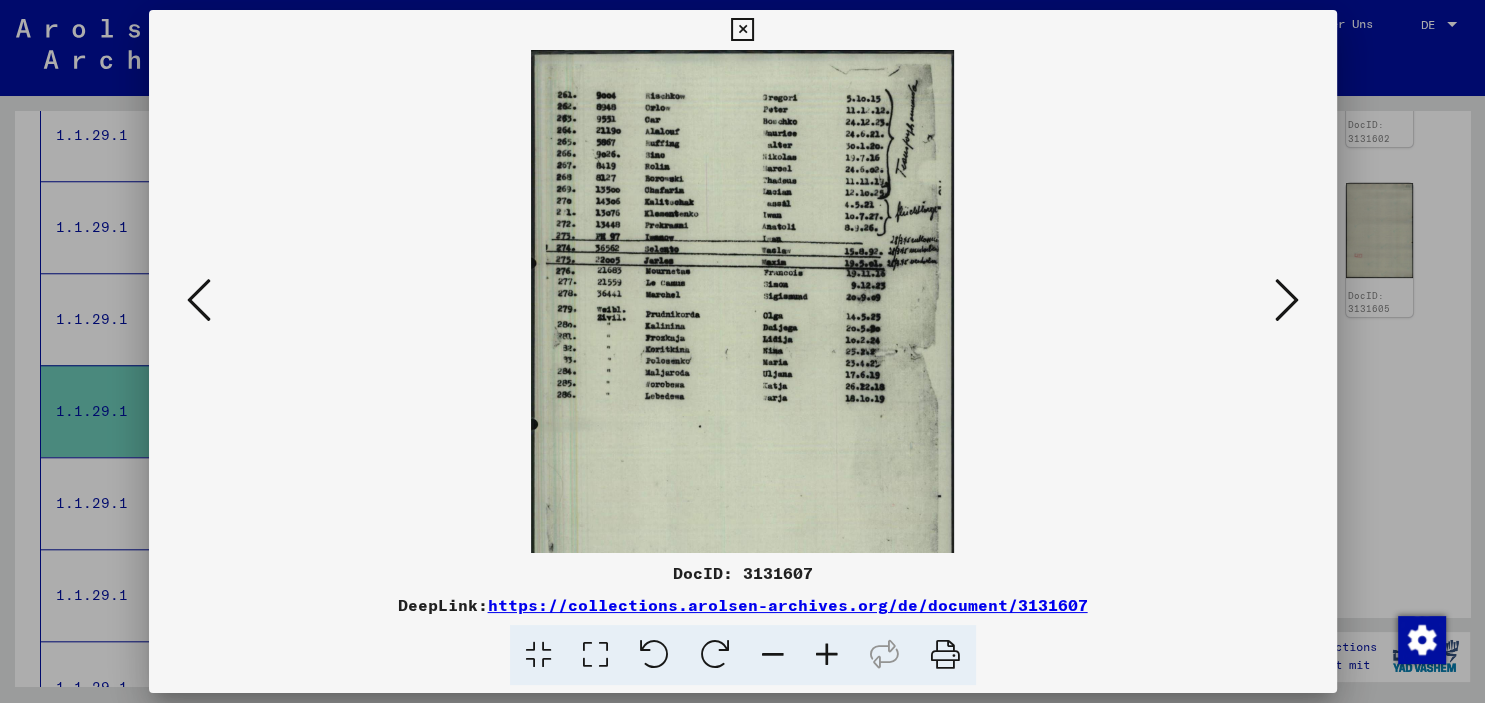 click at bounding box center [827, 655] 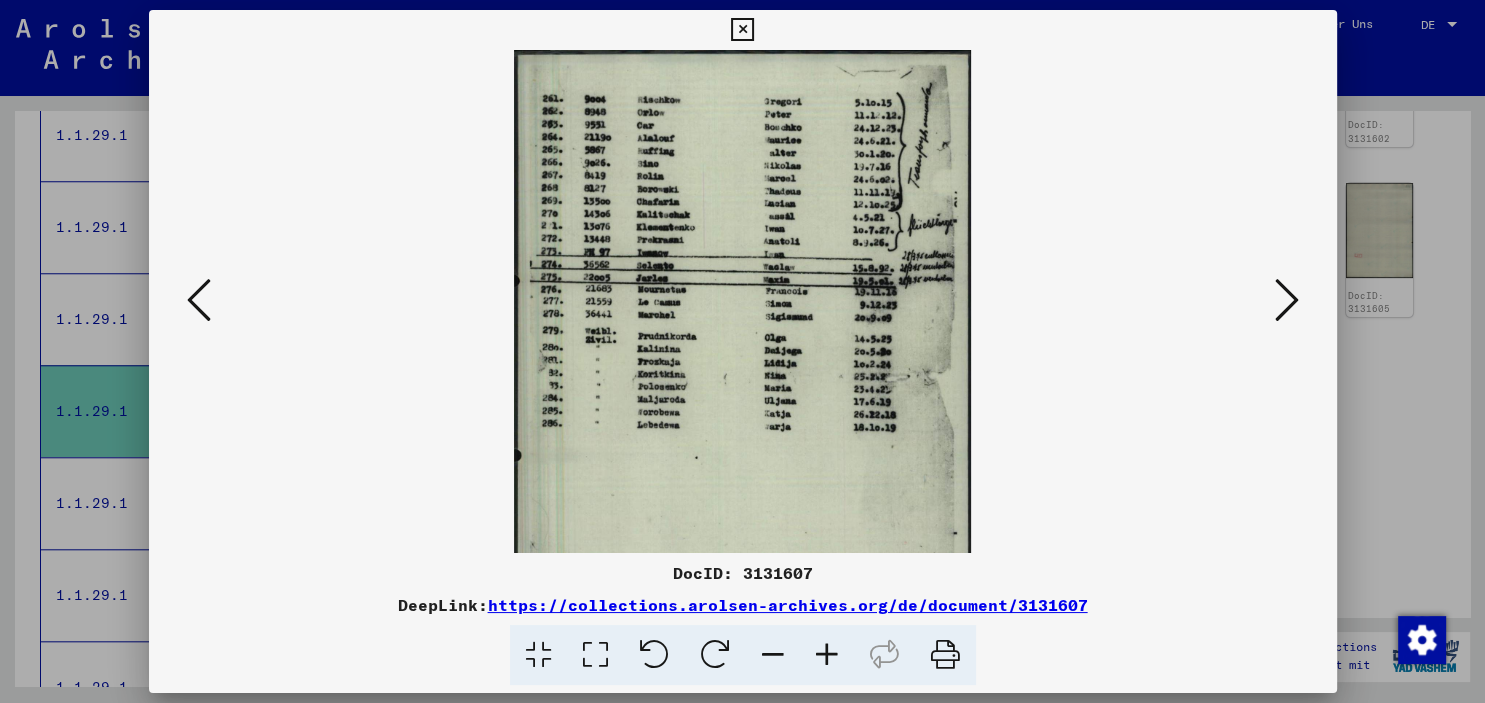 click at bounding box center (827, 655) 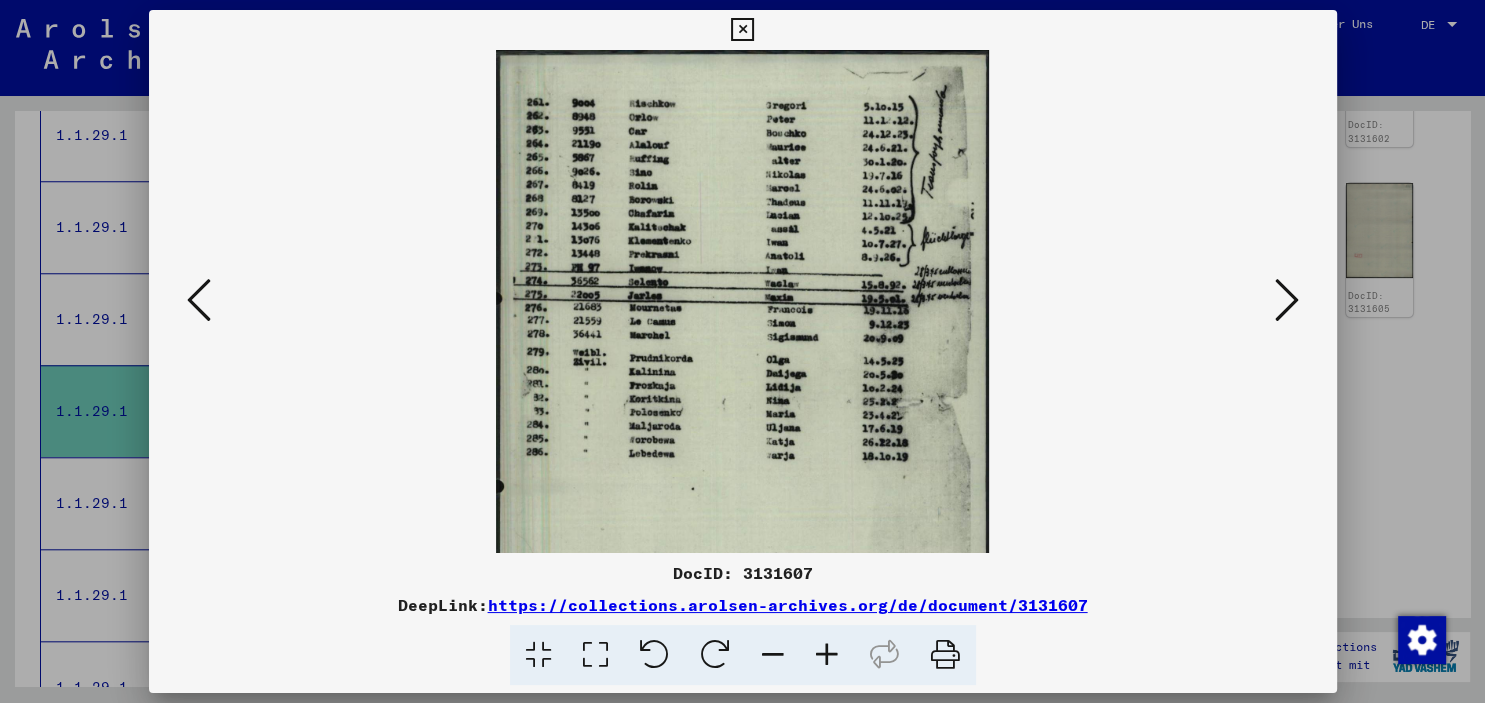 click at bounding box center [827, 655] 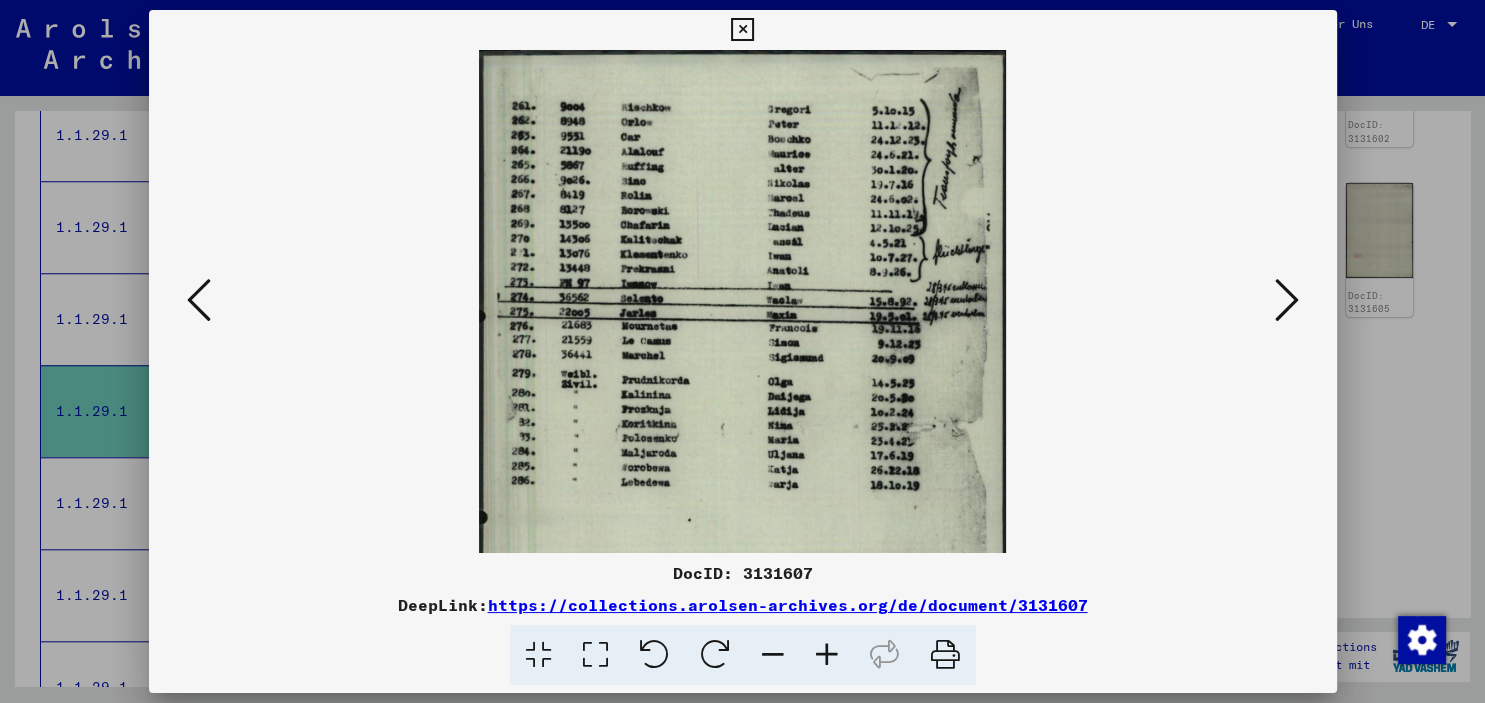 click at bounding box center (742, 30) 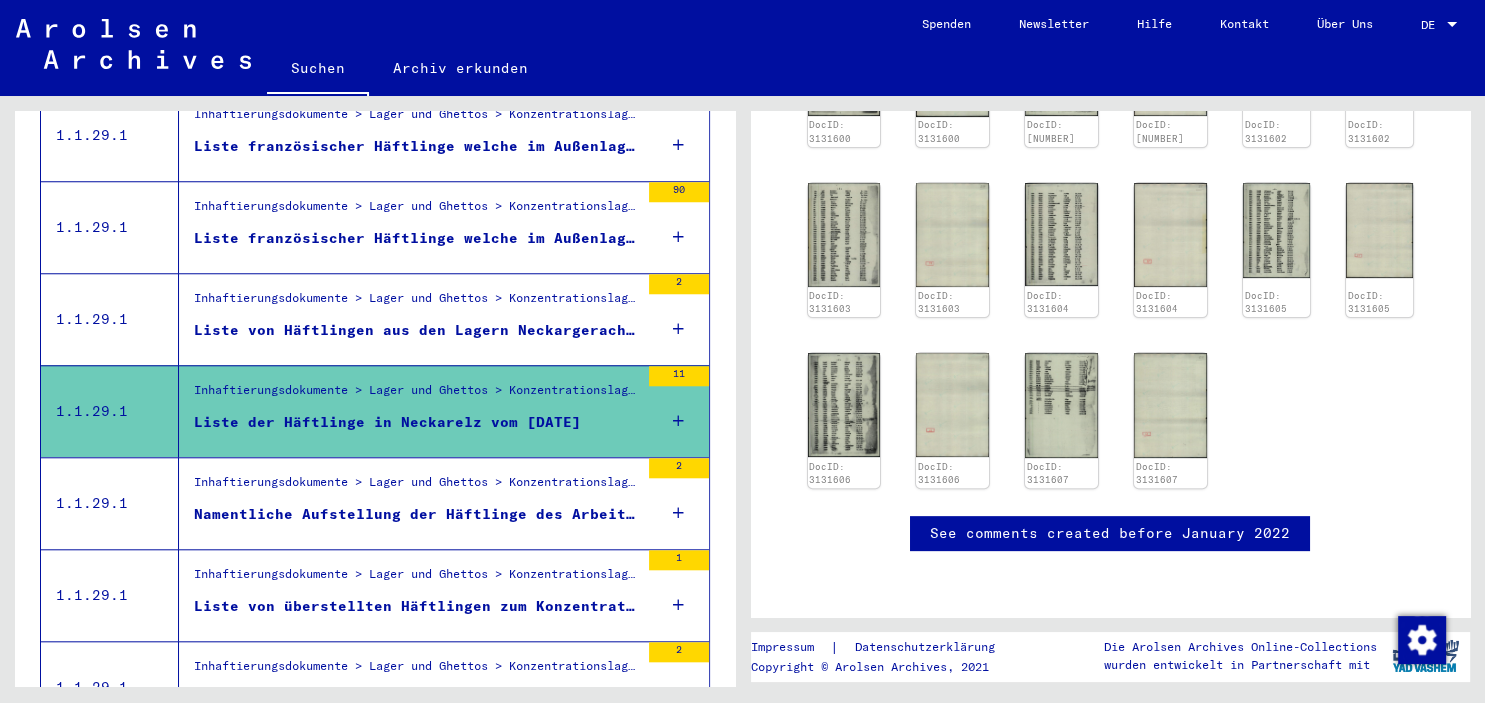 click on "Liste von überstellten Häftlingen zum Konzentrationslager Natzweiler vom Arbeitslager Neckarelz welche ungeeignt für die Arbeit sind vom 20.05.1944" at bounding box center (416, 606) 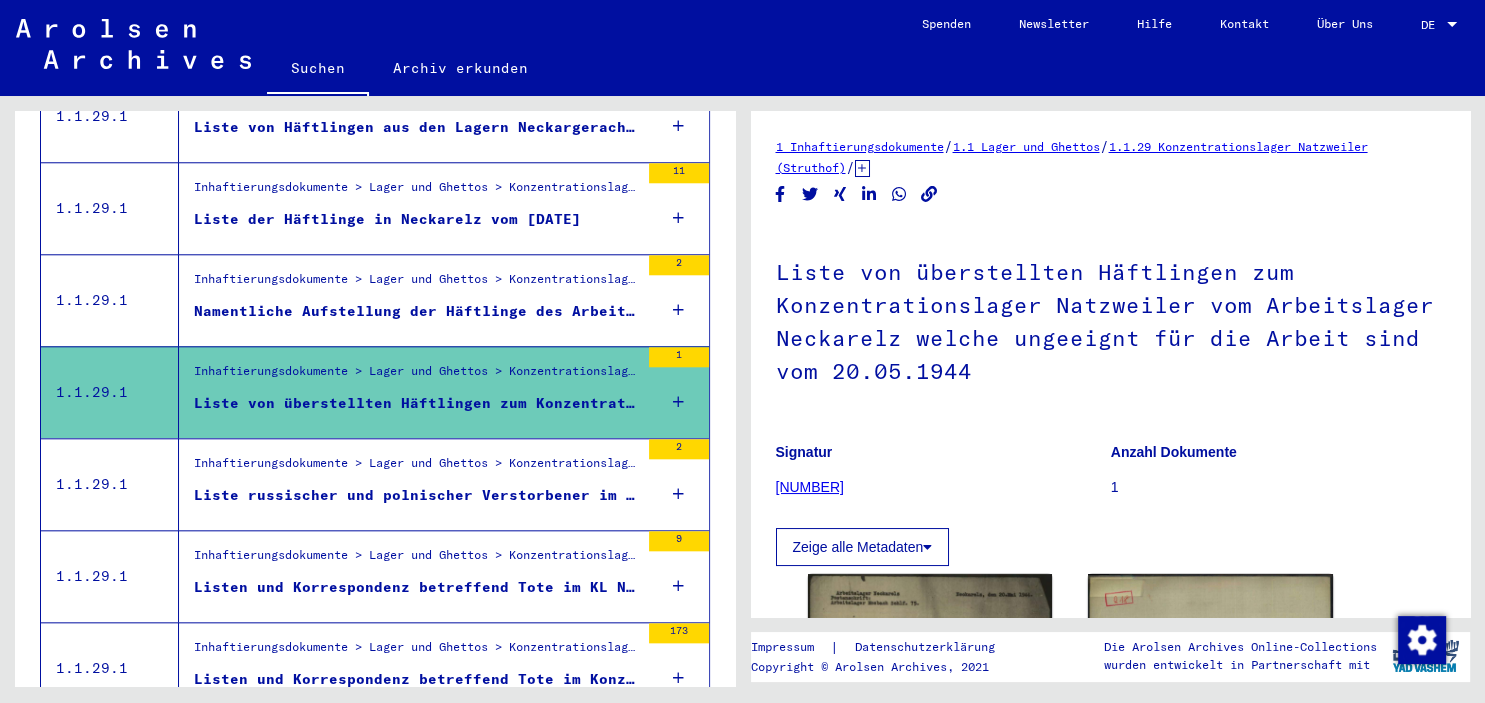 scroll, scrollTop: 2082, scrollLeft: 0, axis: vertical 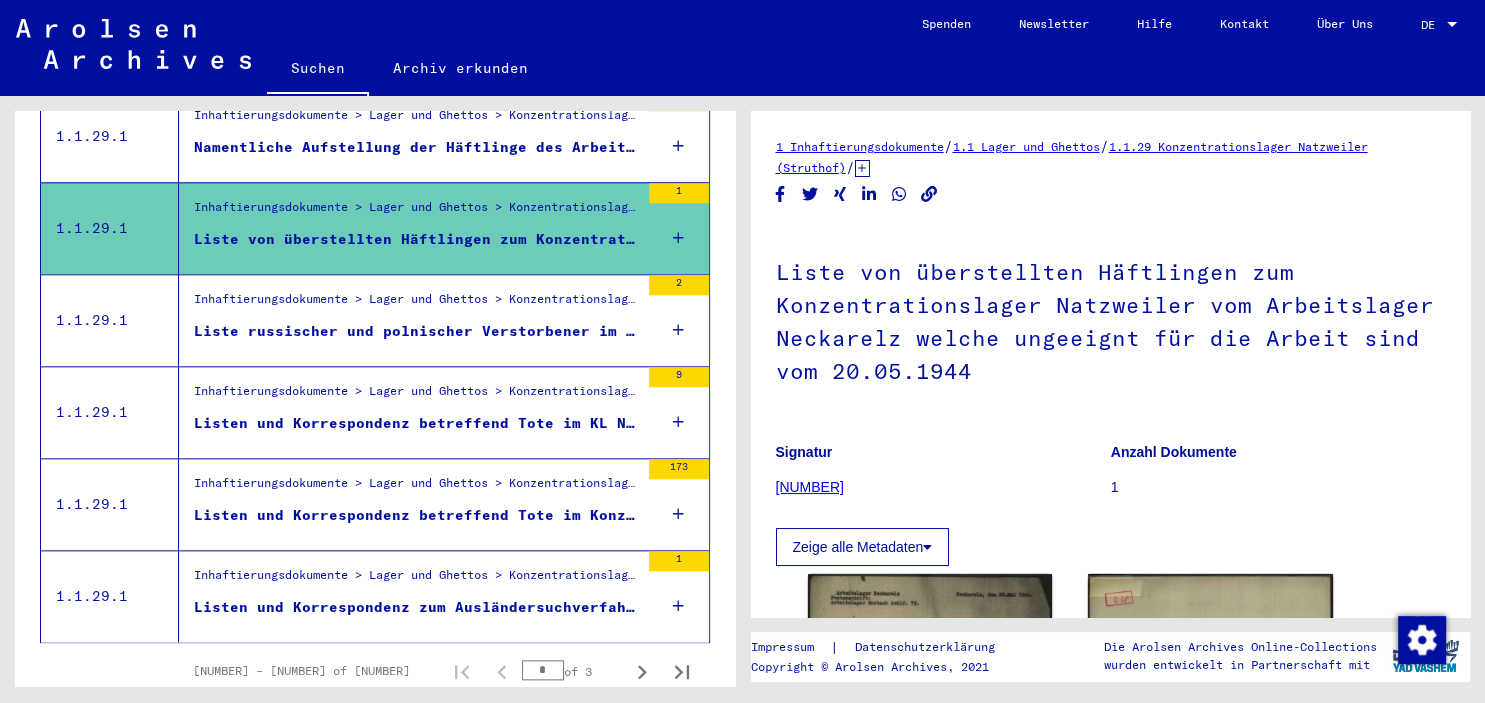 click on "Inhaftierungsdokumente > Lager und Ghettos > Konzentrationslager Natzweiler (Struthof) > Listenmaterial Natzweiler > Listen und Korrespondenz betreffend Tote im Konzentrationslager Natzweiler      und den Außenlagern" at bounding box center [416, 397] 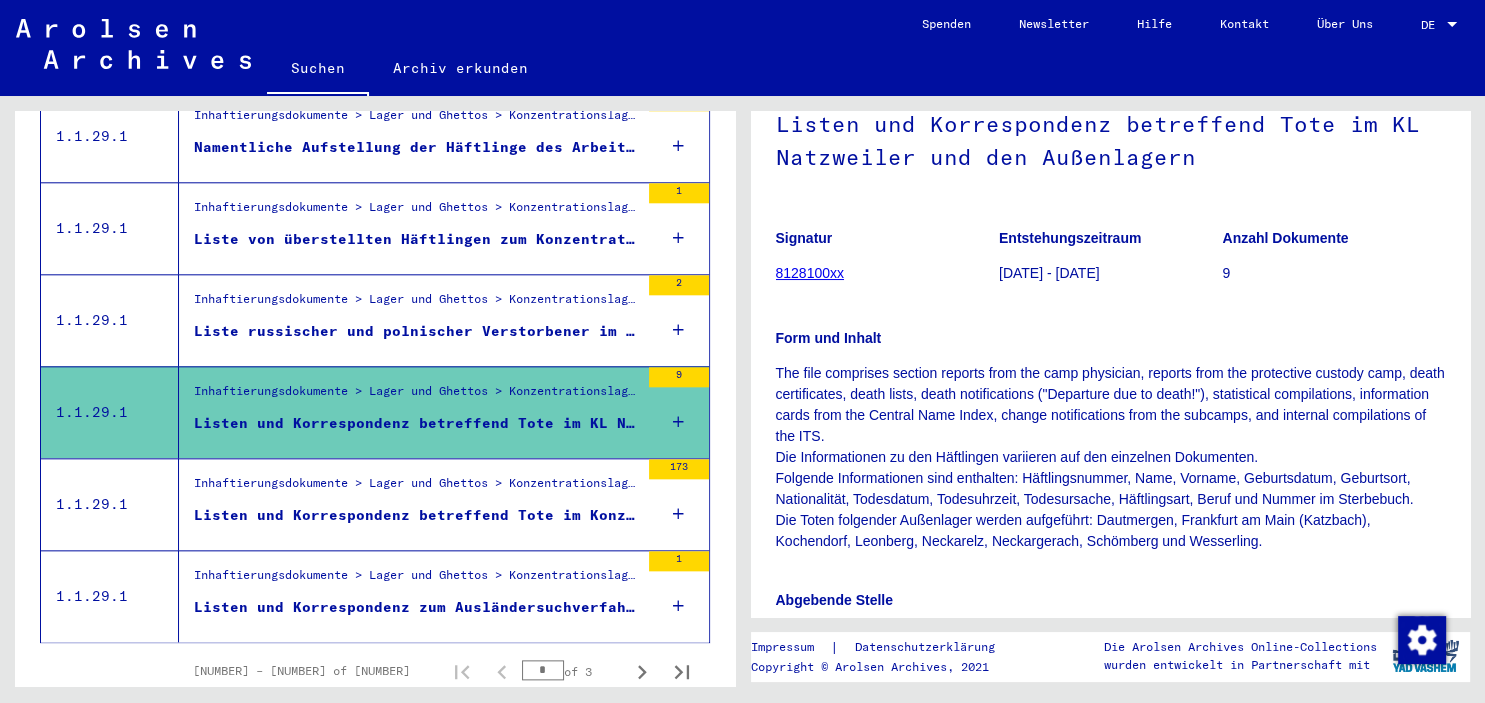 scroll, scrollTop: 184, scrollLeft: 0, axis: vertical 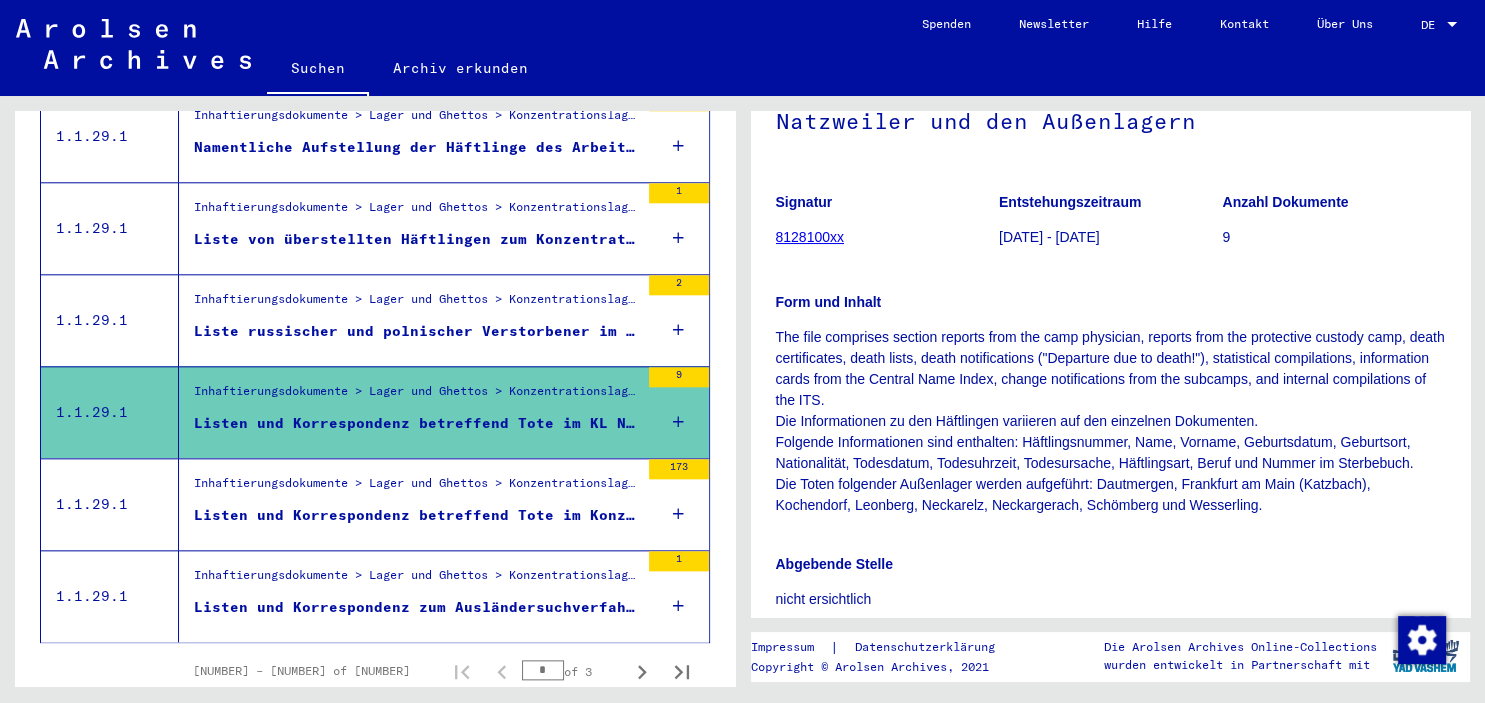 drag, startPoint x: 1462, startPoint y: 176, endPoint x: 1442, endPoint y: 254, distance: 80.523285 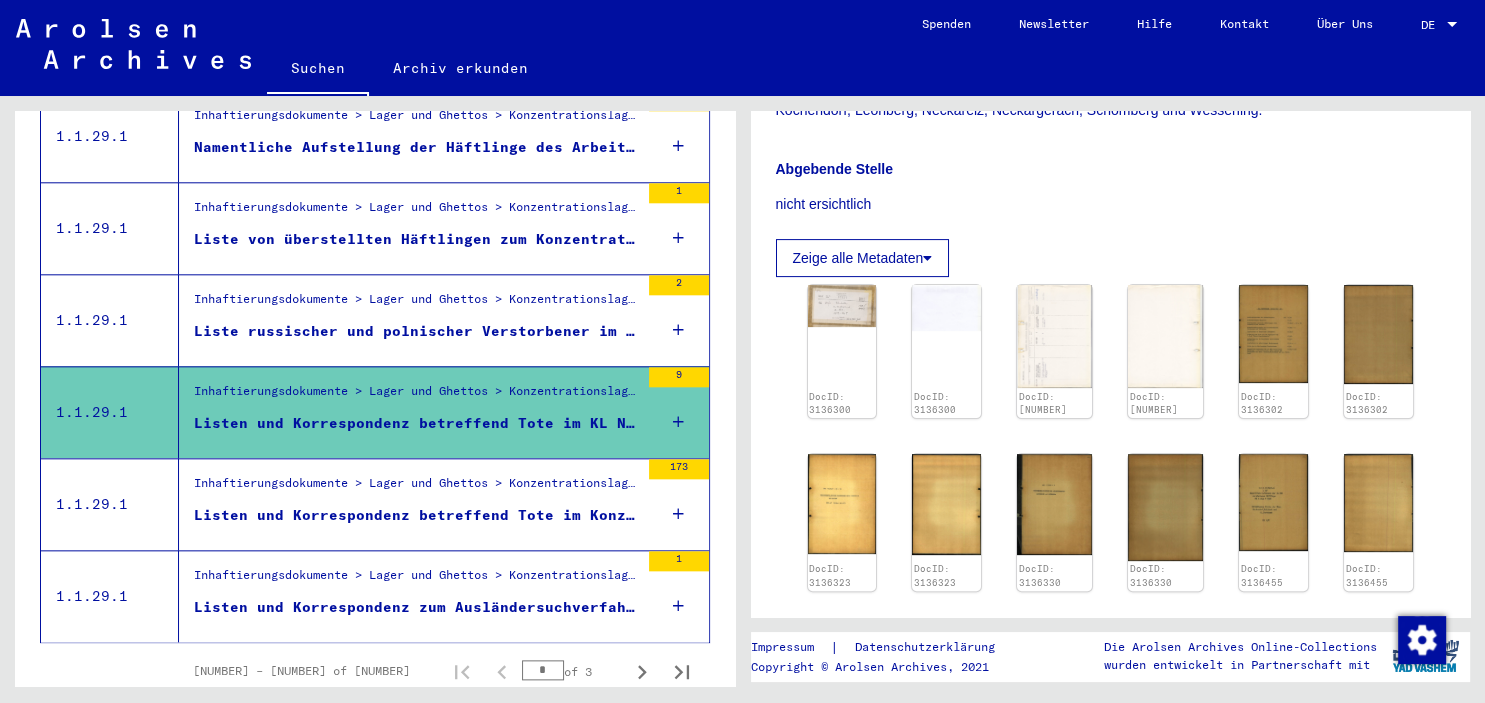 scroll, scrollTop: 671, scrollLeft: 0, axis: vertical 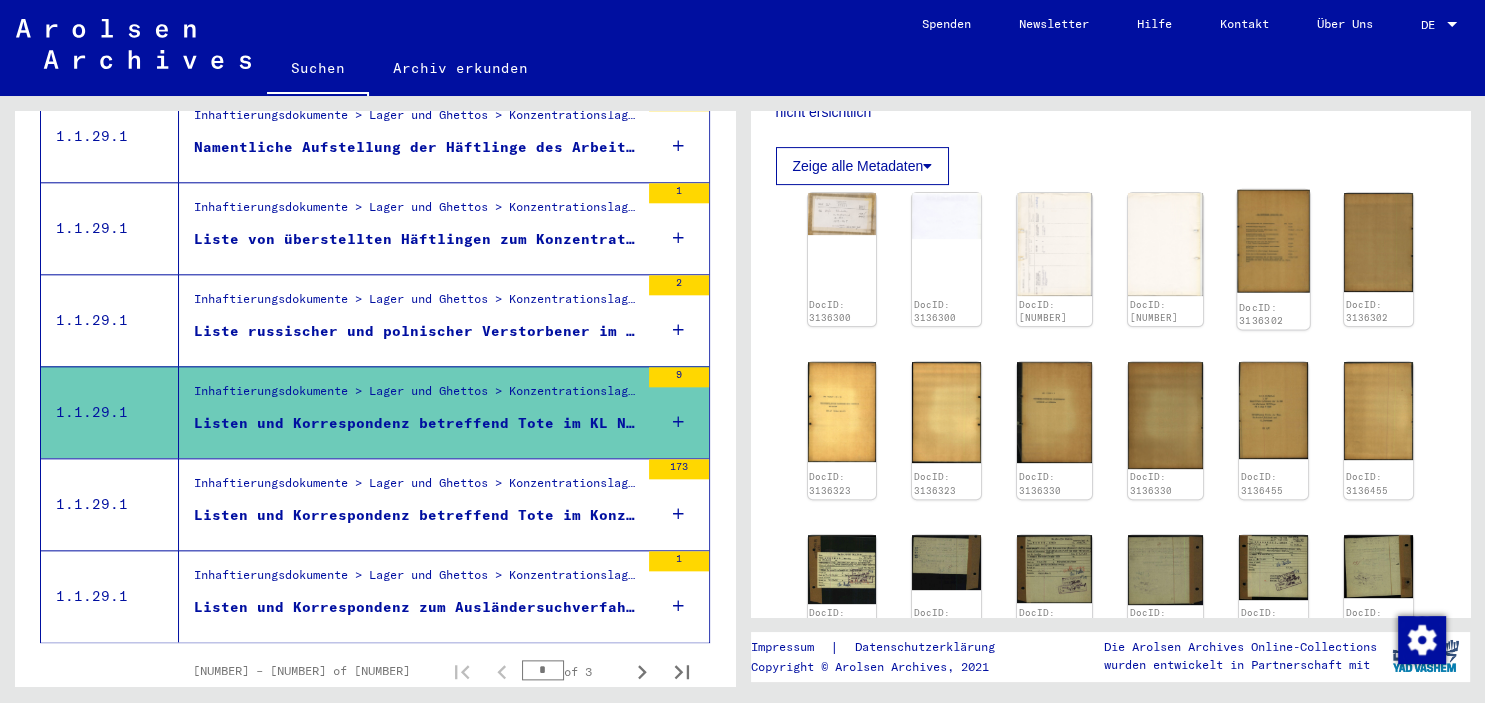 click 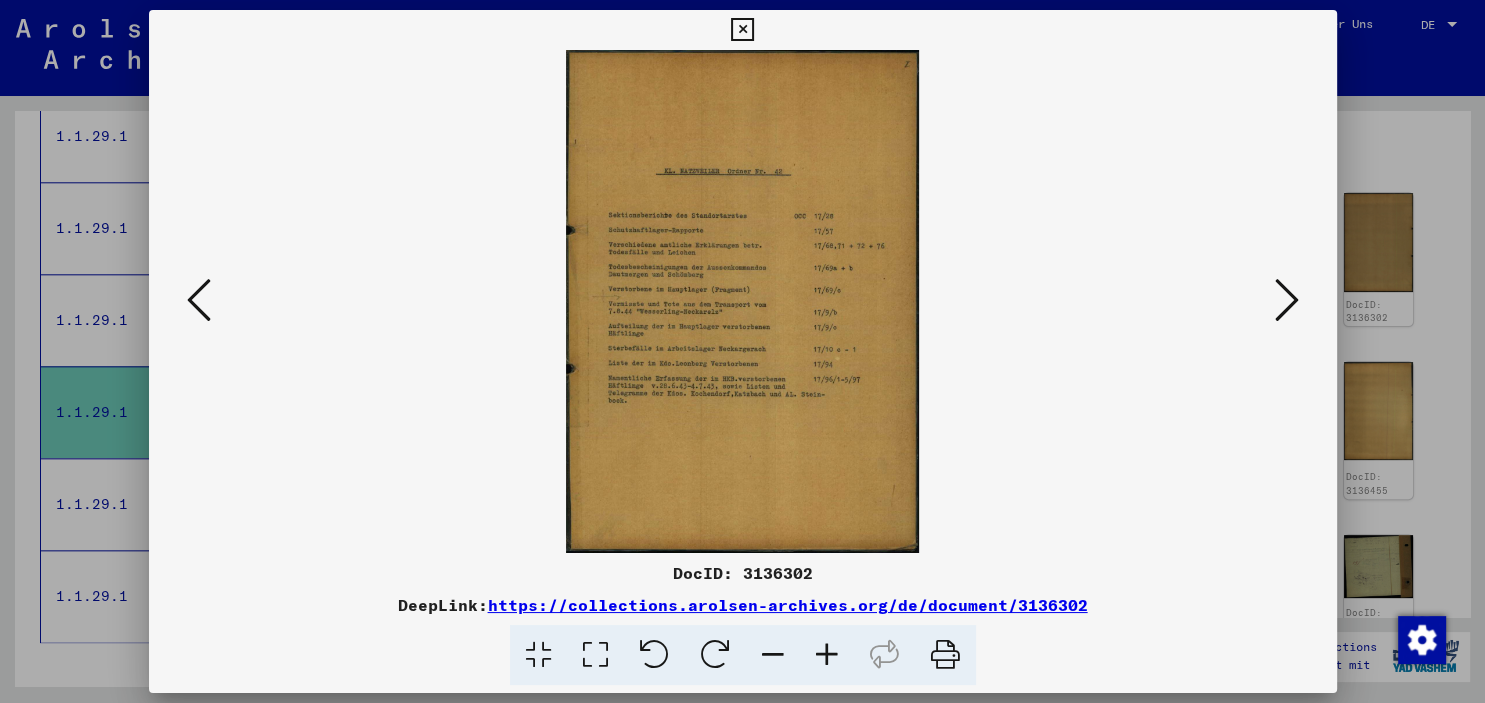 click at bounding box center (1287, 300) 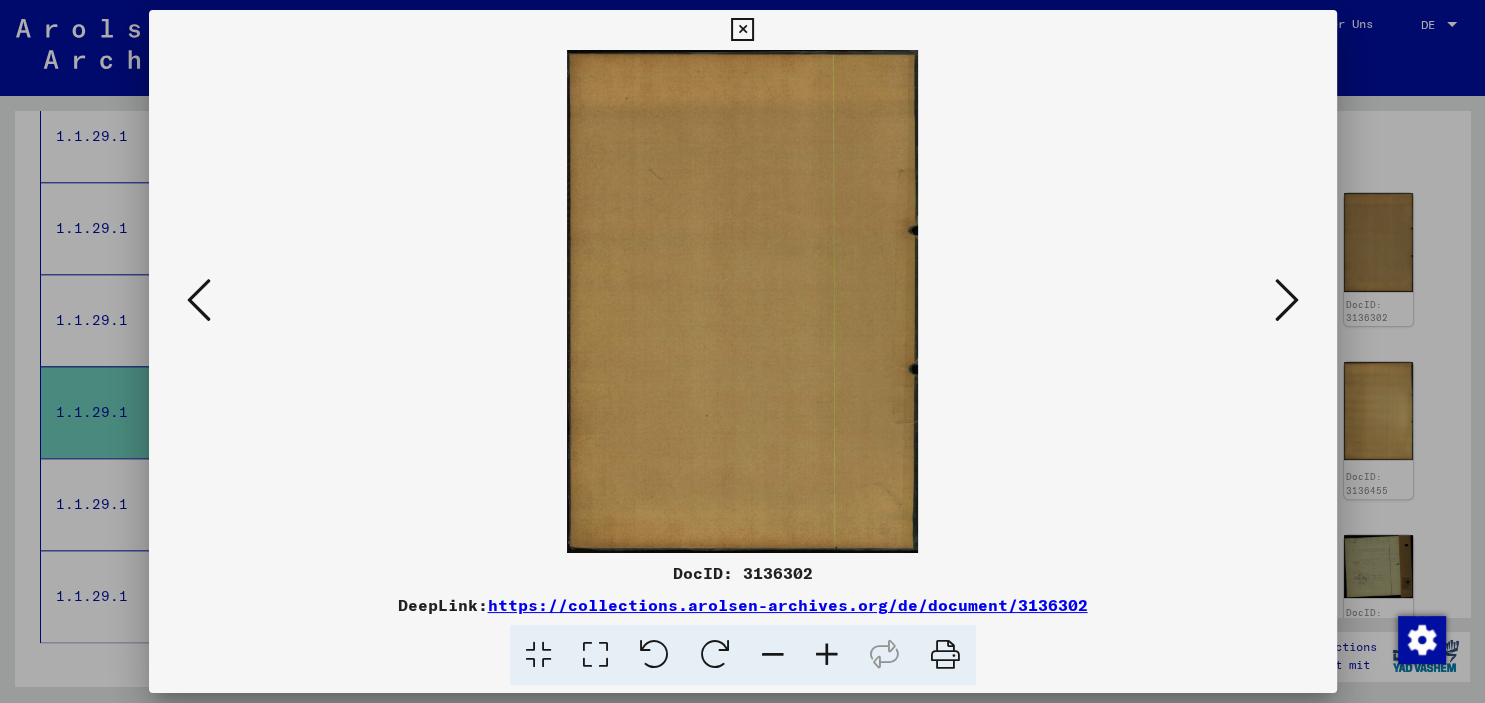 click at bounding box center (1287, 300) 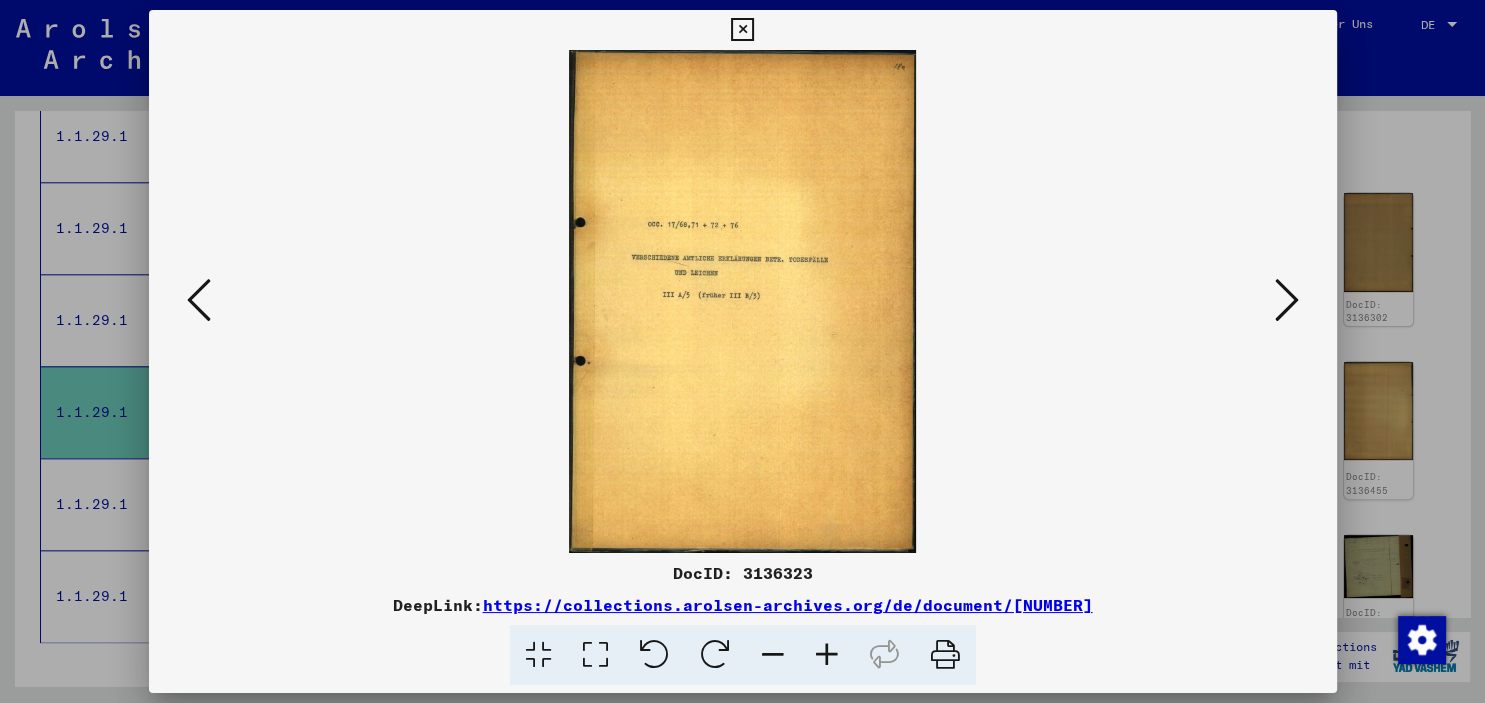 click at bounding box center [1287, 300] 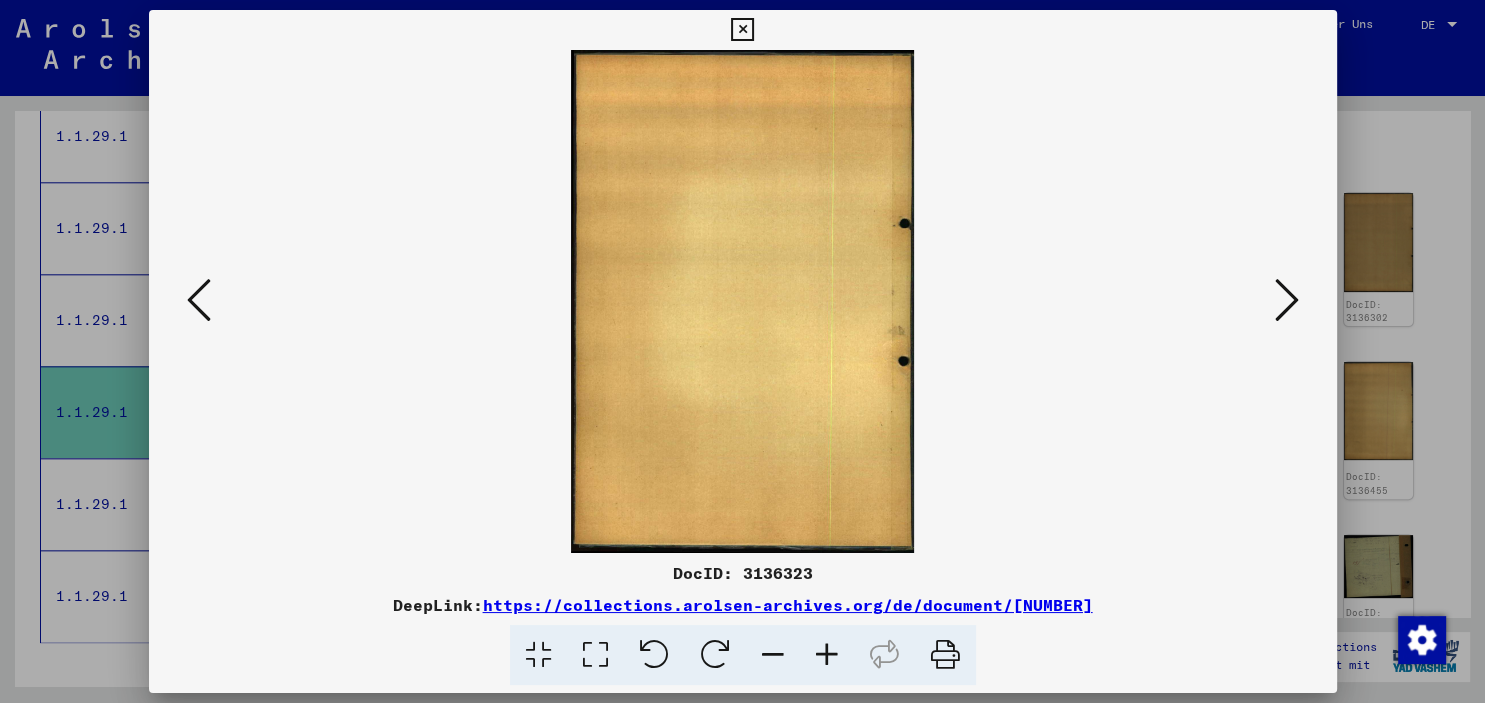 click at bounding box center (1287, 300) 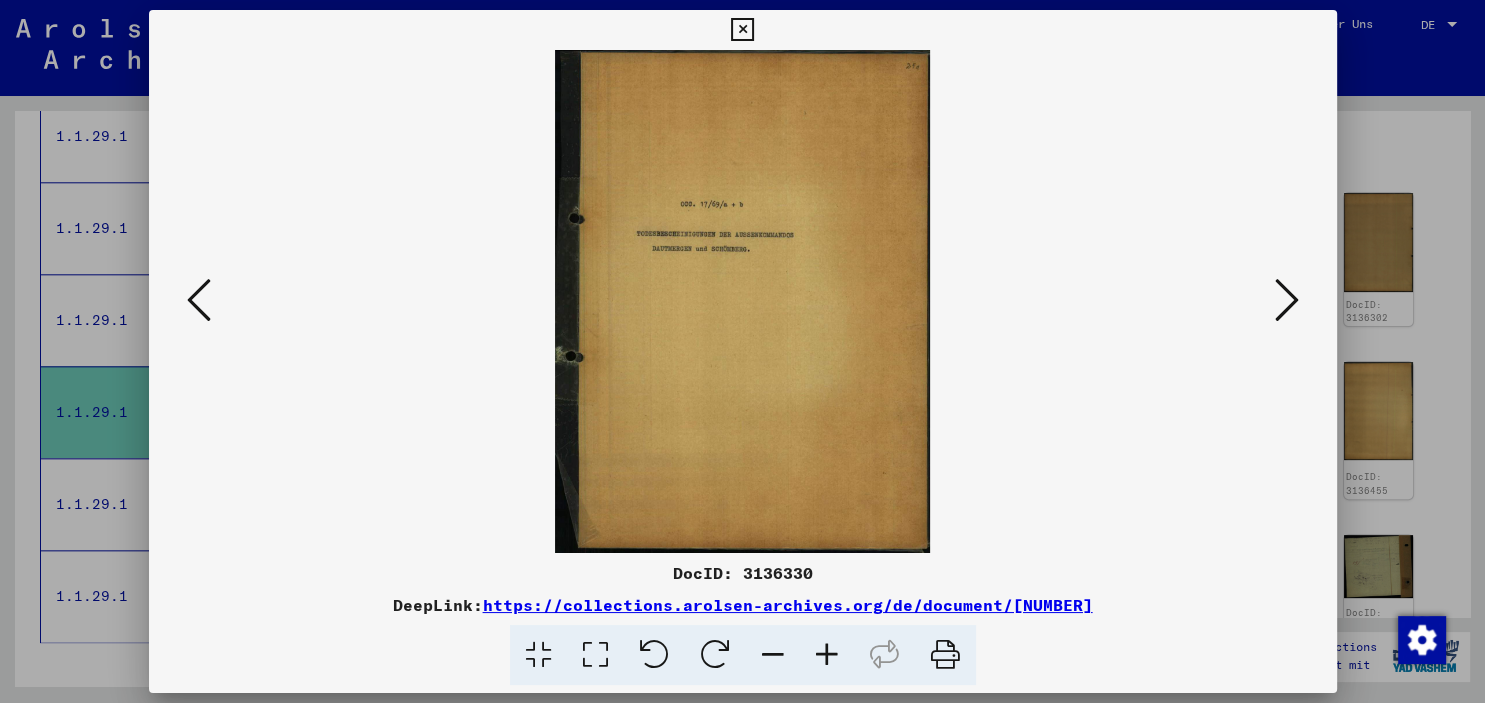 click at bounding box center [1287, 300] 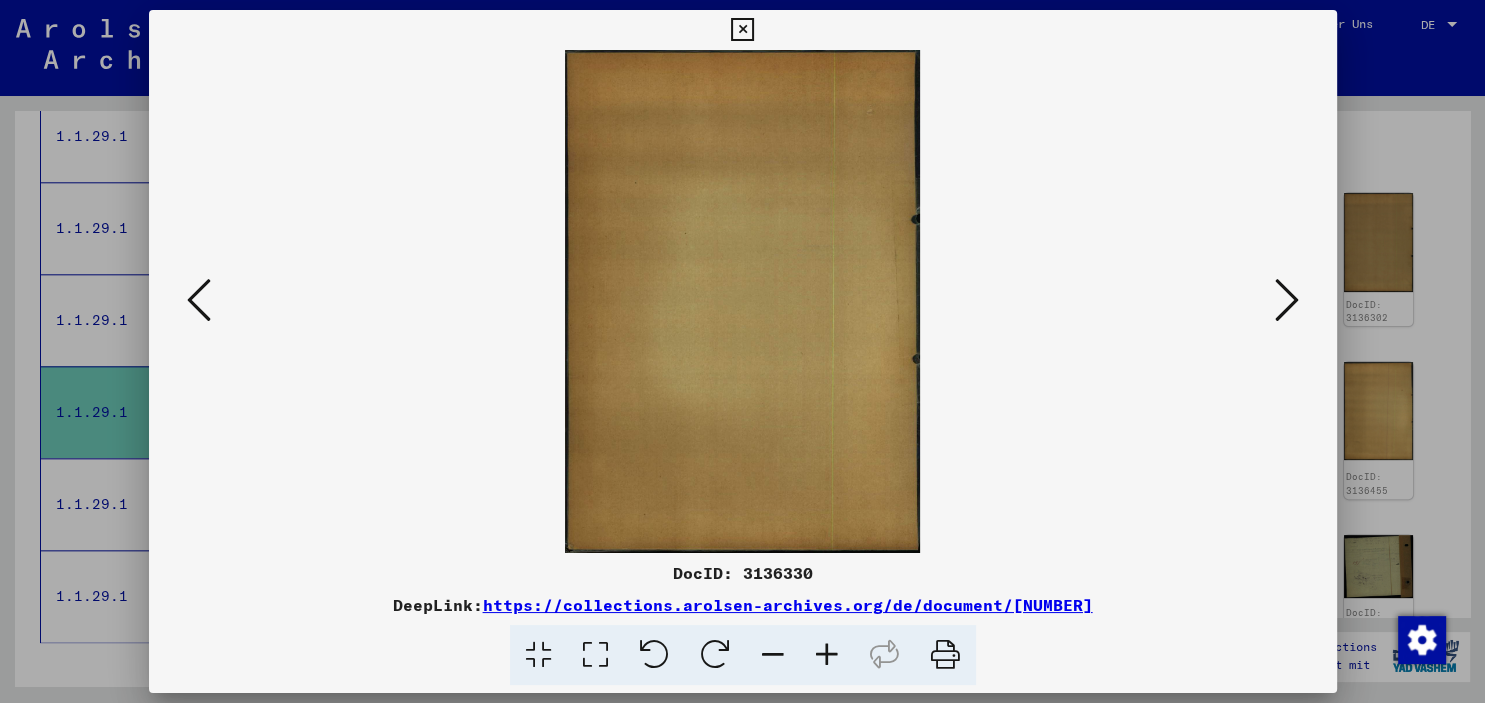 click at bounding box center (1287, 300) 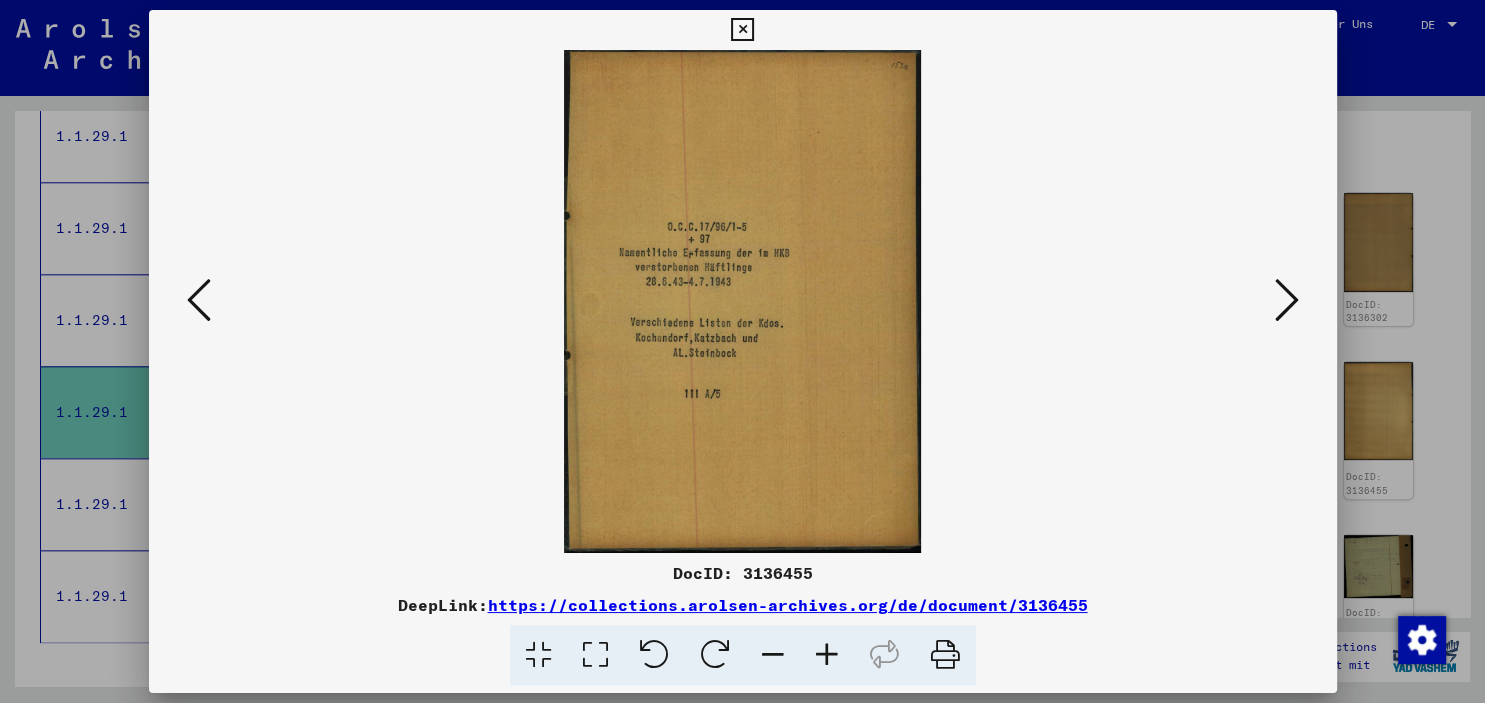 click at bounding box center (1287, 300) 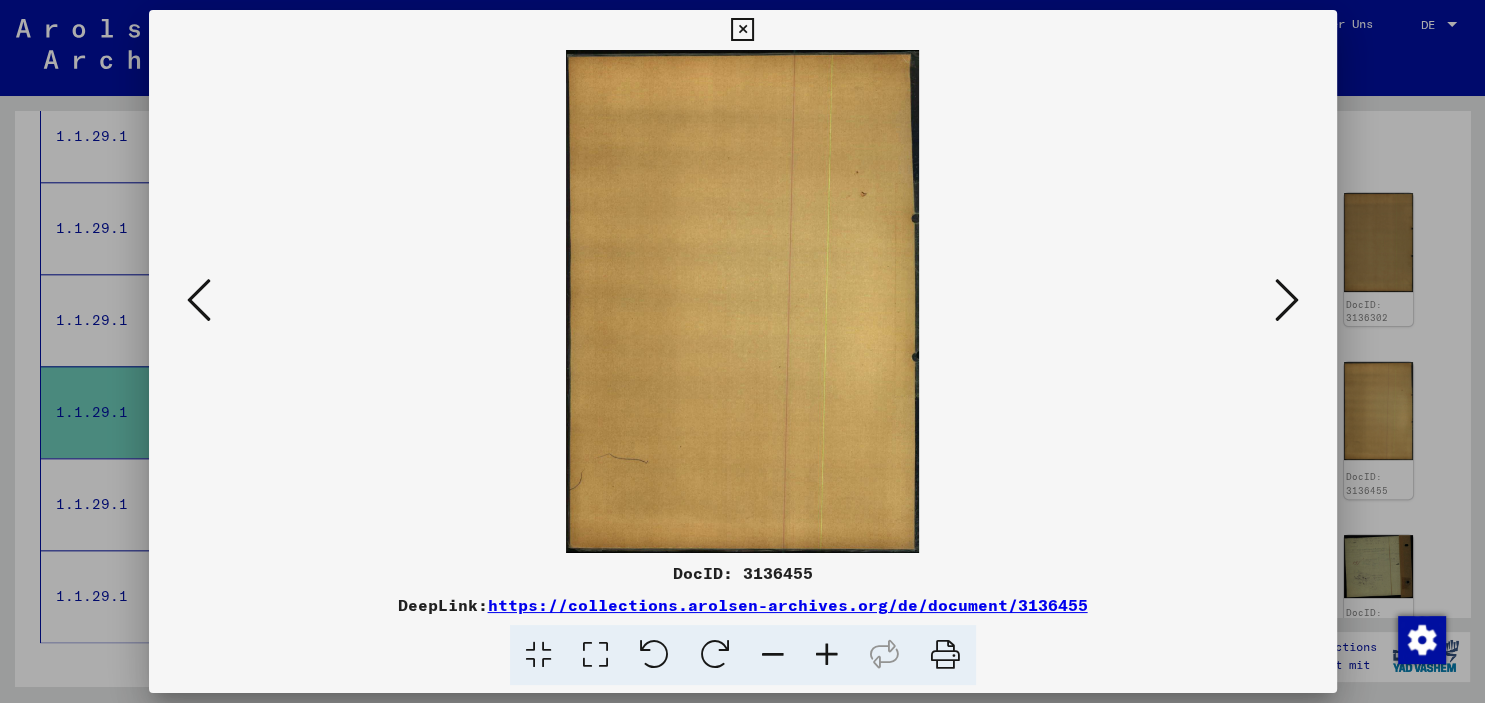 click at bounding box center [1287, 300] 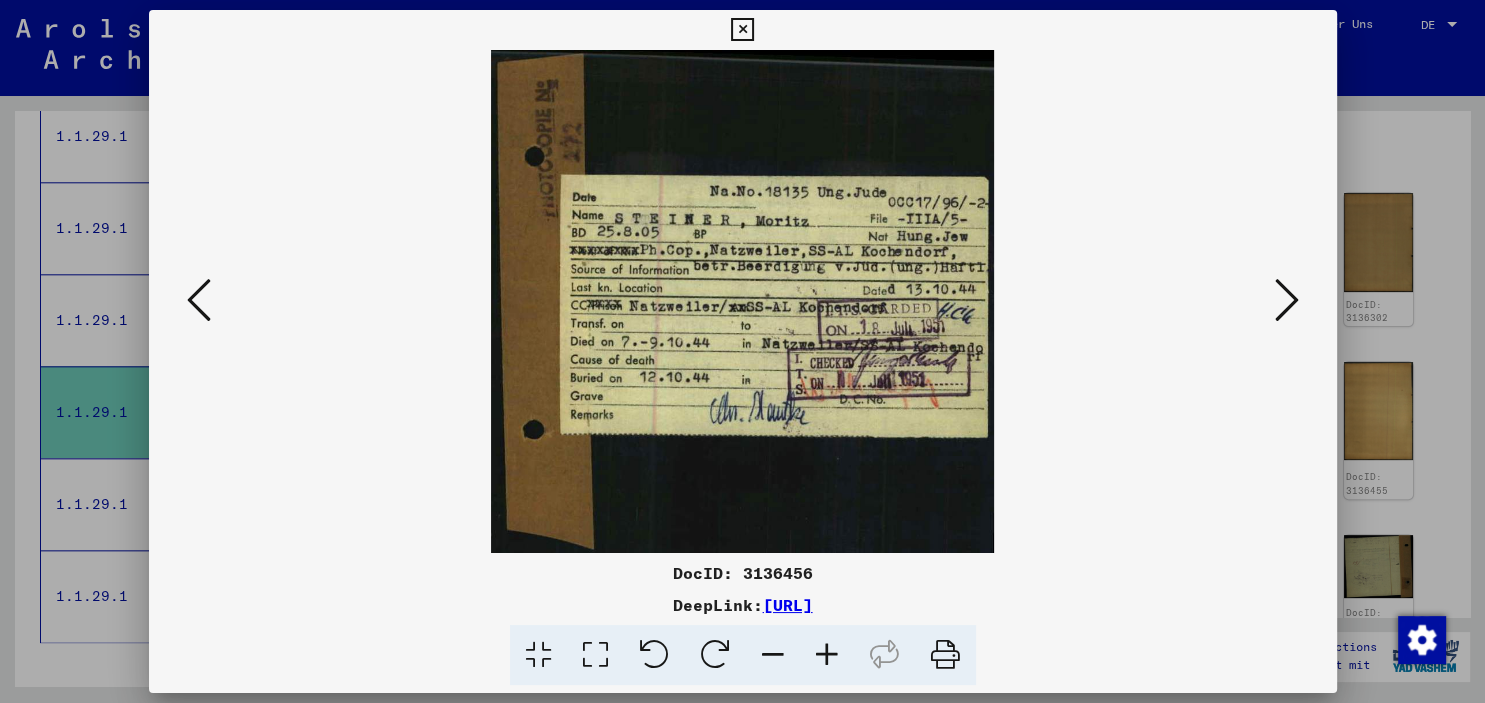 click at bounding box center (1287, 300) 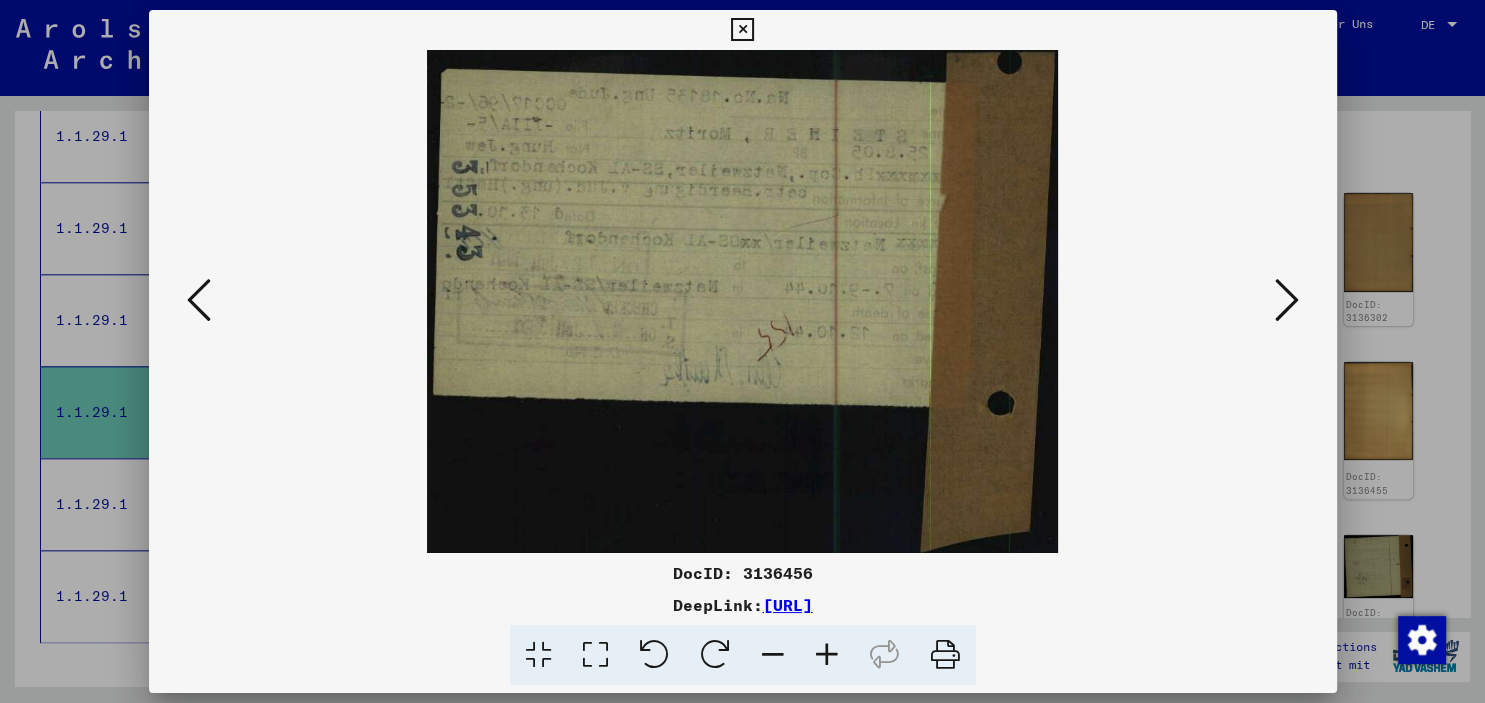 click at bounding box center (1287, 300) 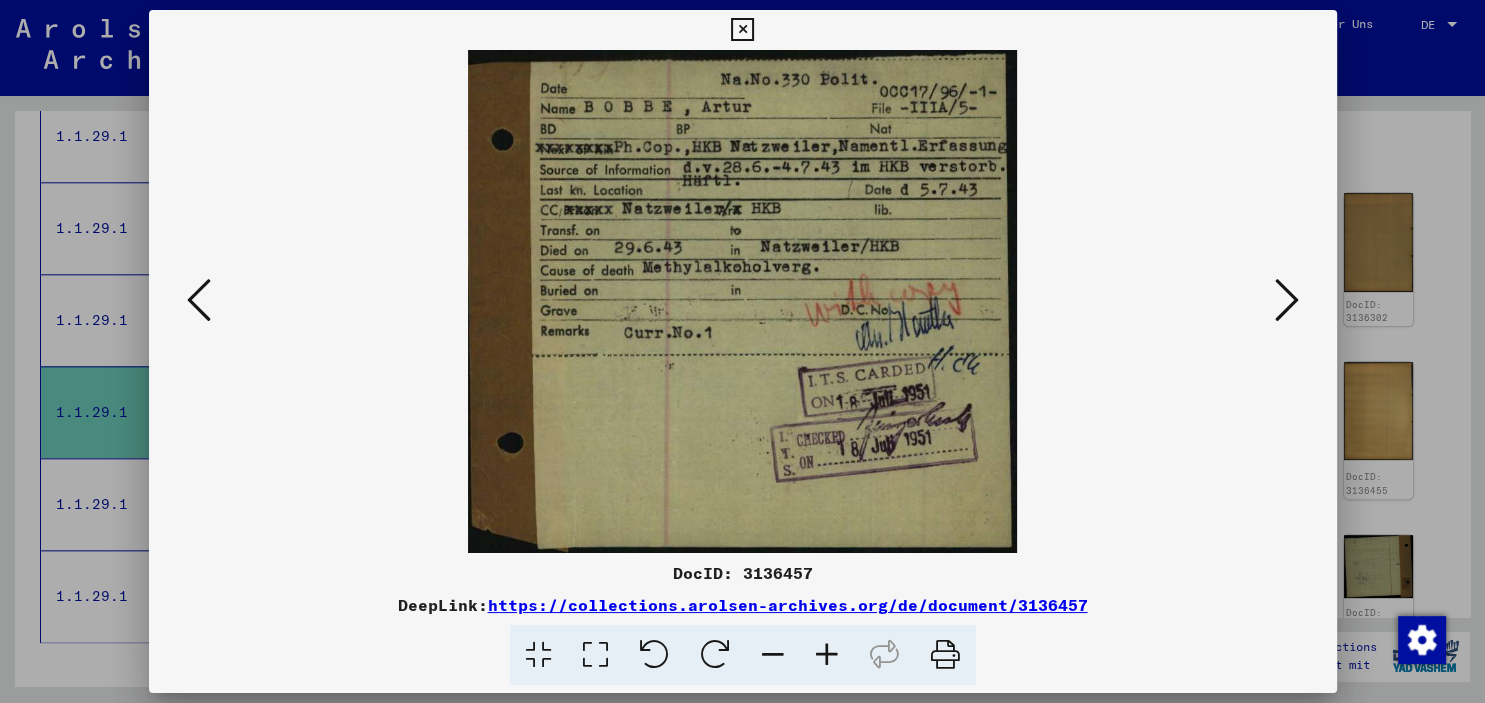 click at bounding box center (1287, 300) 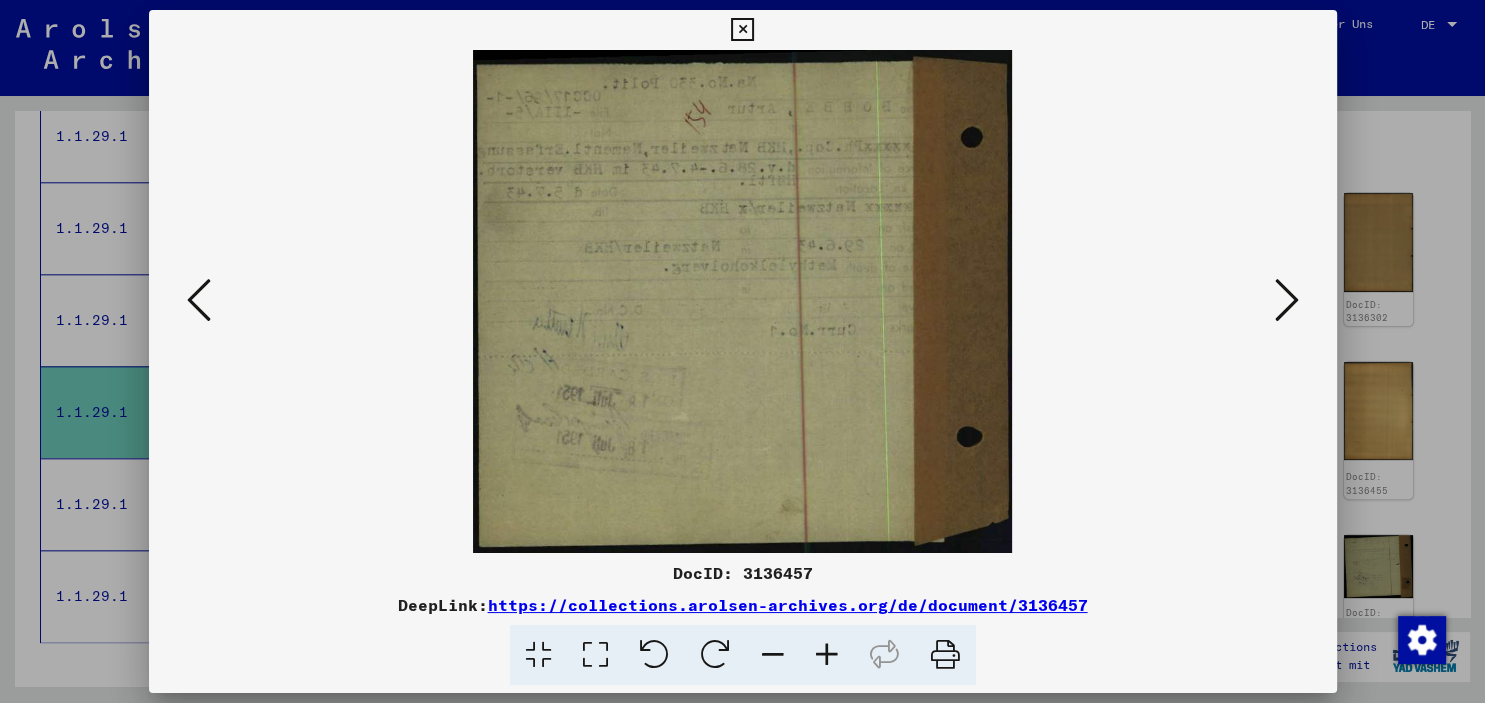 click at bounding box center (1287, 300) 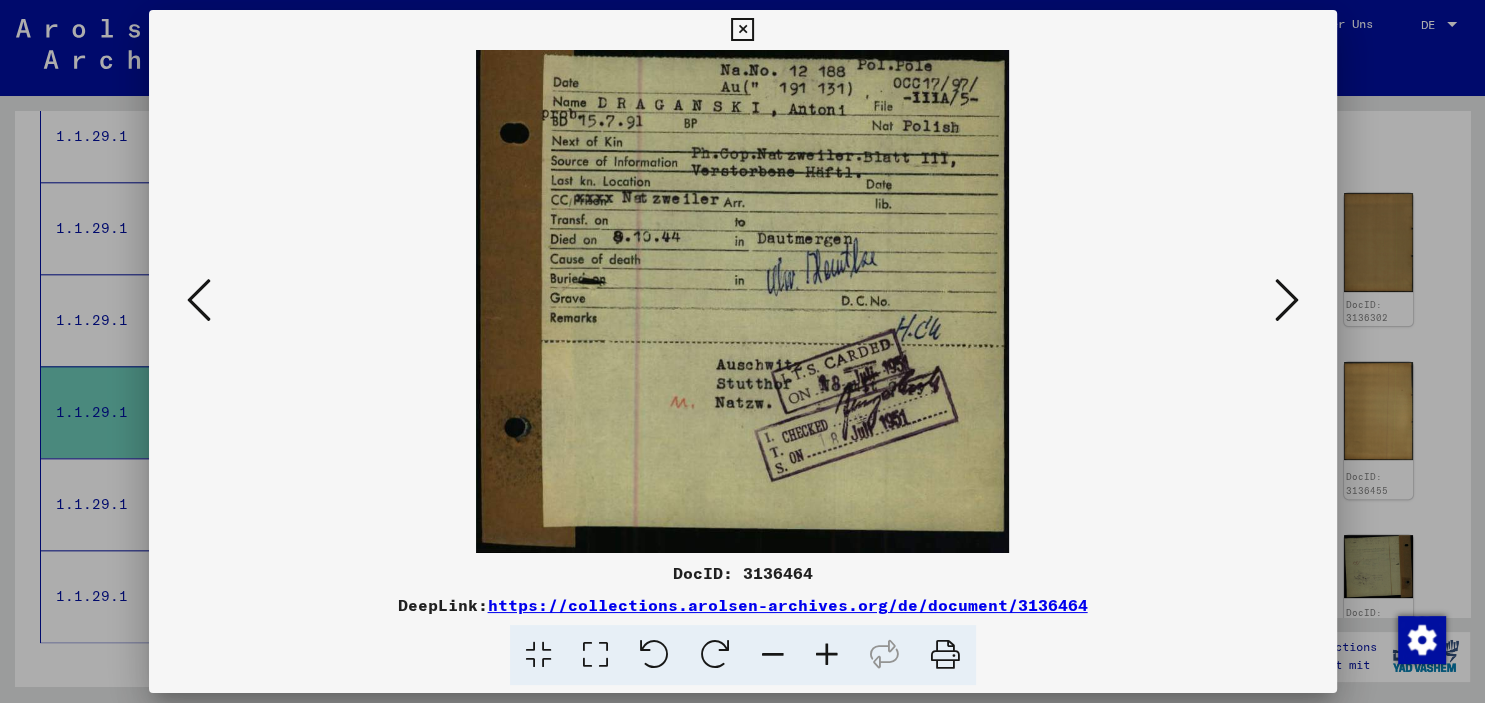 click at bounding box center [1287, 300] 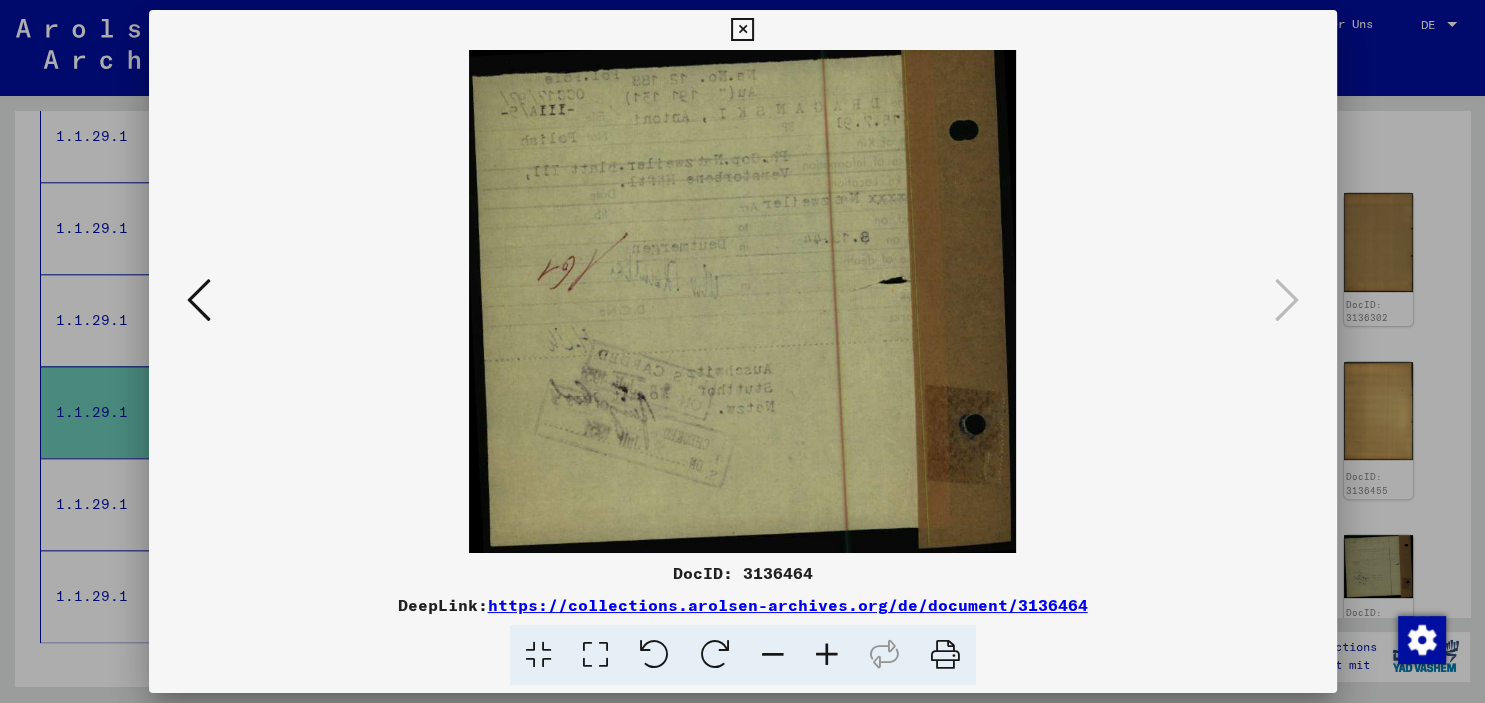 click at bounding box center (742, 30) 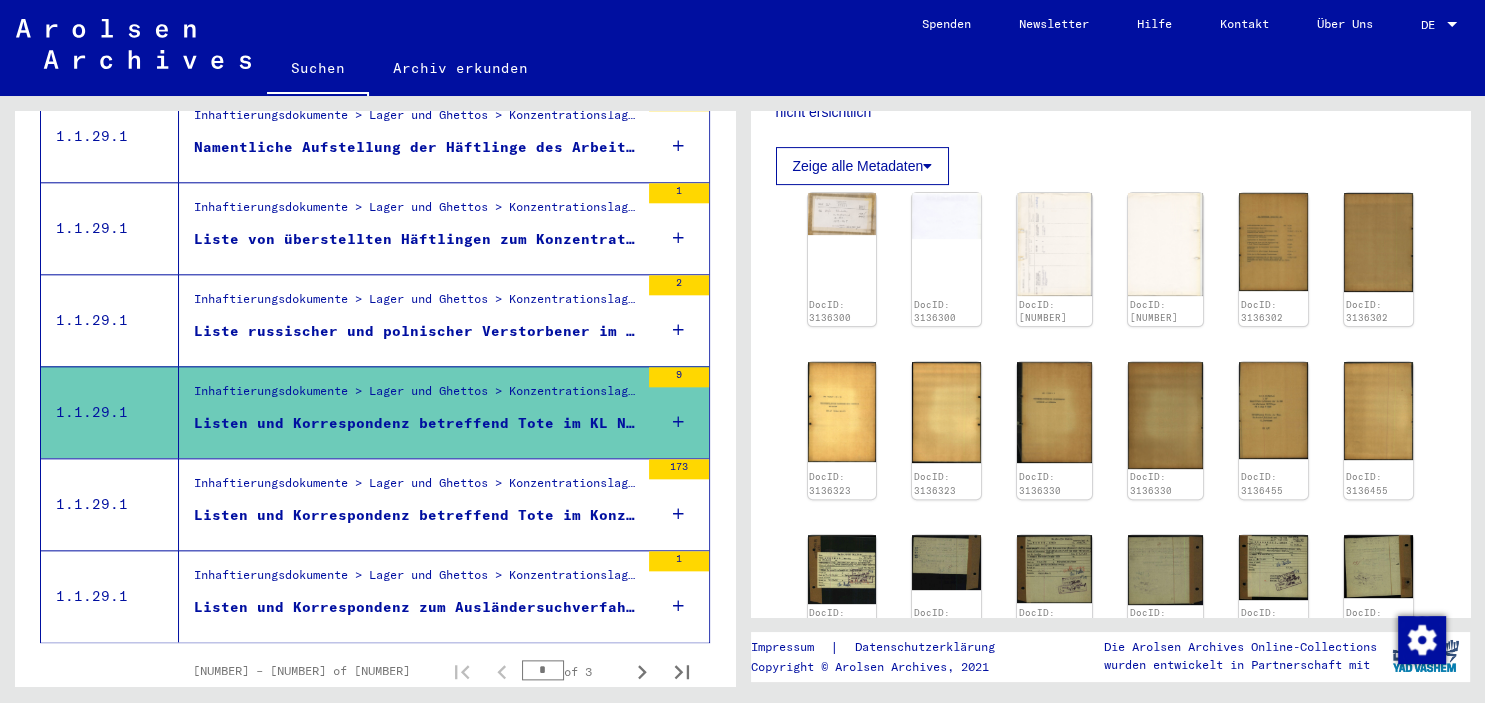 click on "Listen und Korrespondenz betreffend Tote im Konzentrationslager Natzweiler      und den Außenlagern" at bounding box center [416, 515] 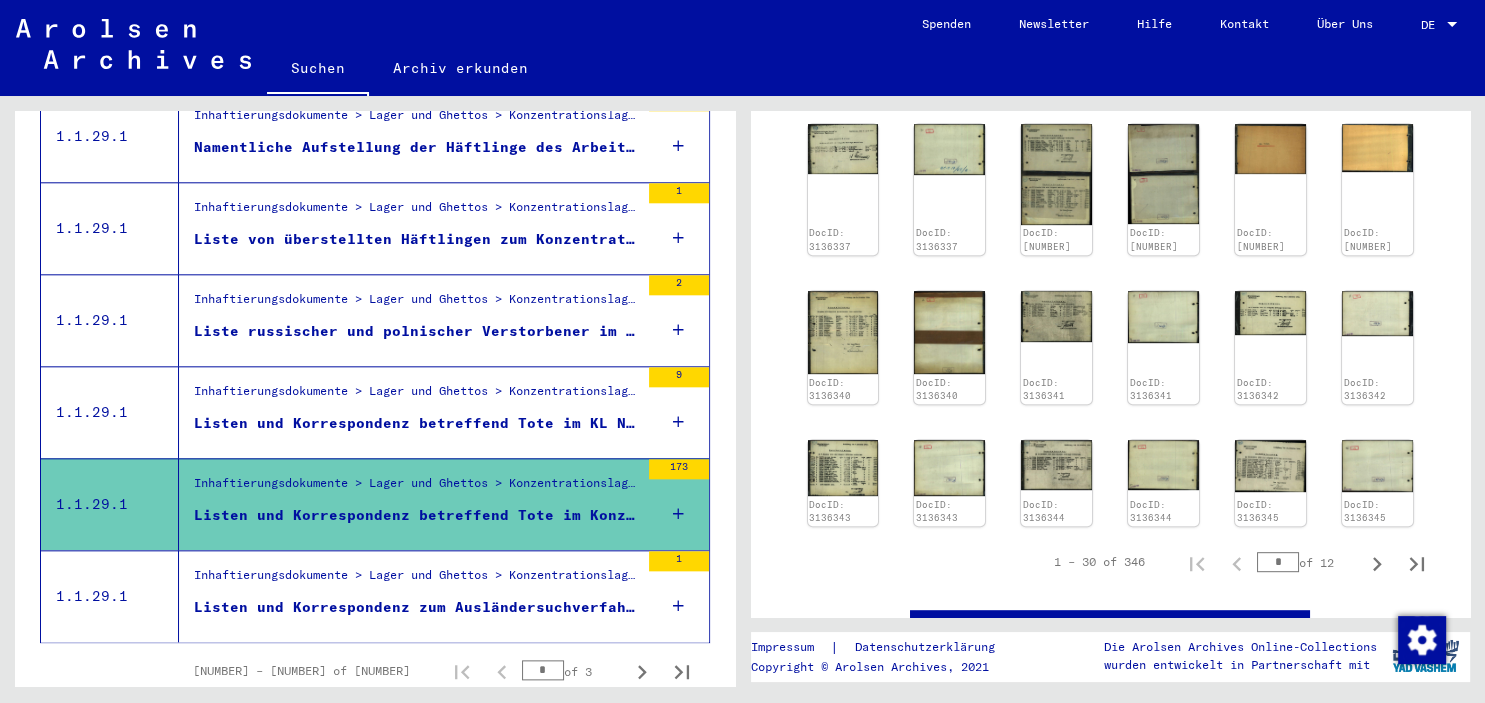 scroll, scrollTop: 1024, scrollLeft: 0, axis: vertical 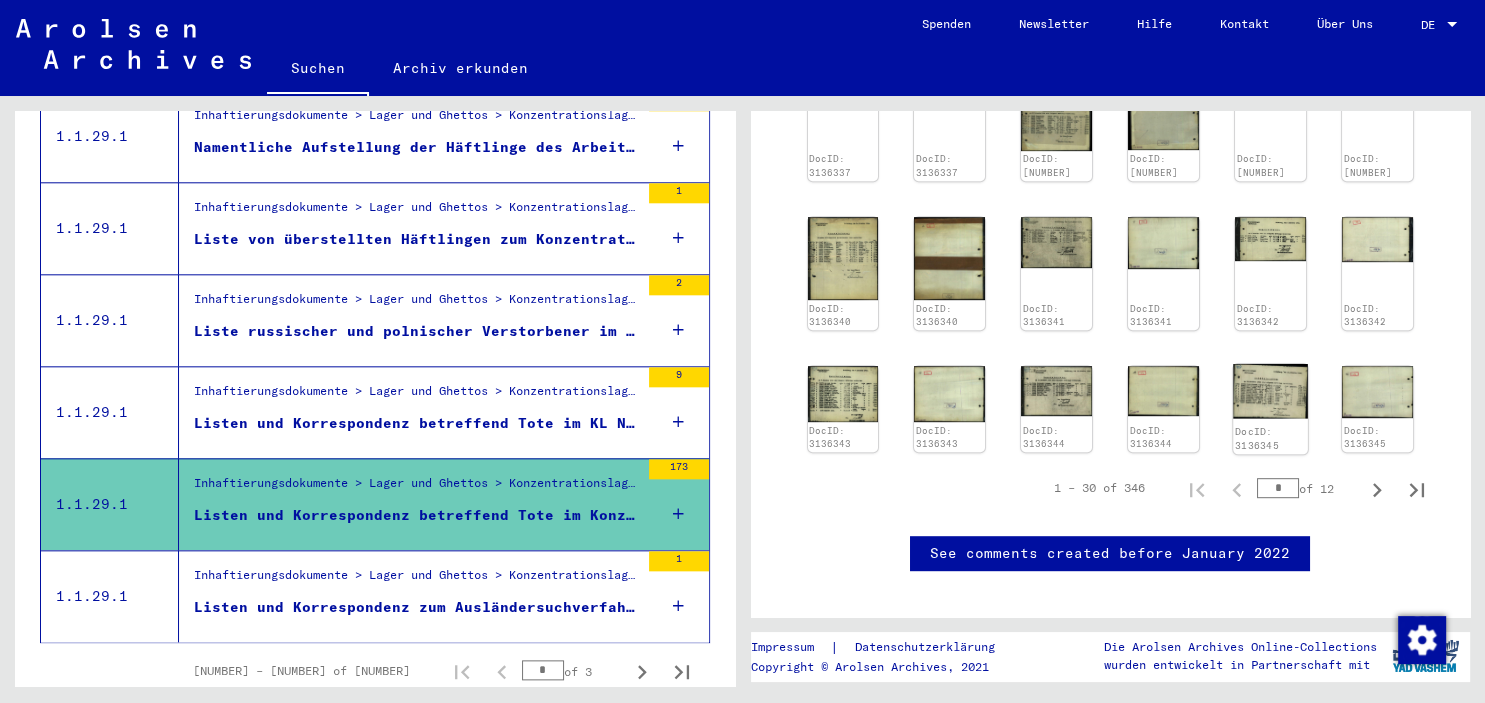 click 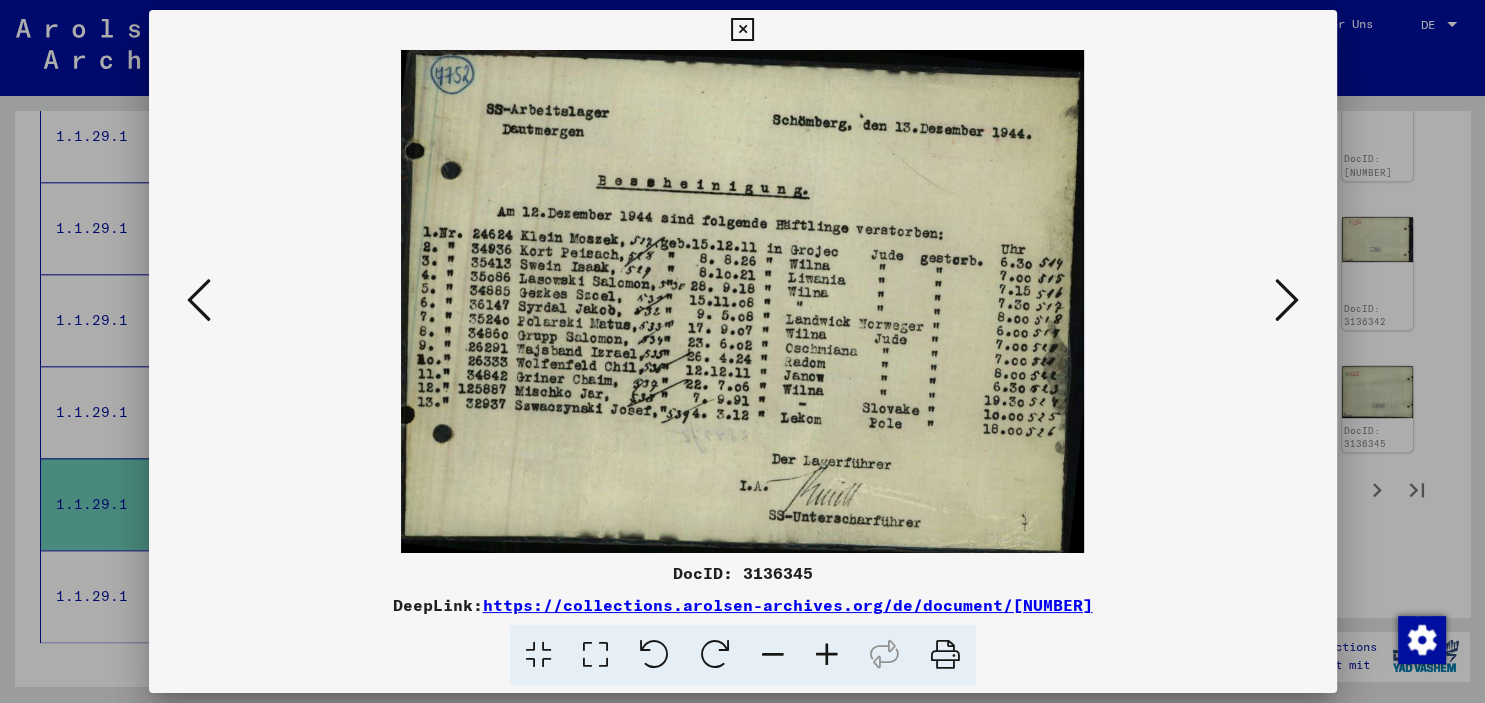 click at bounding box center [1287, 300] 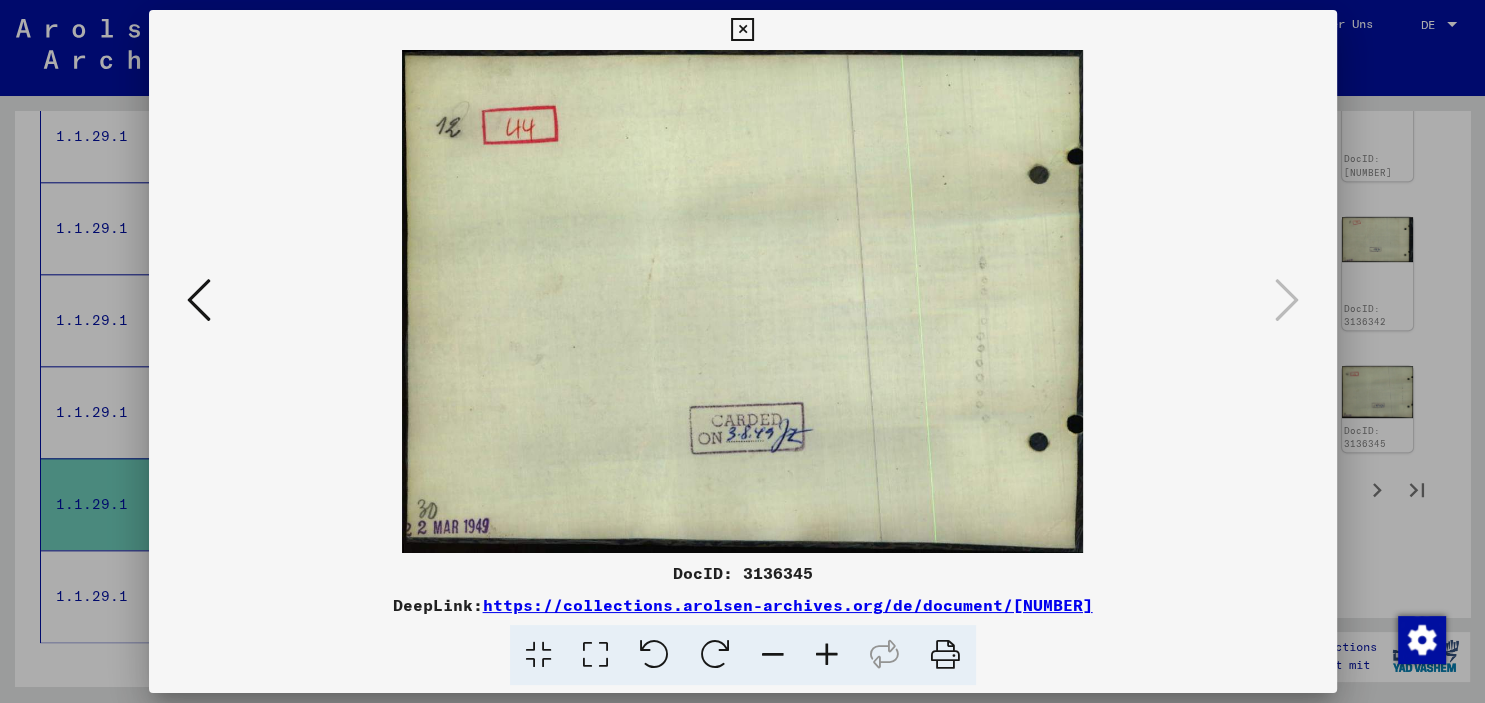 click at bounding box center [742, 30] 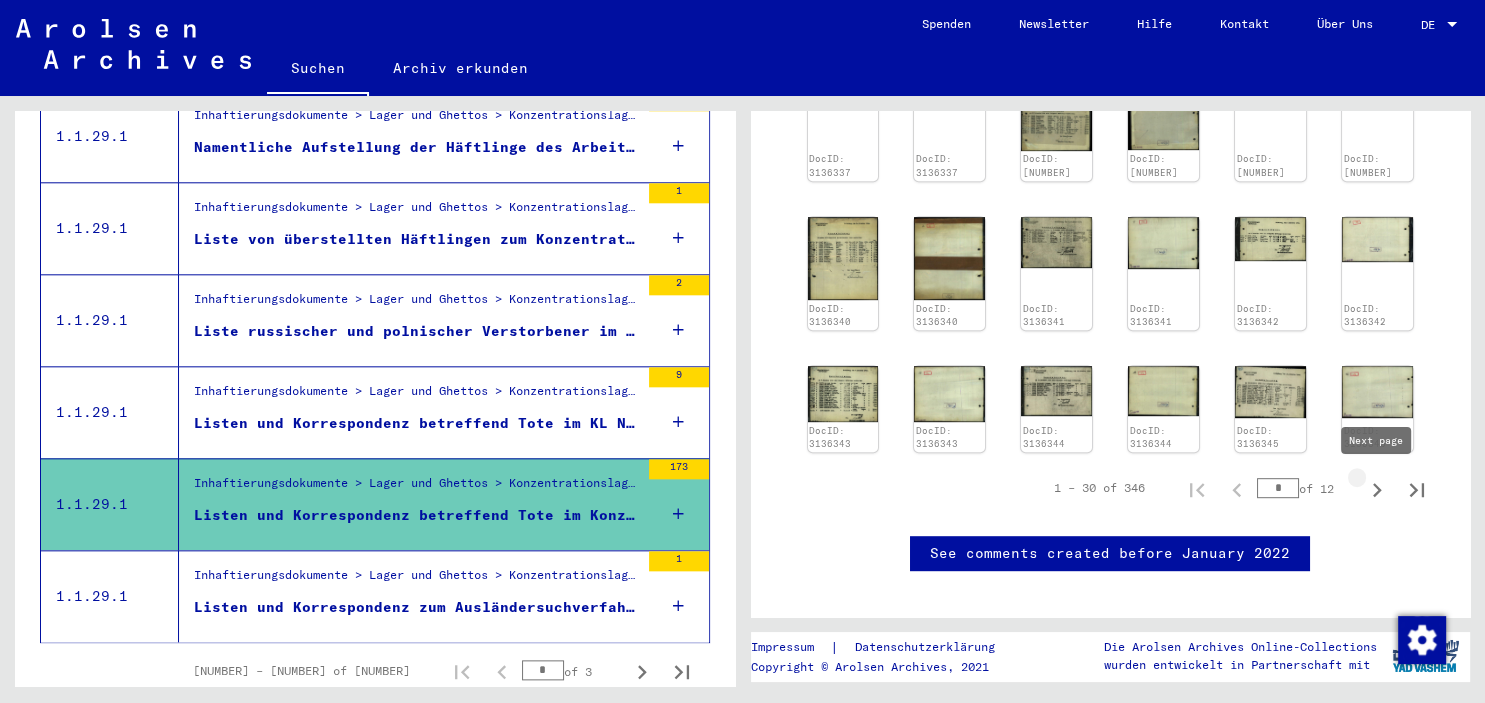 click 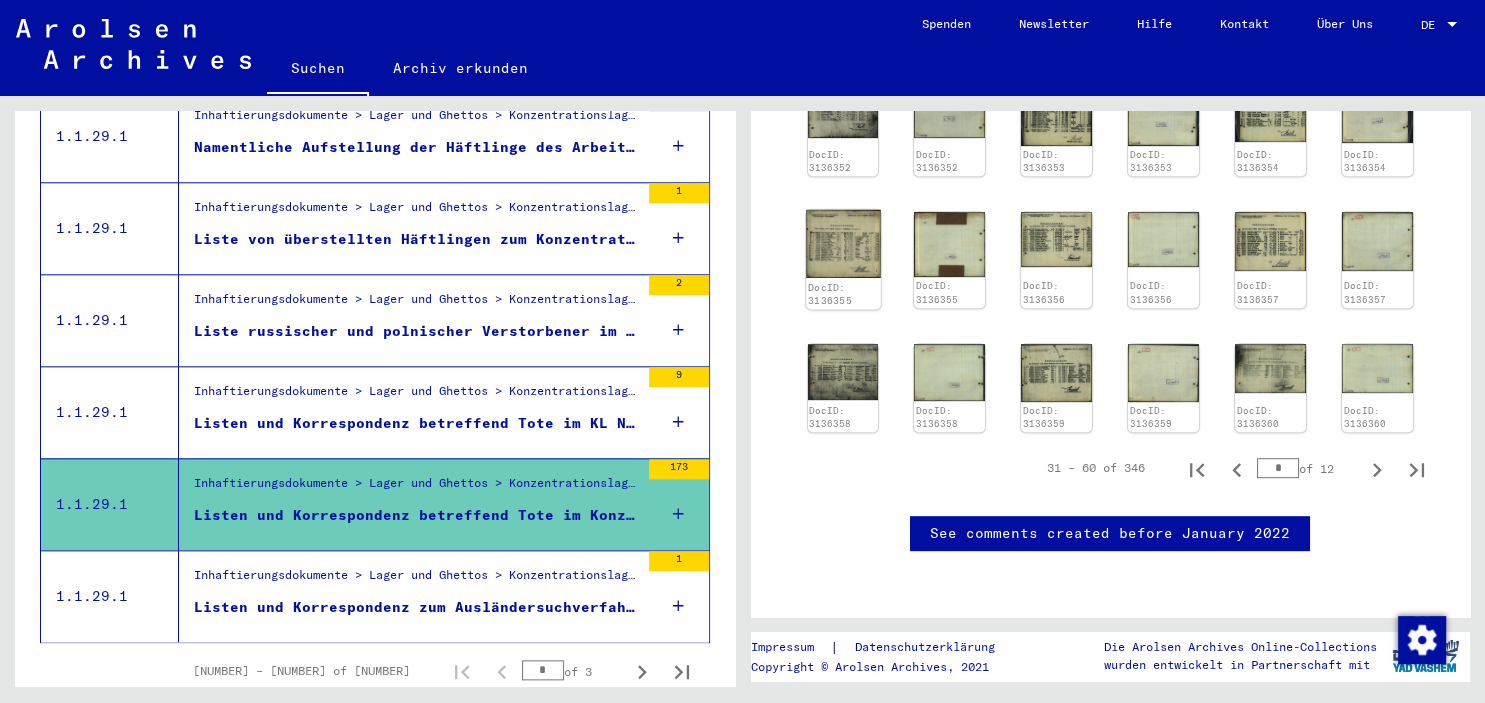 click 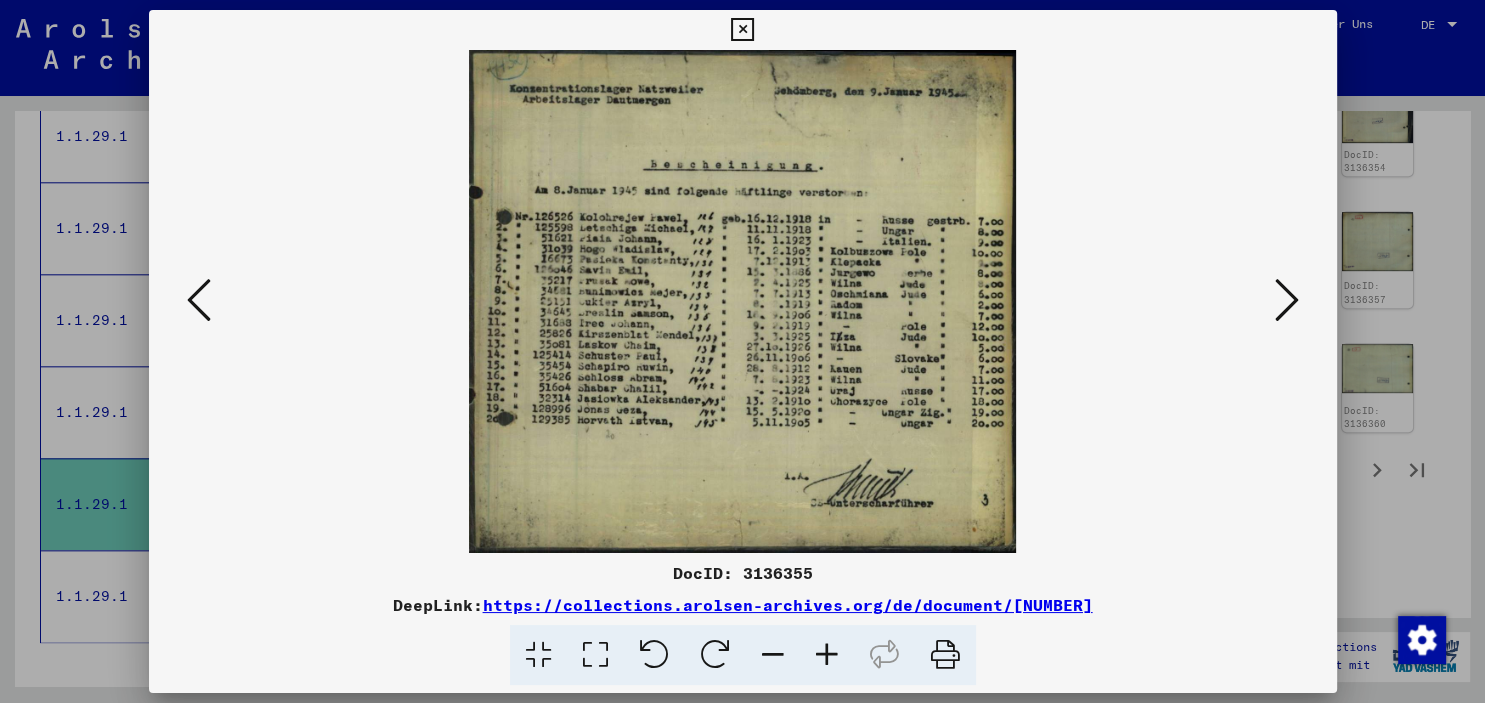click at bounding box center (742, 30) 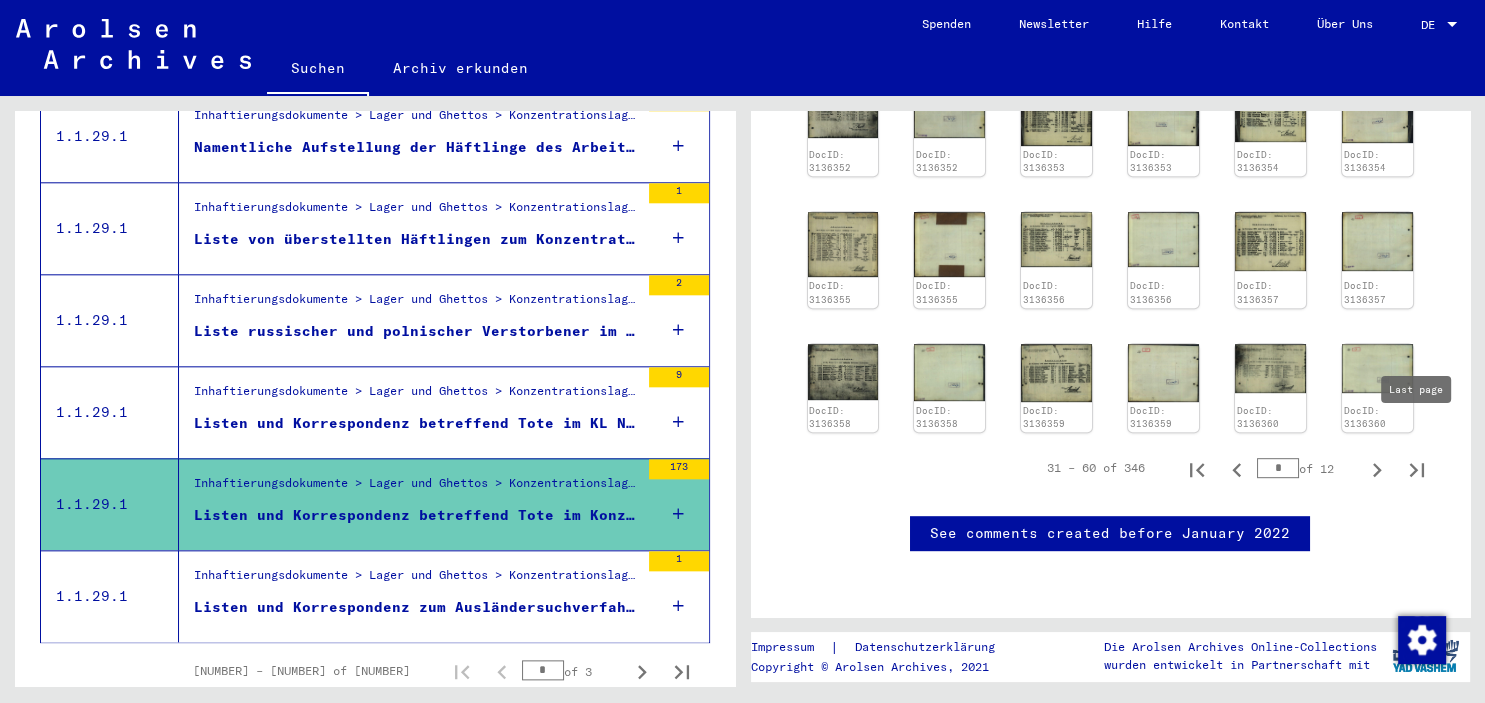click 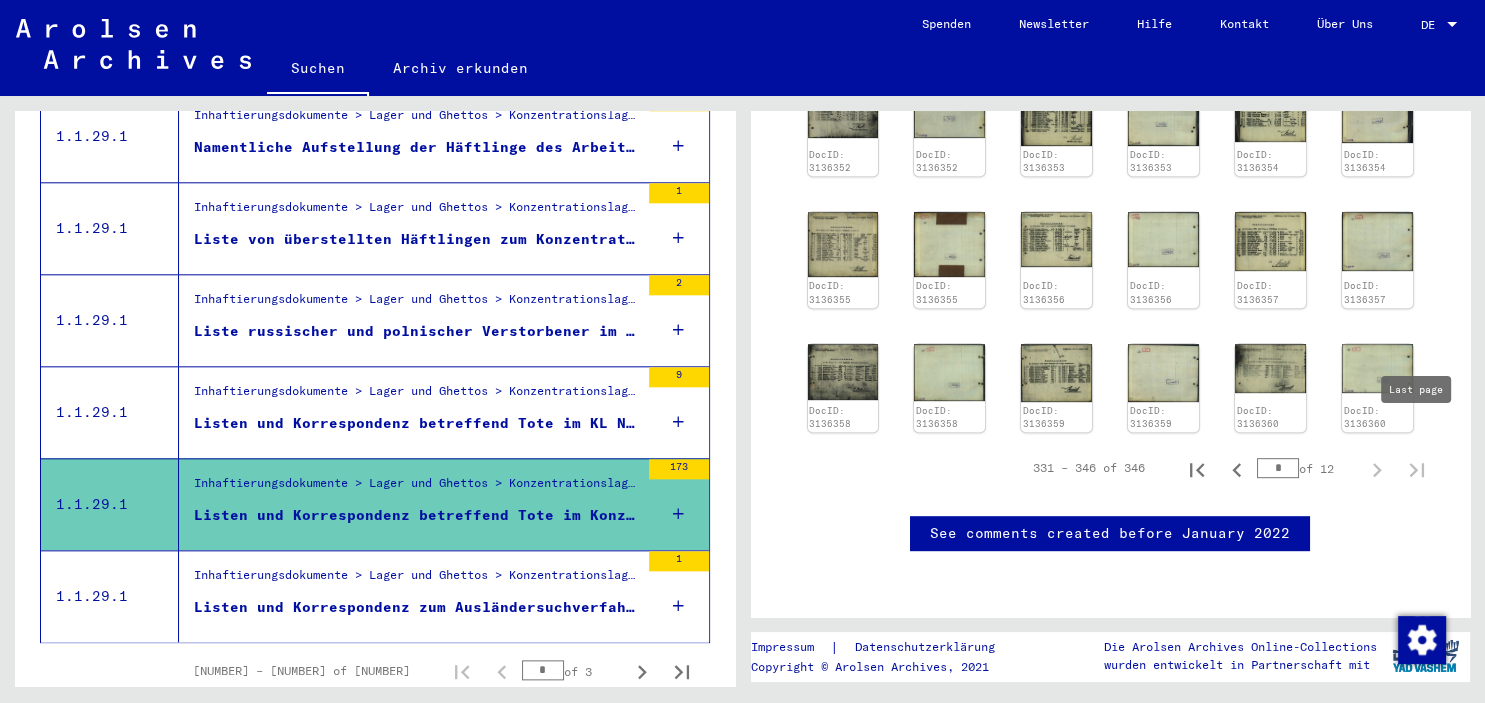 type on "**" 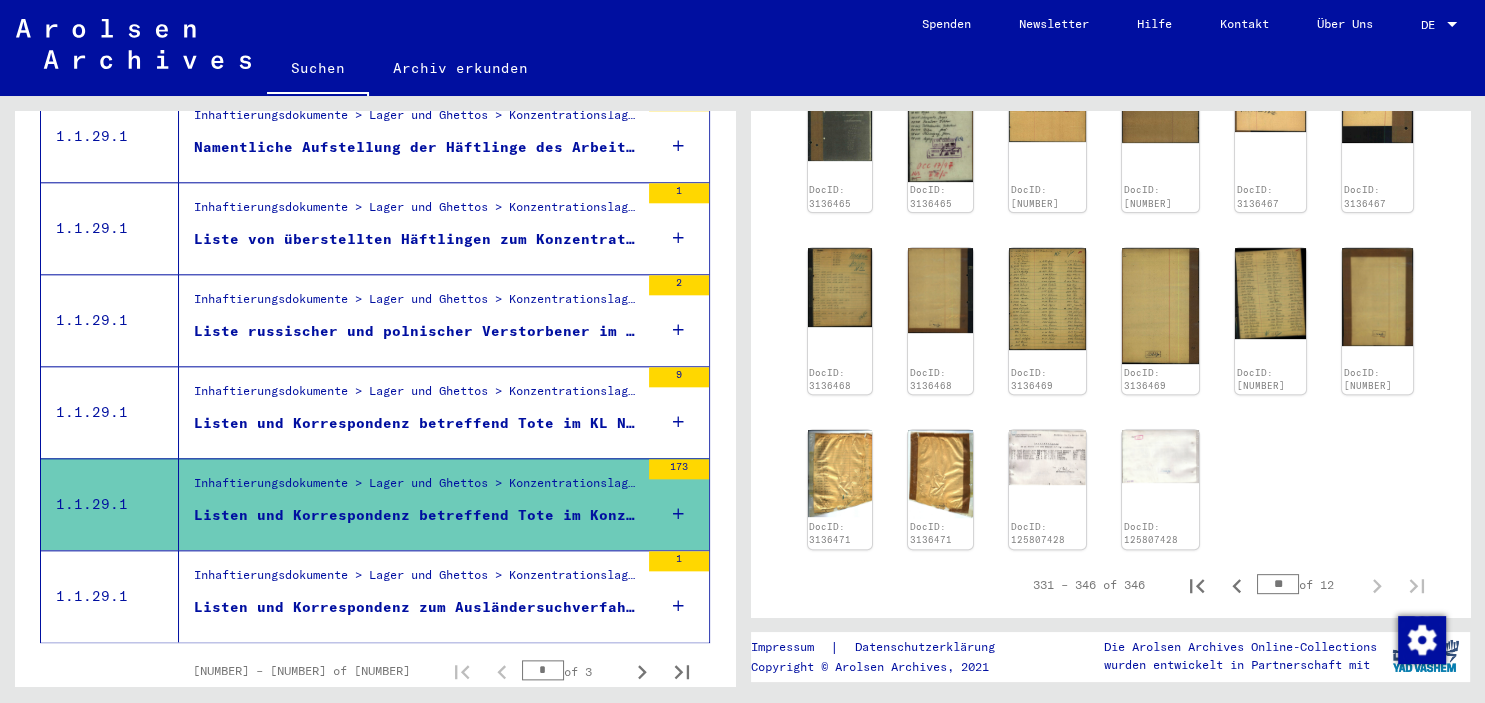 scroll, scrollTop: 637, scrollLeft: 0, axis: vertical 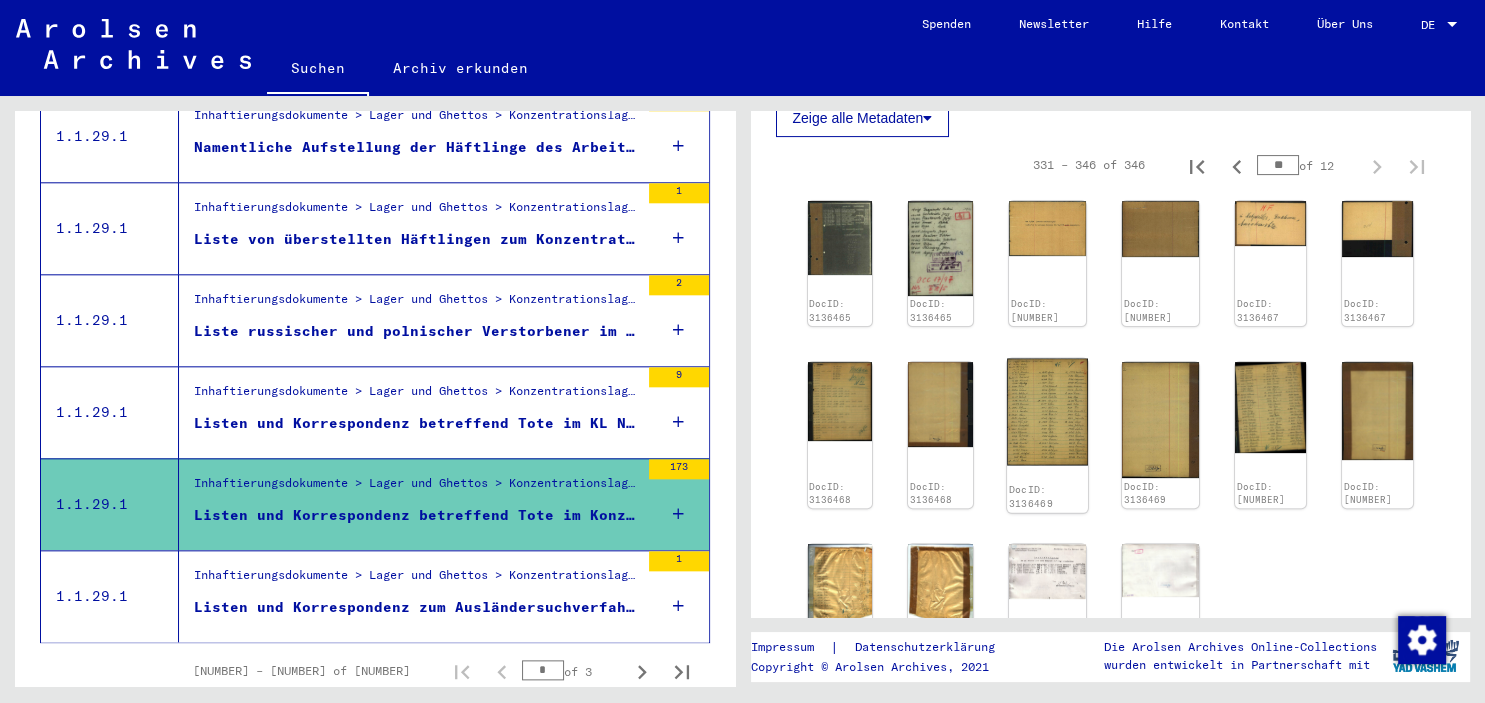 click 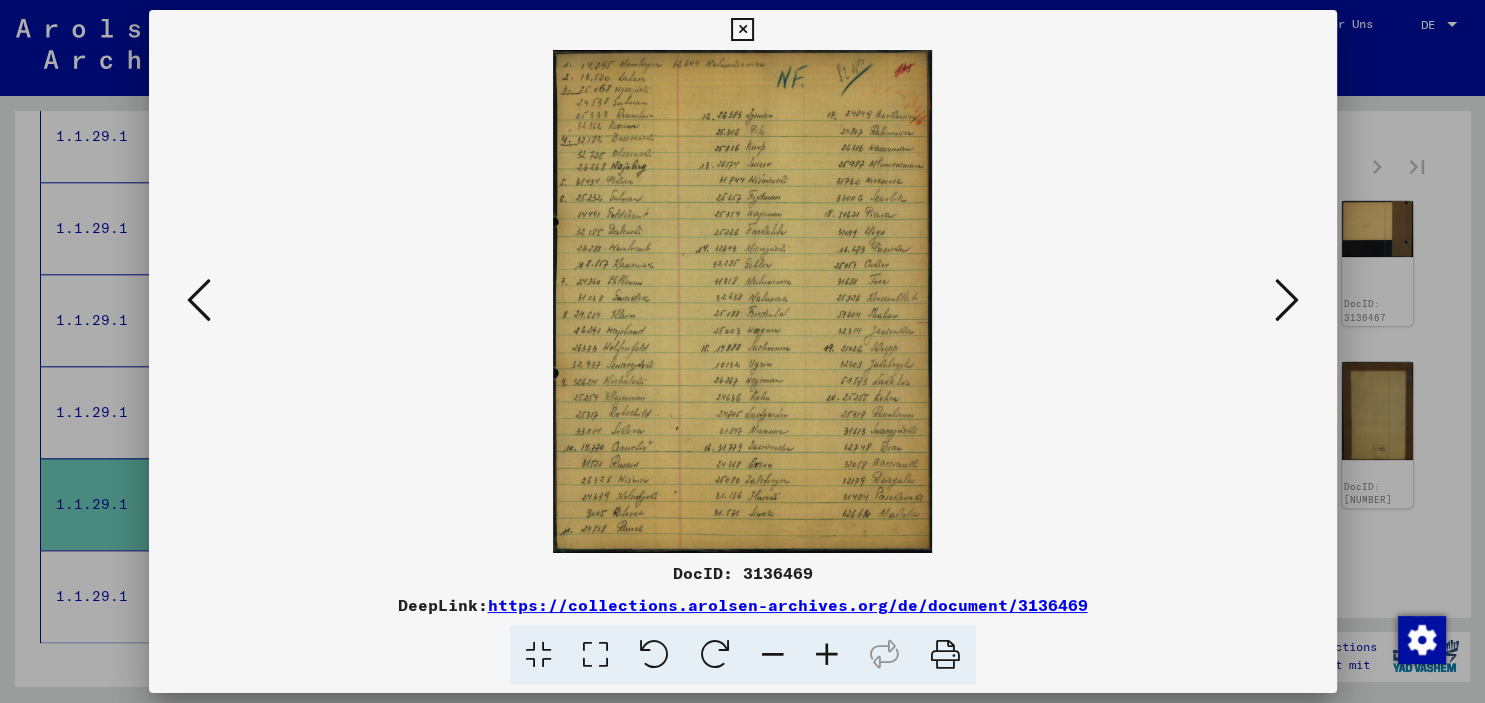 click at bounding box center [199, 300] 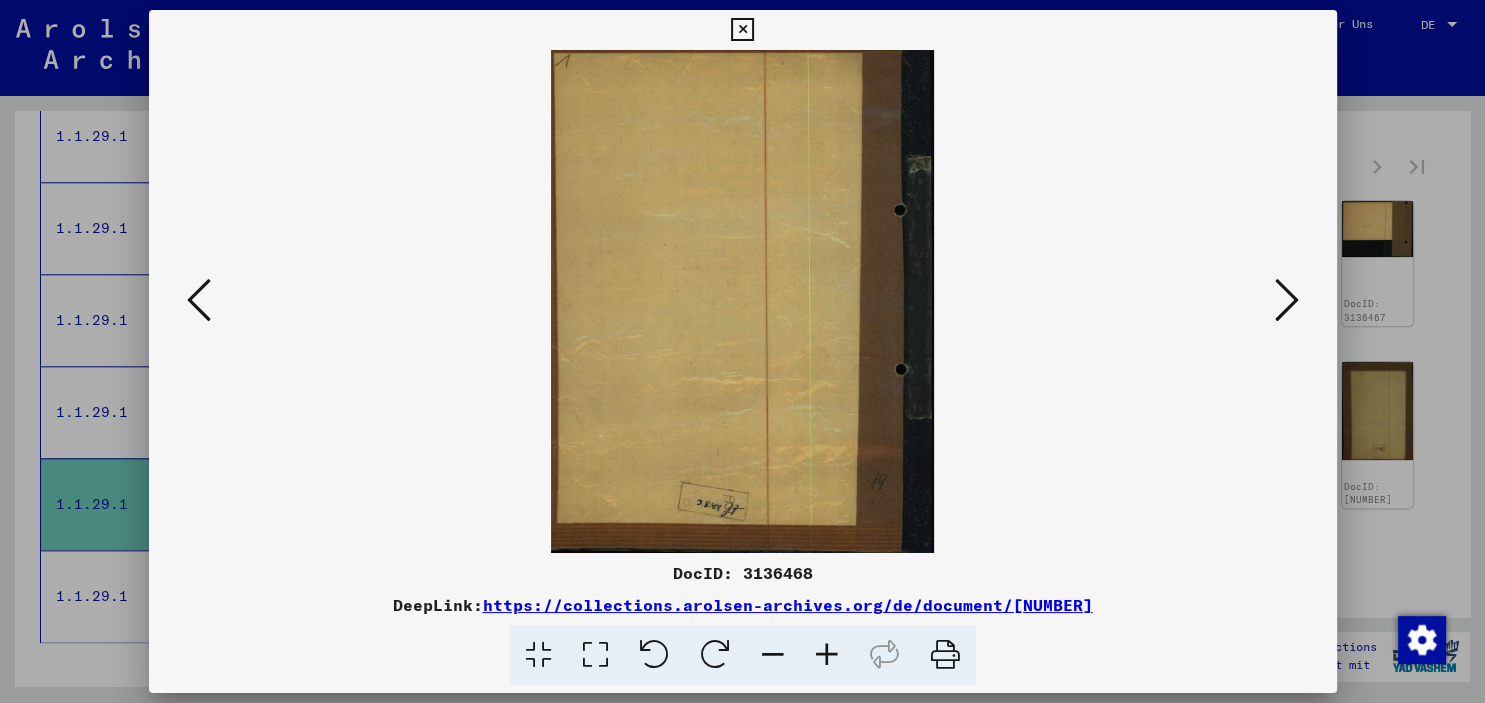 click at bounding box center [199, 300] 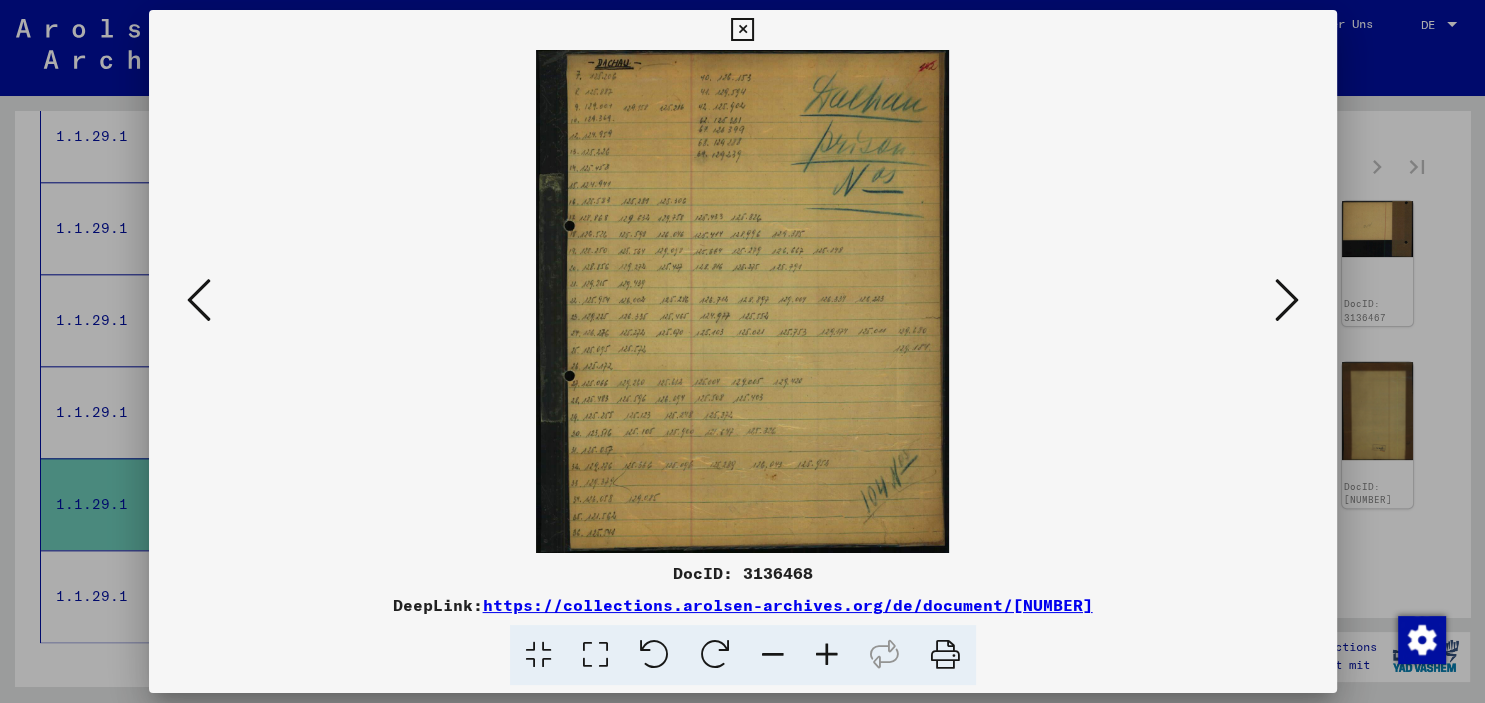 click at bounding box center (199, 300) 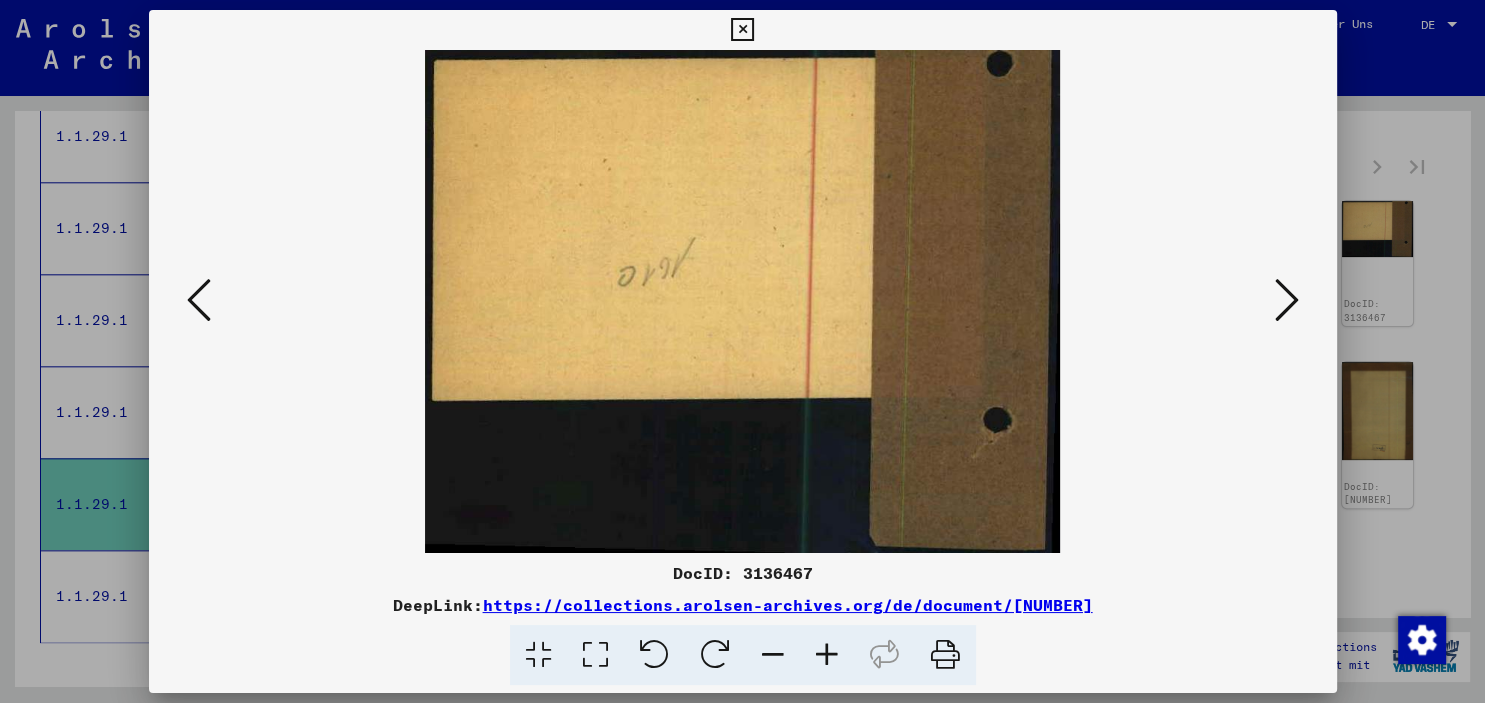 click at bounding box center [199, 300] 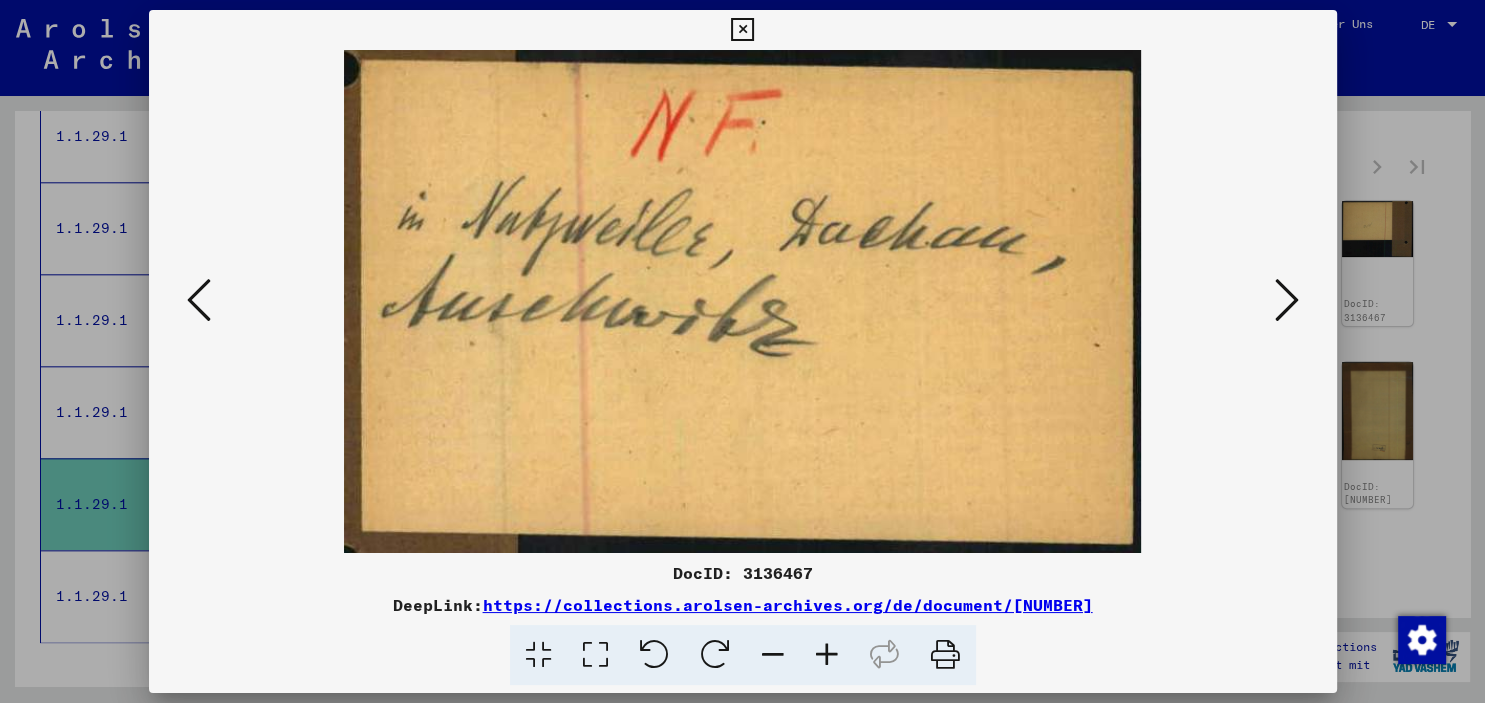 click at bounding box center [199, 300] 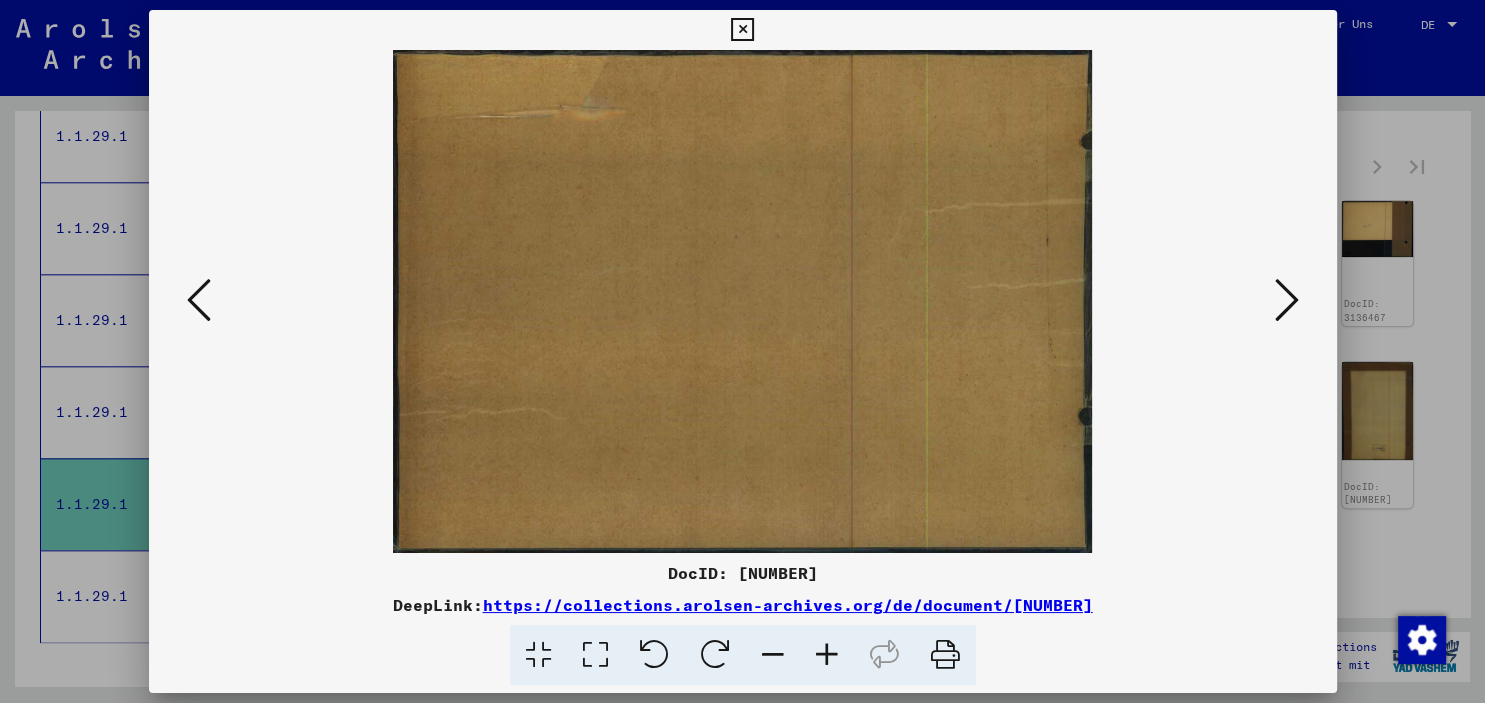 click at bounding box center [199, 300] 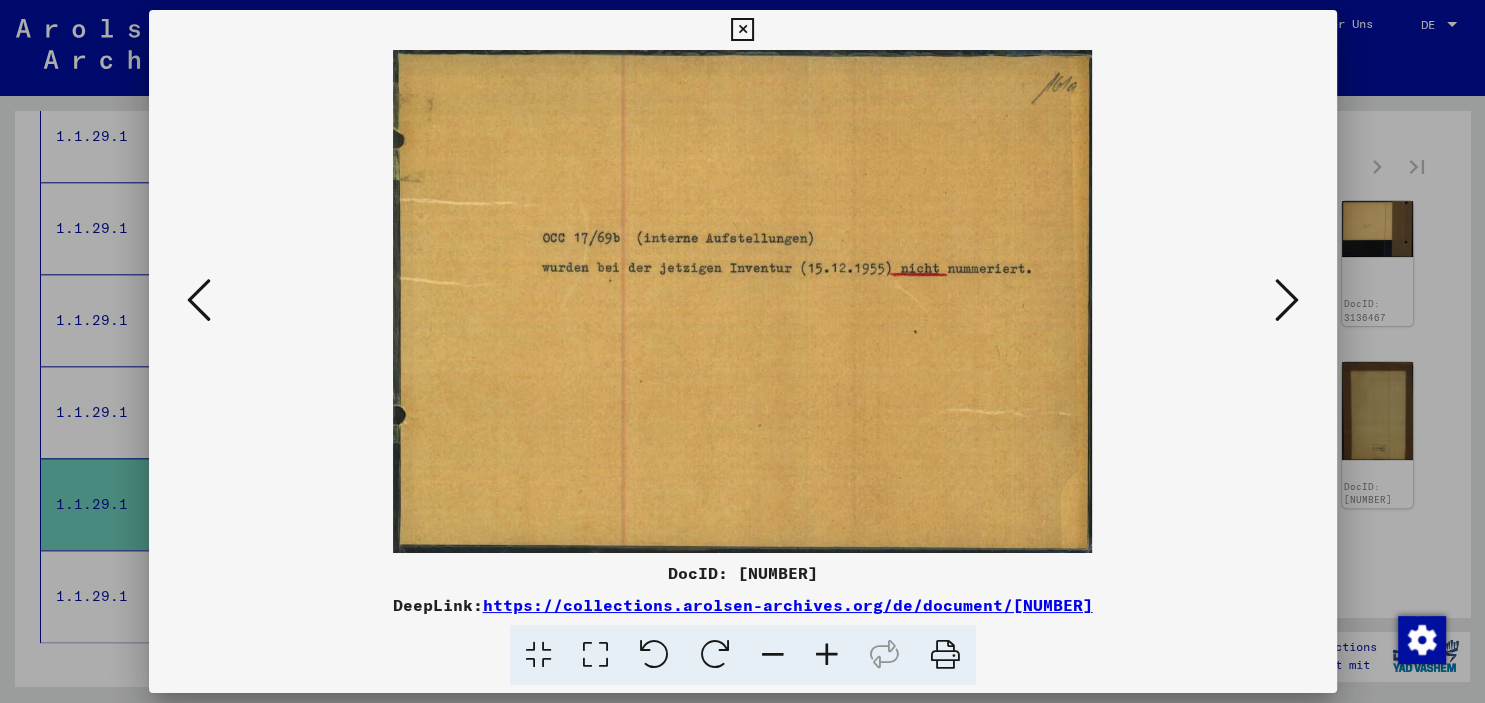 click at bounding box center (199, 300) 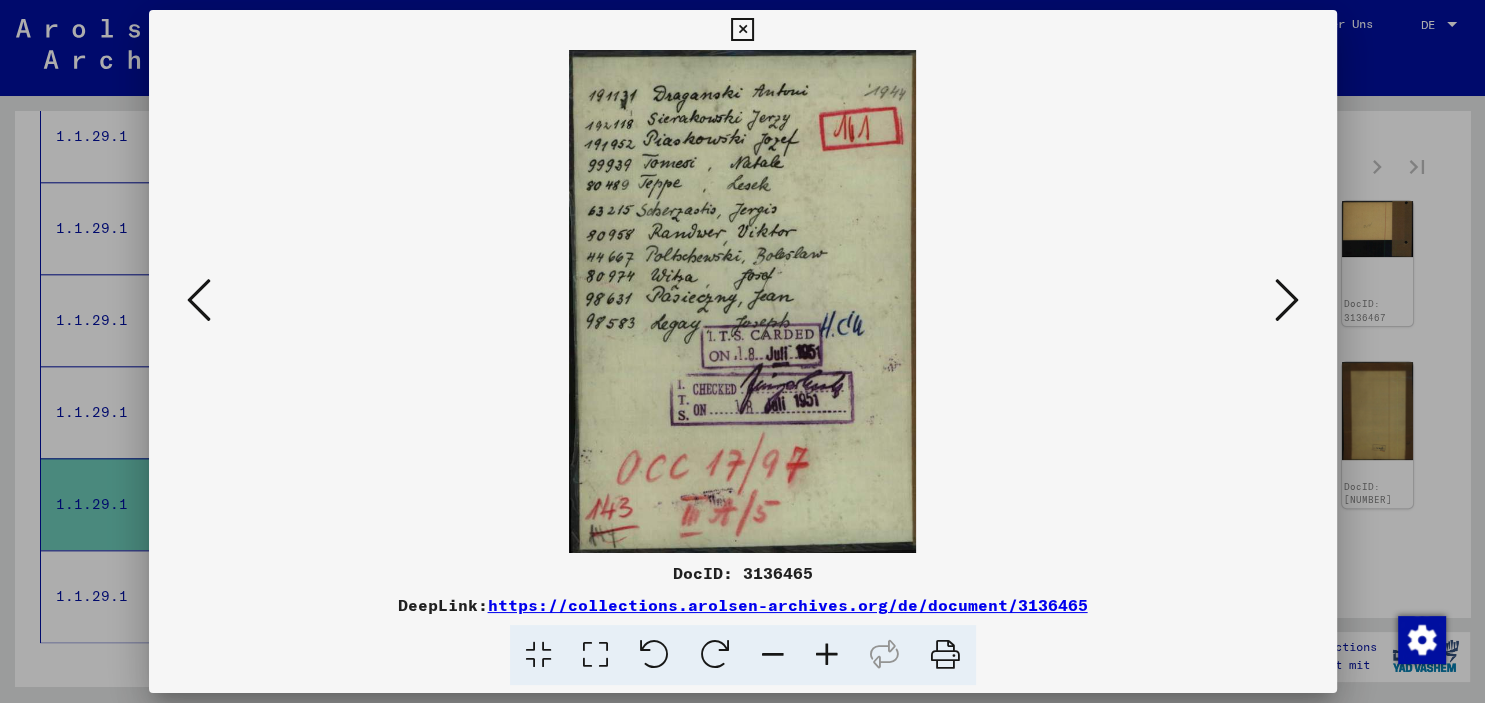 click at bounding box center [199, 300] 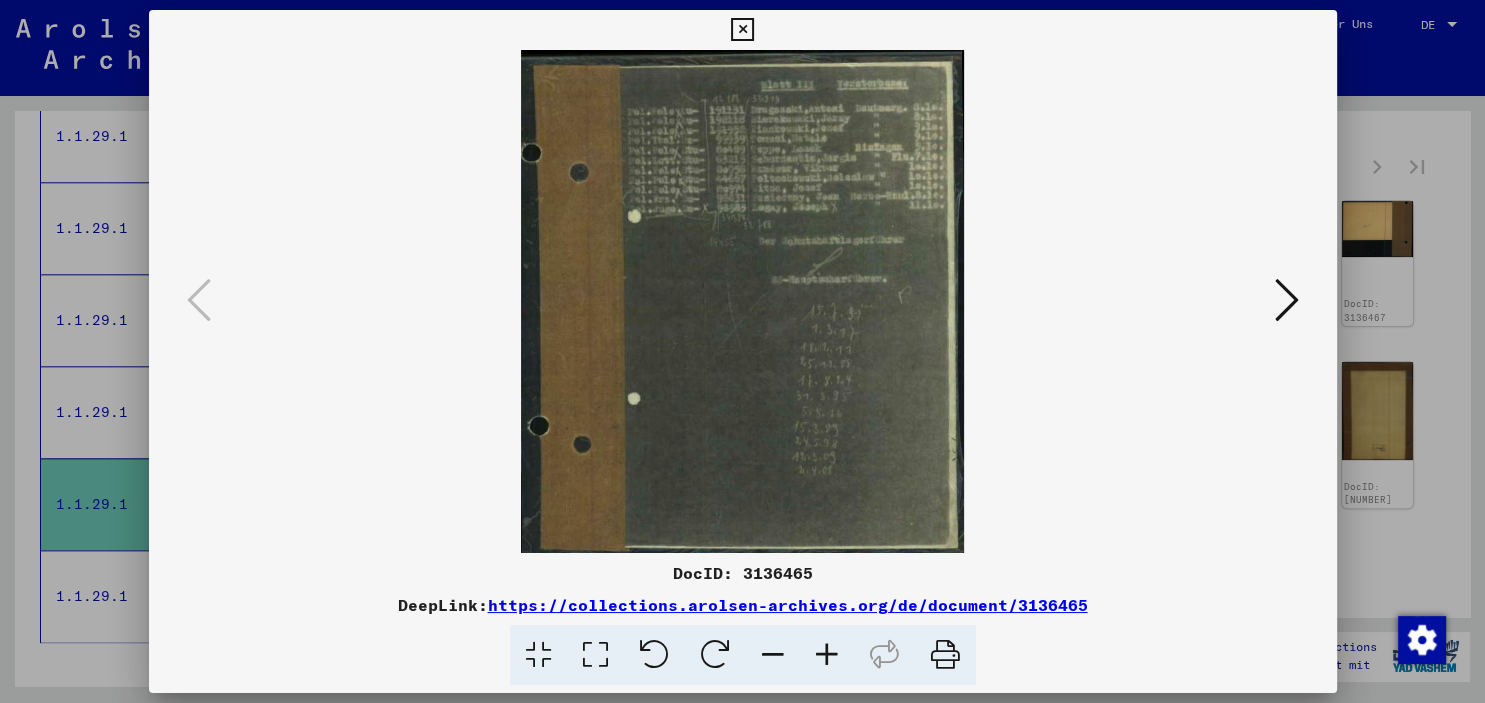 click at bounding box center (742, 30) 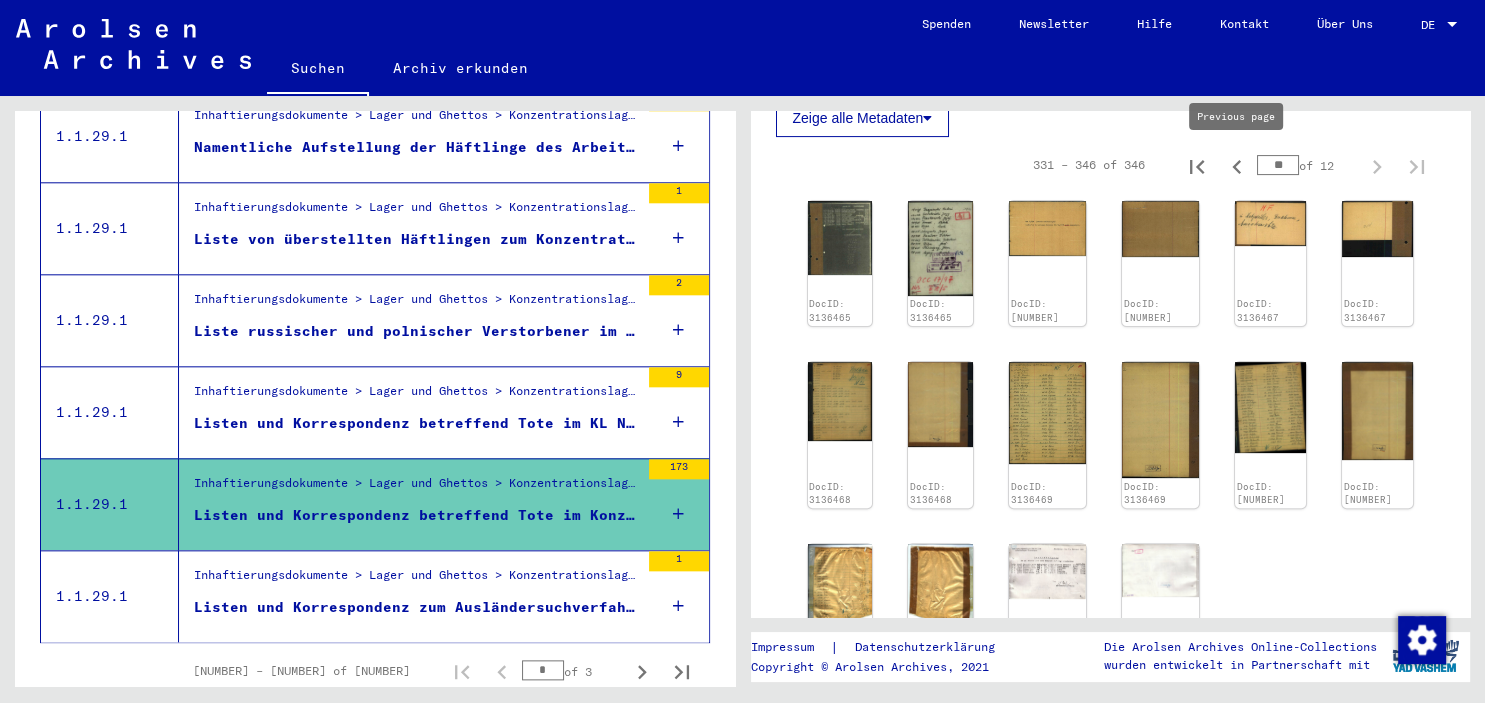 click 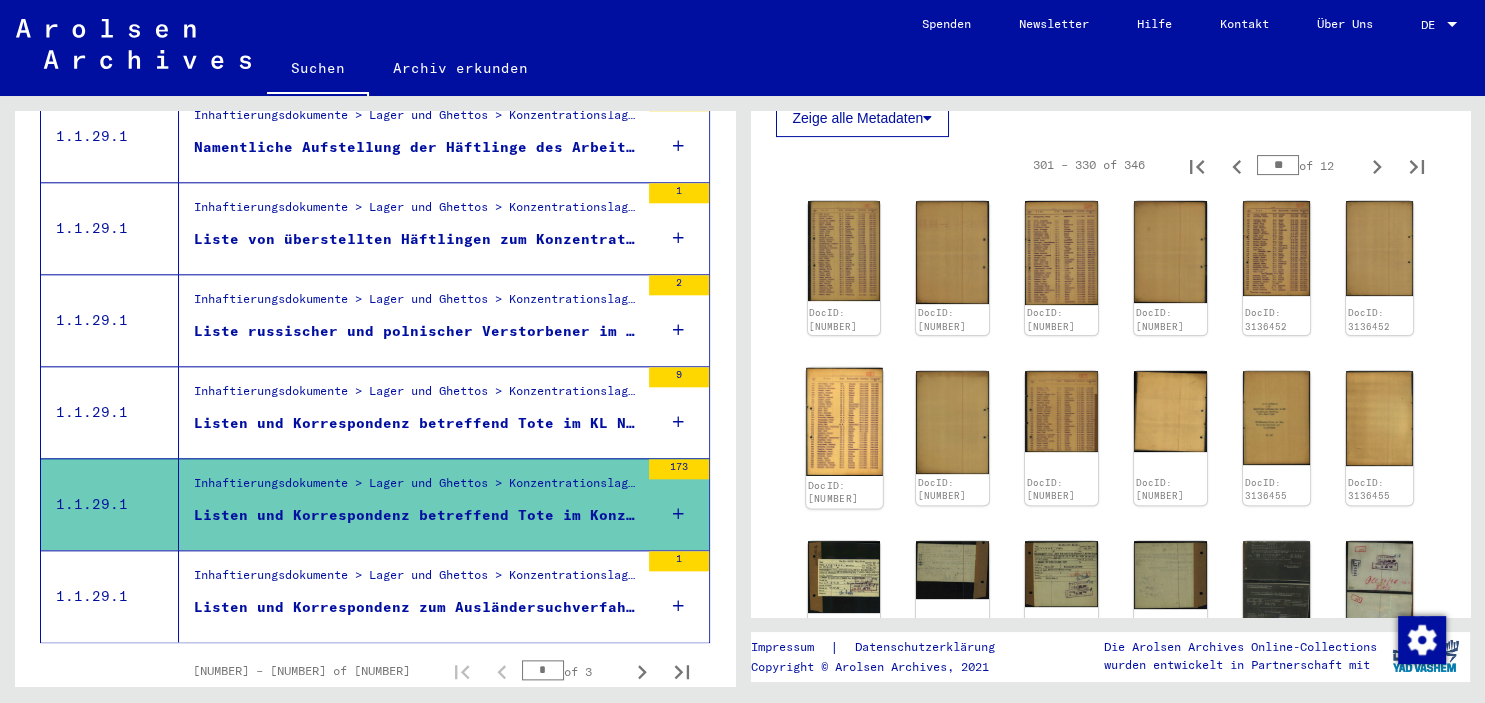 click 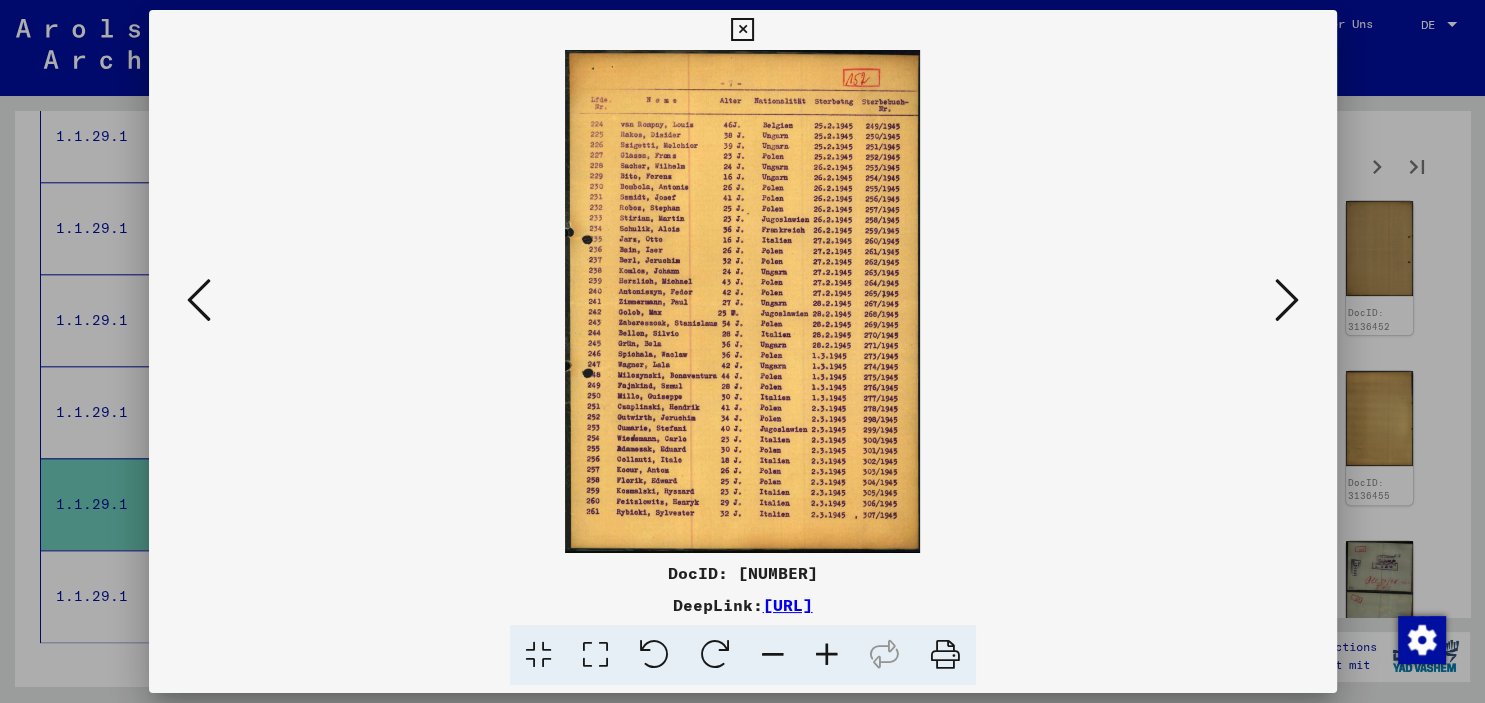 click at bounding box center (1287, 300) 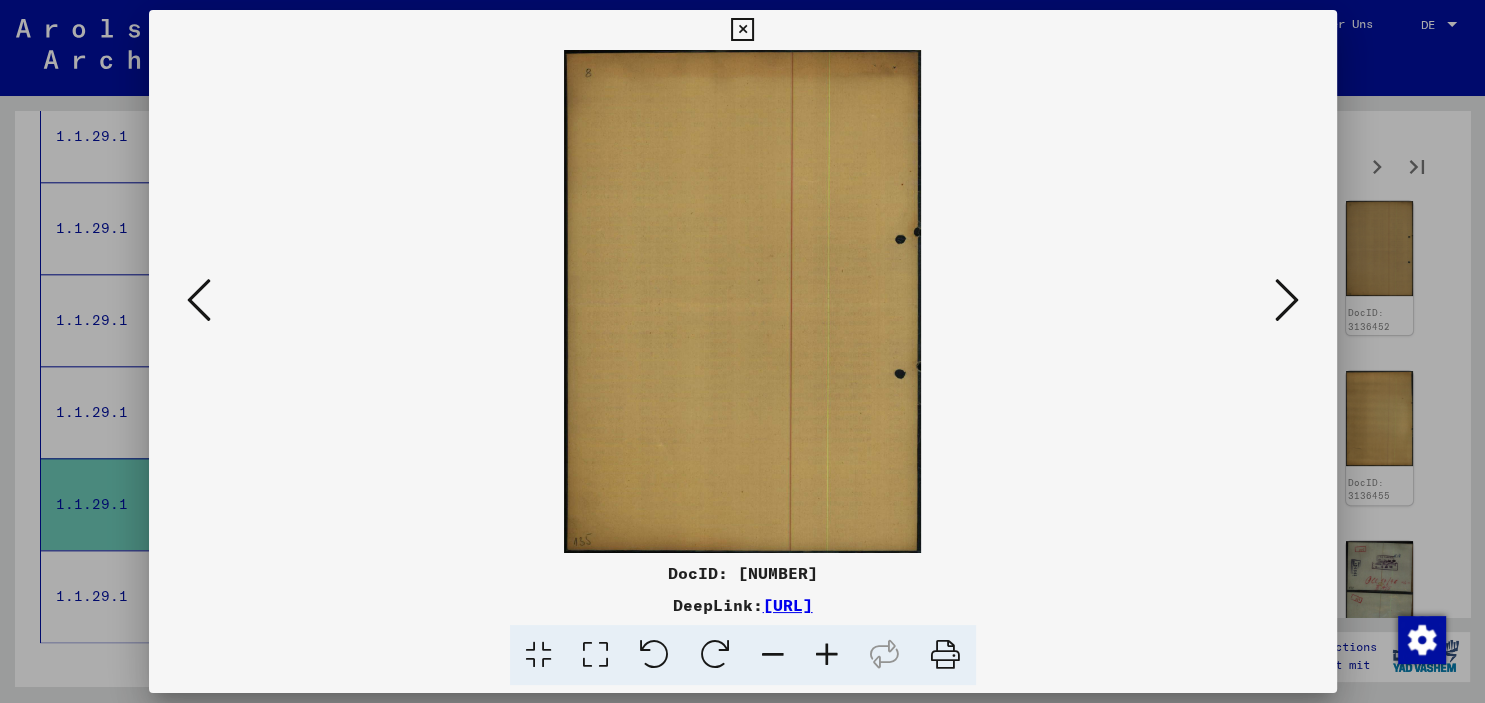 click at bounding box center [1287, 300] 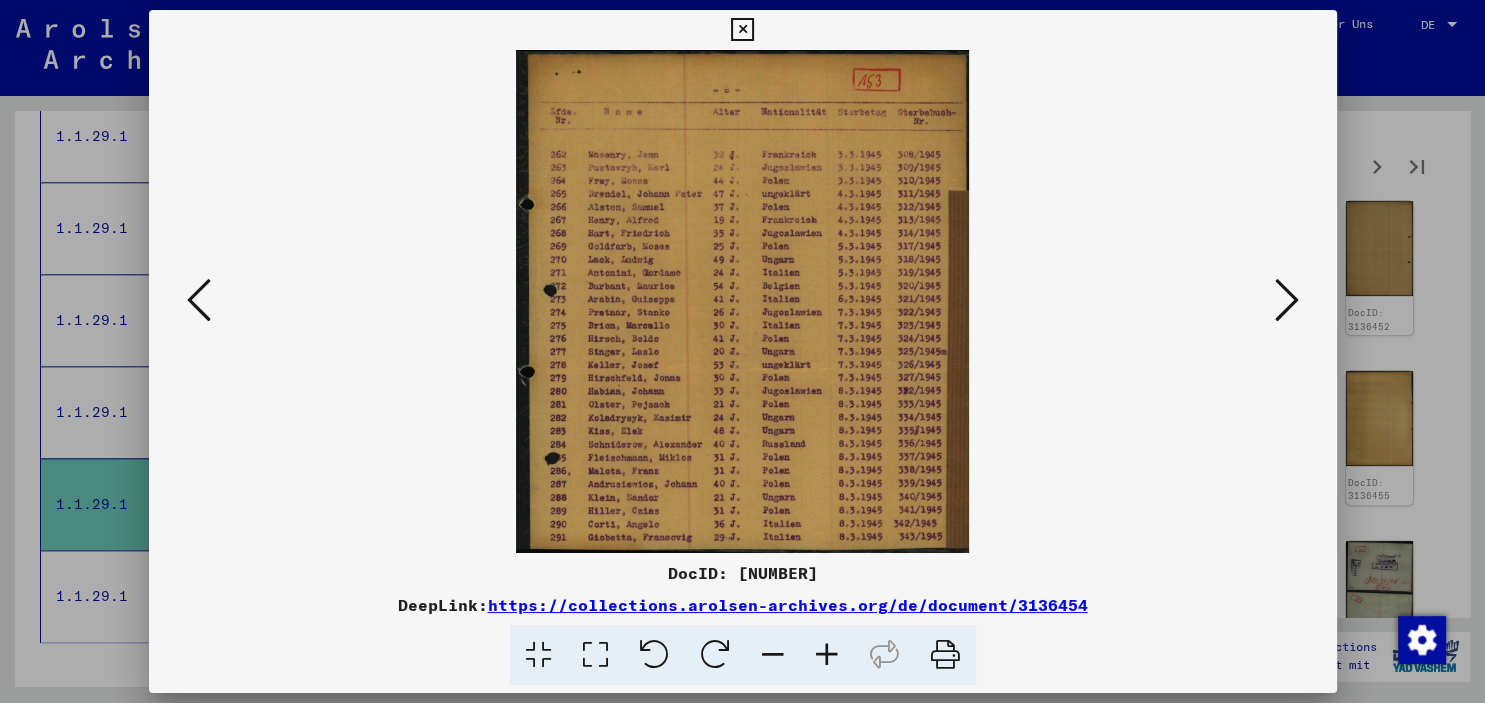 click at bounding box center (1287, 300) 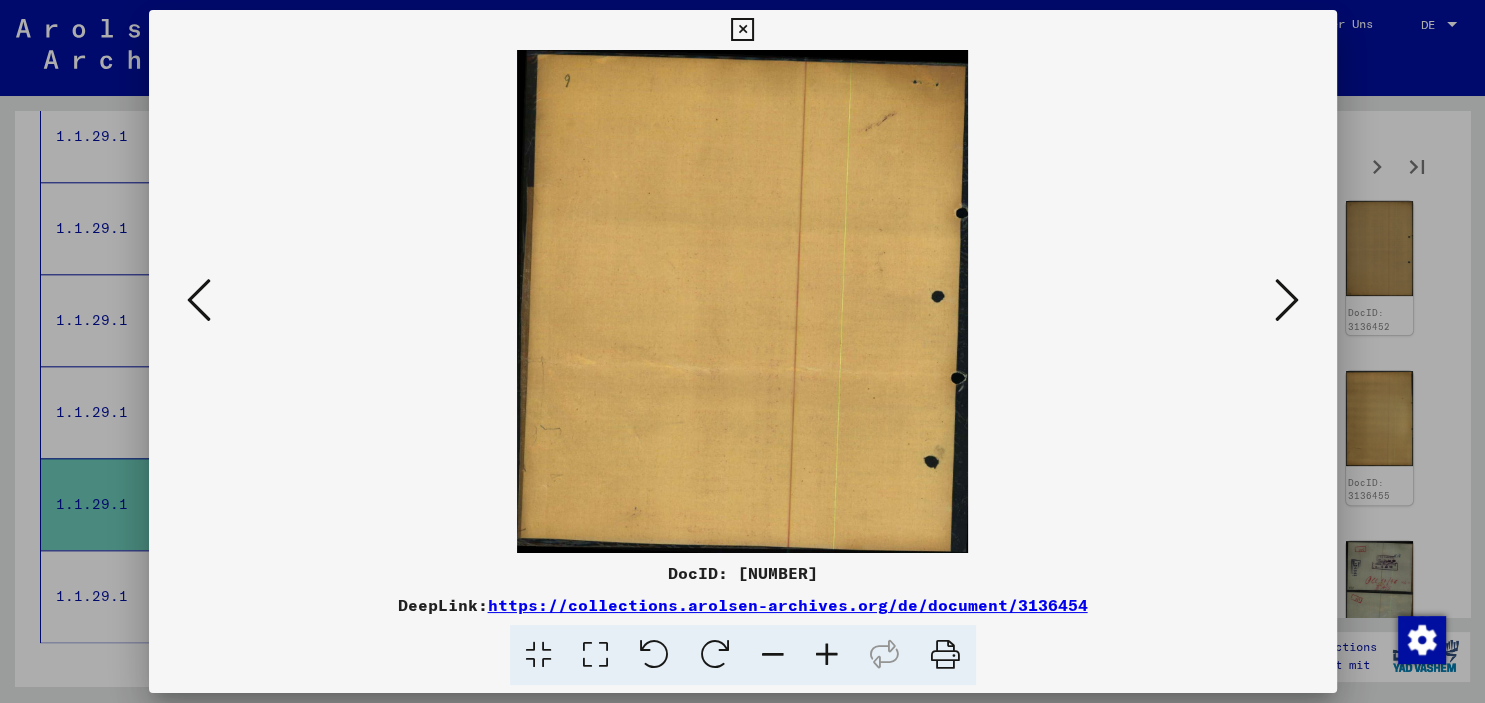 click at bounding box center (1287, 300) 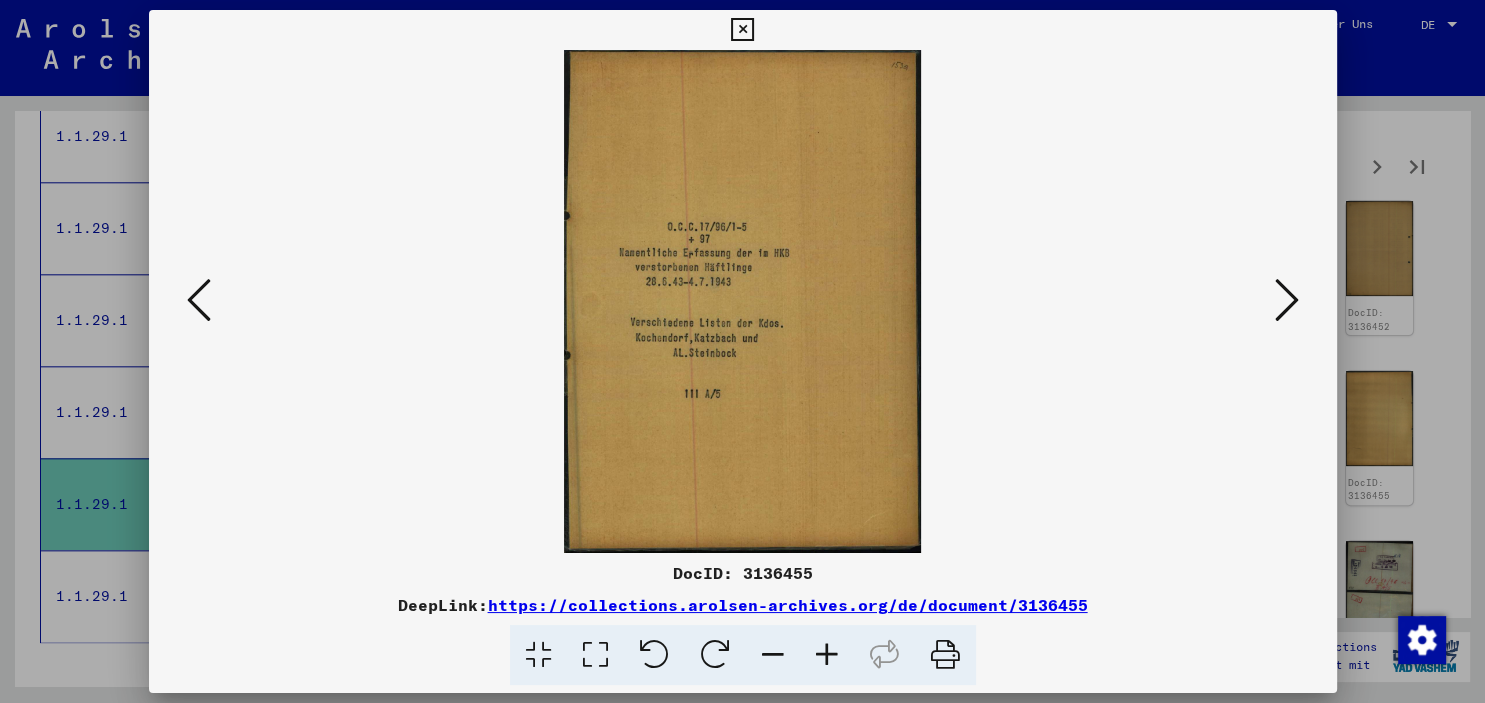click at bounding box center (1287, 300) 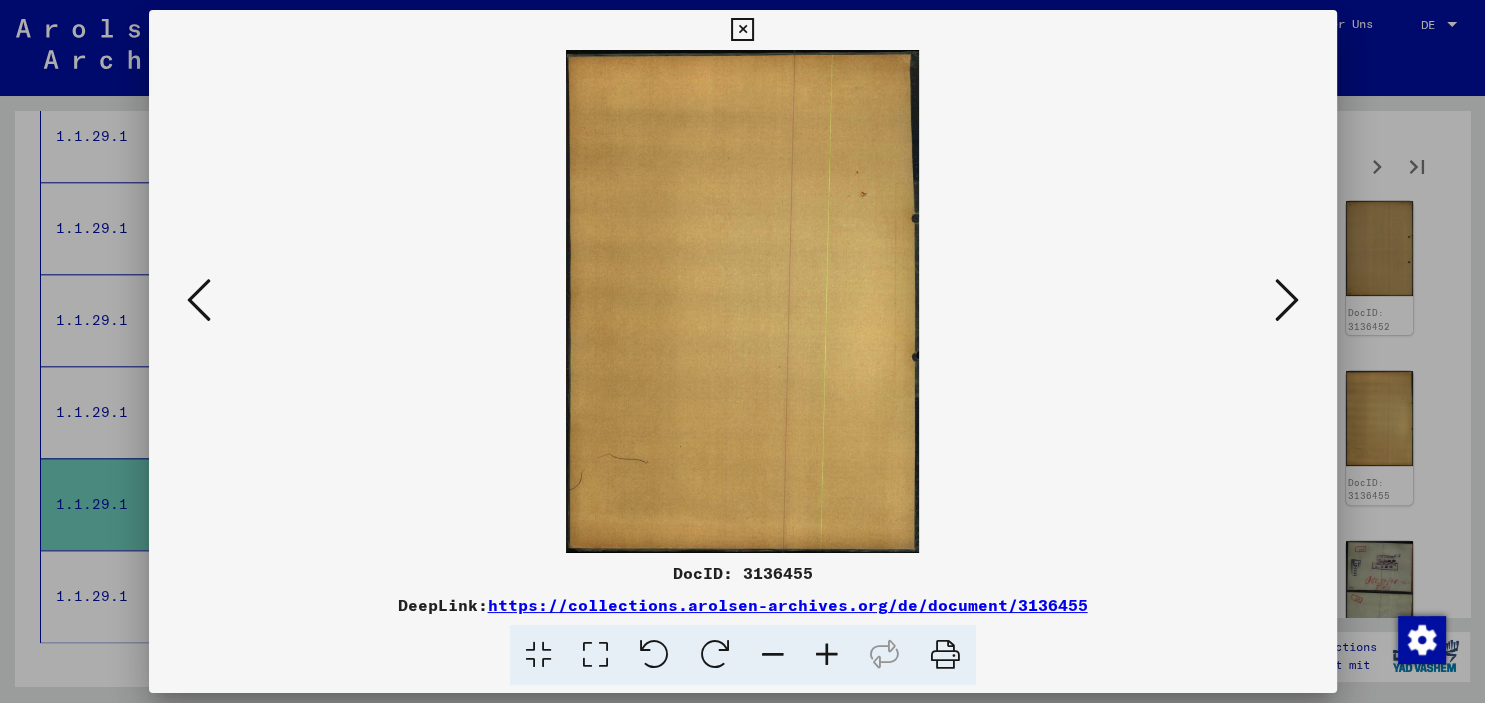 click at bounding box center [1287, 300] 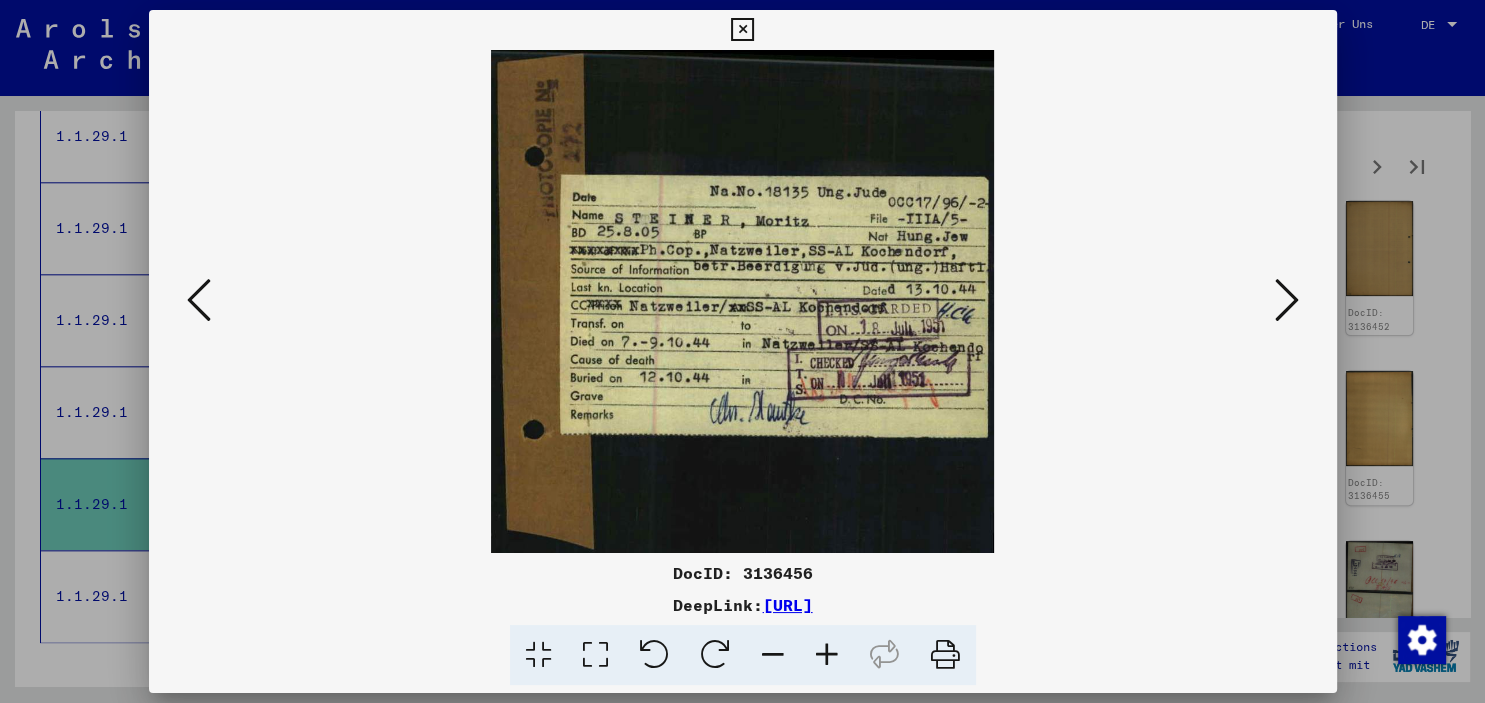 click at bounding box center [742, 30] 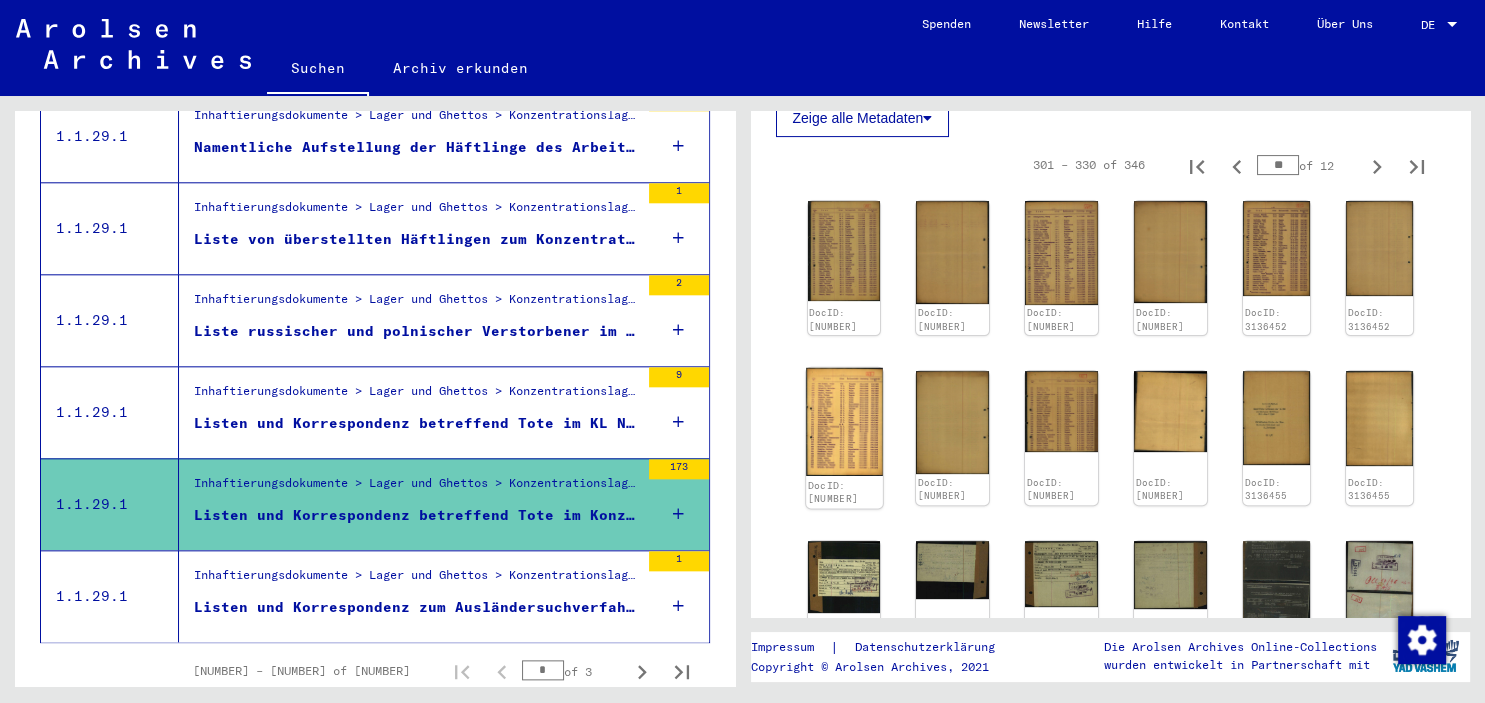click 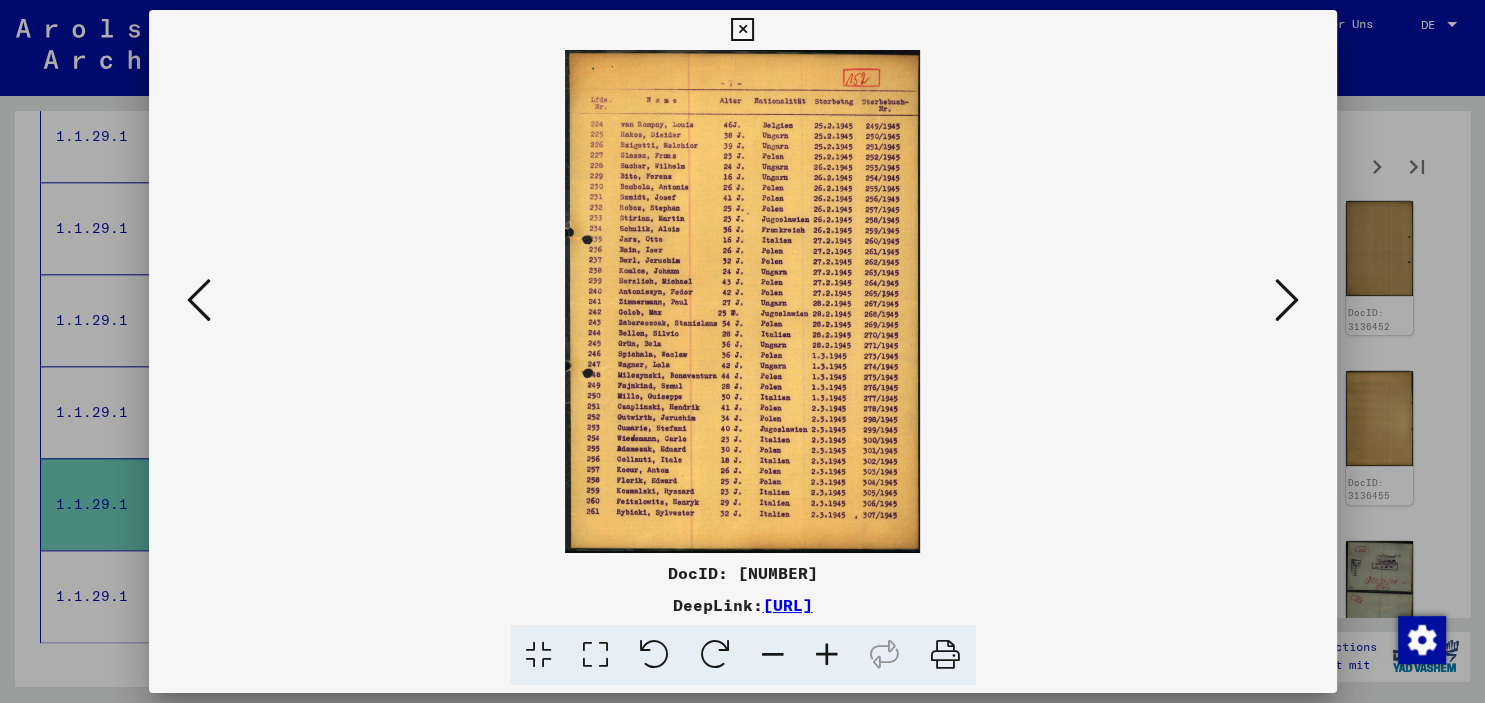 click at bounding box center [1287, 300] 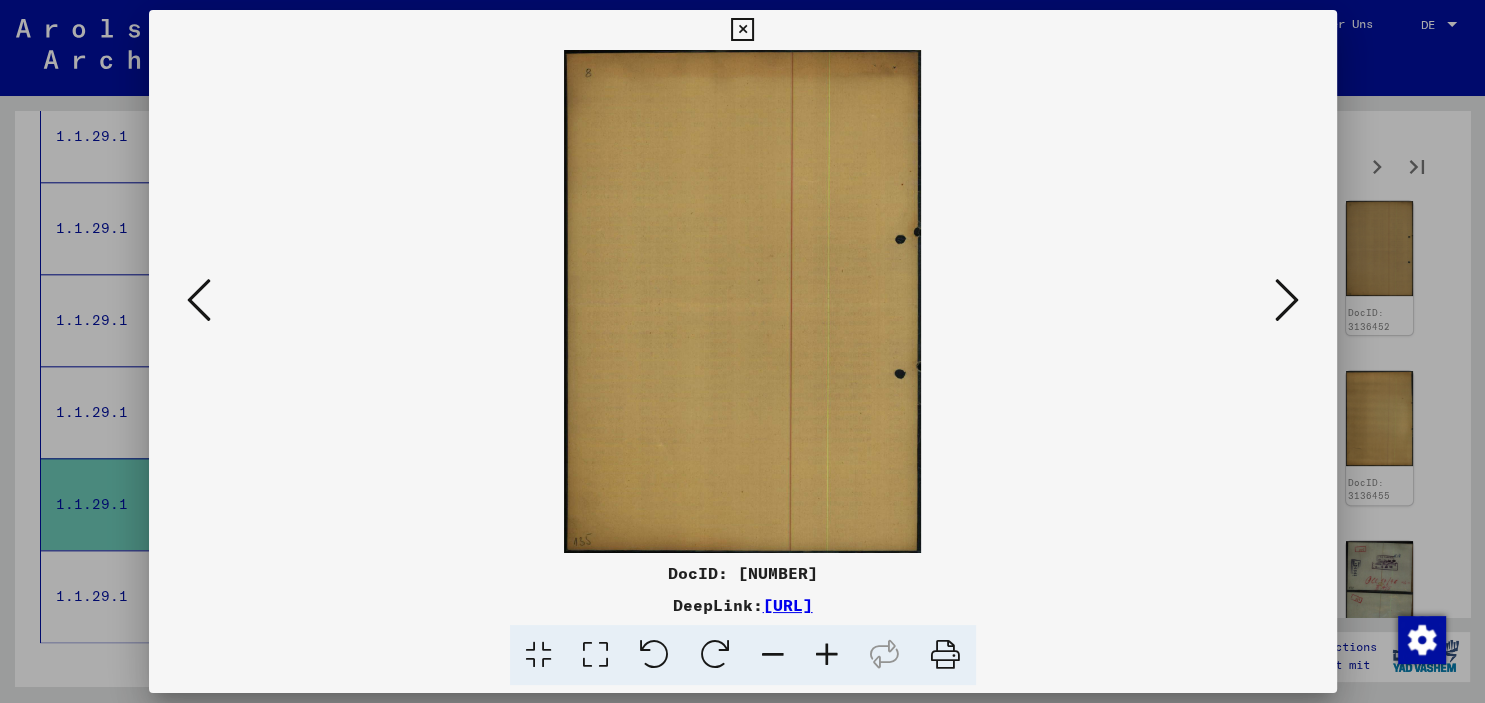 click at bounding box center [1287, 300] 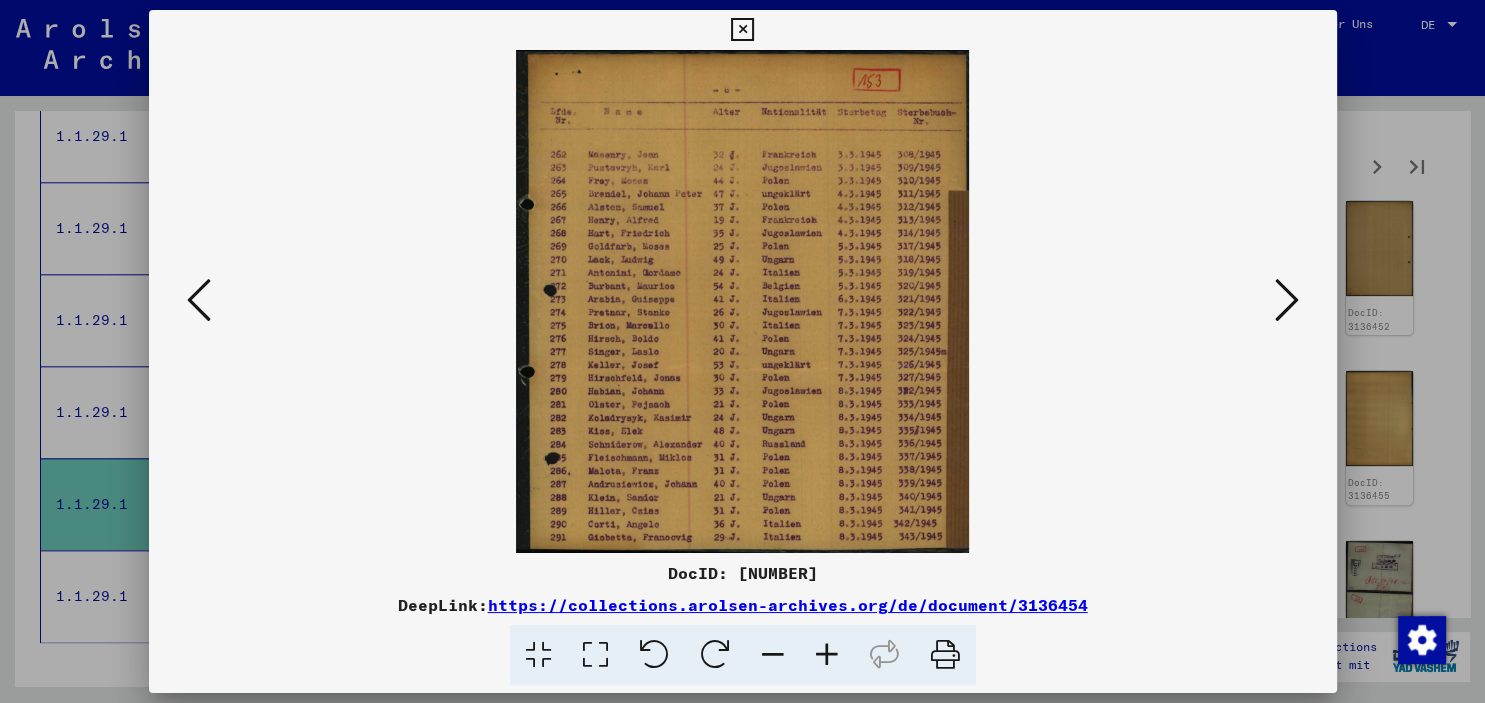 click at bounding box center [1287, 300] 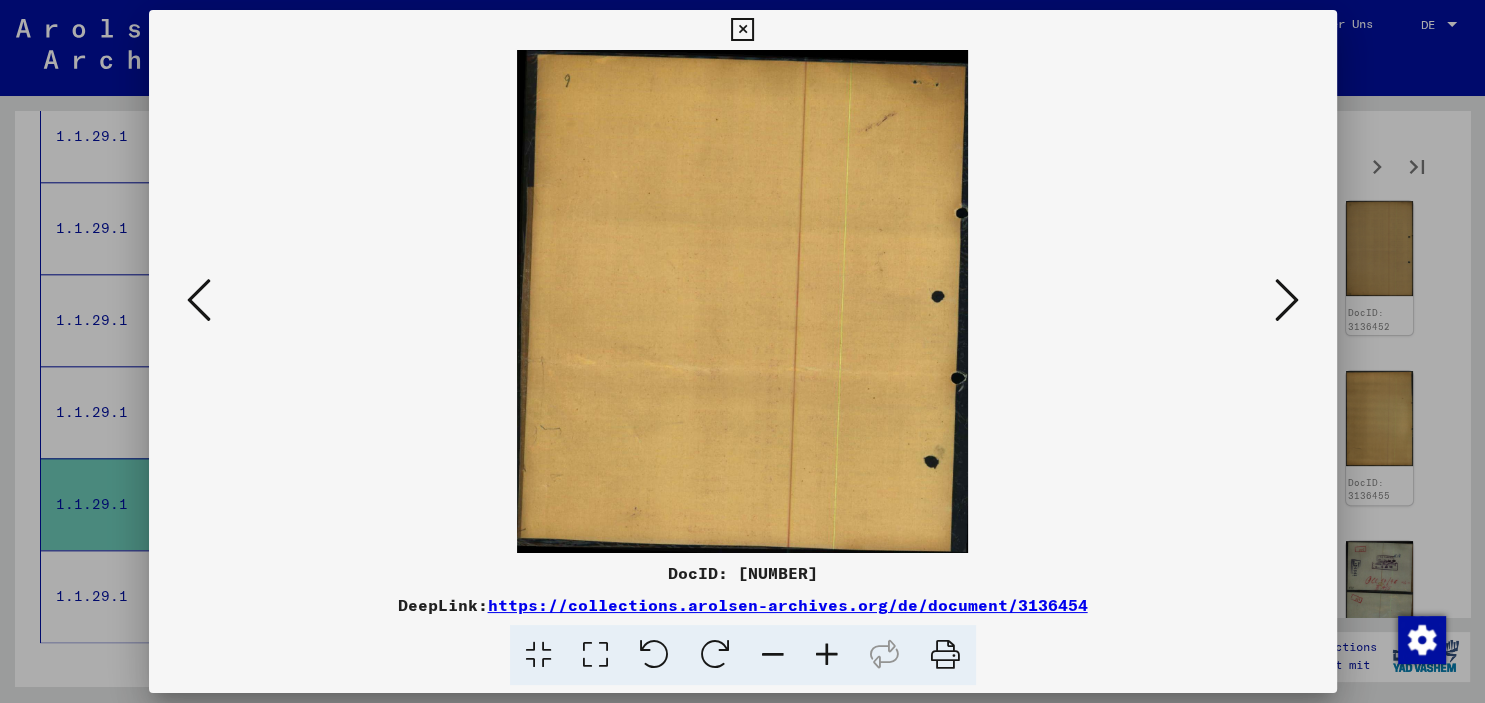 click at bounding box center [1287, 300] 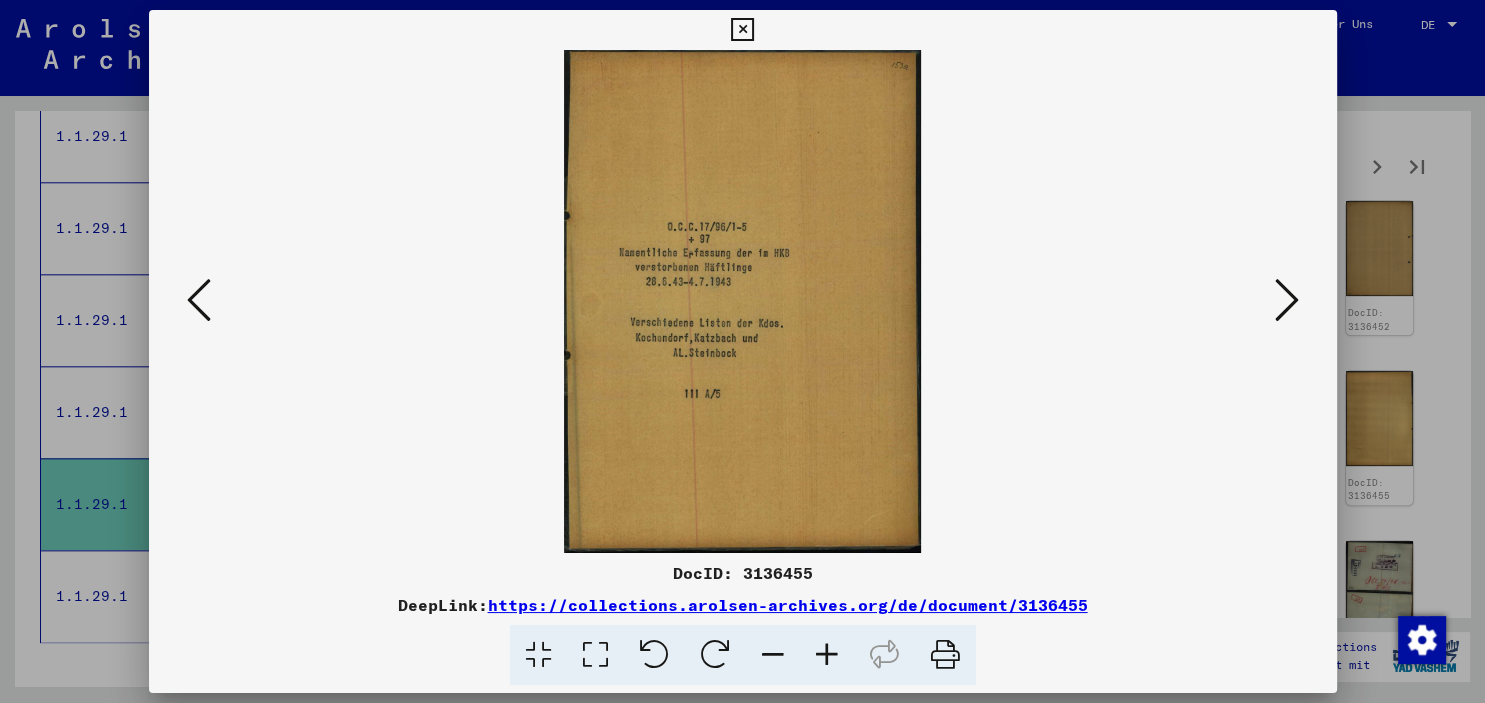 click at bounding box center [1287, 300] 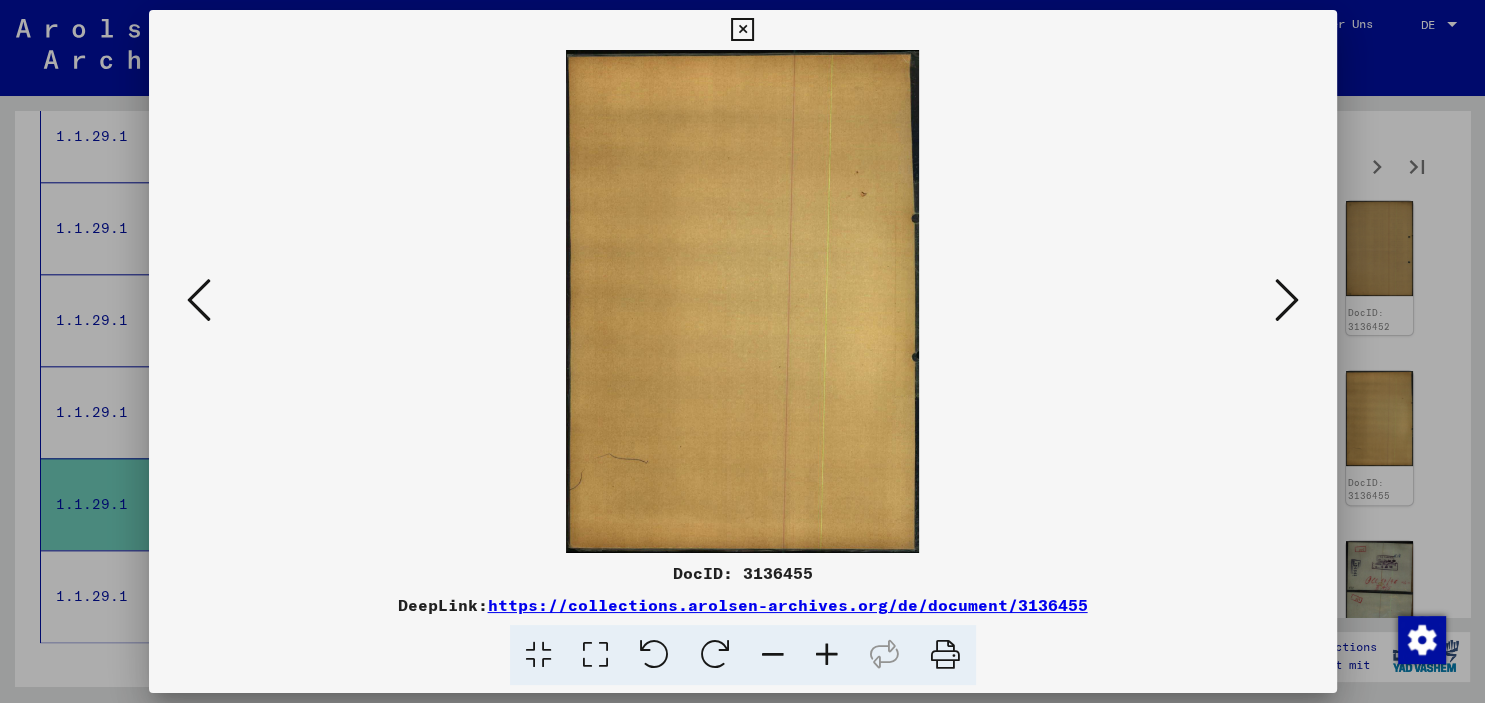 click at bounding box center [1287, 300] 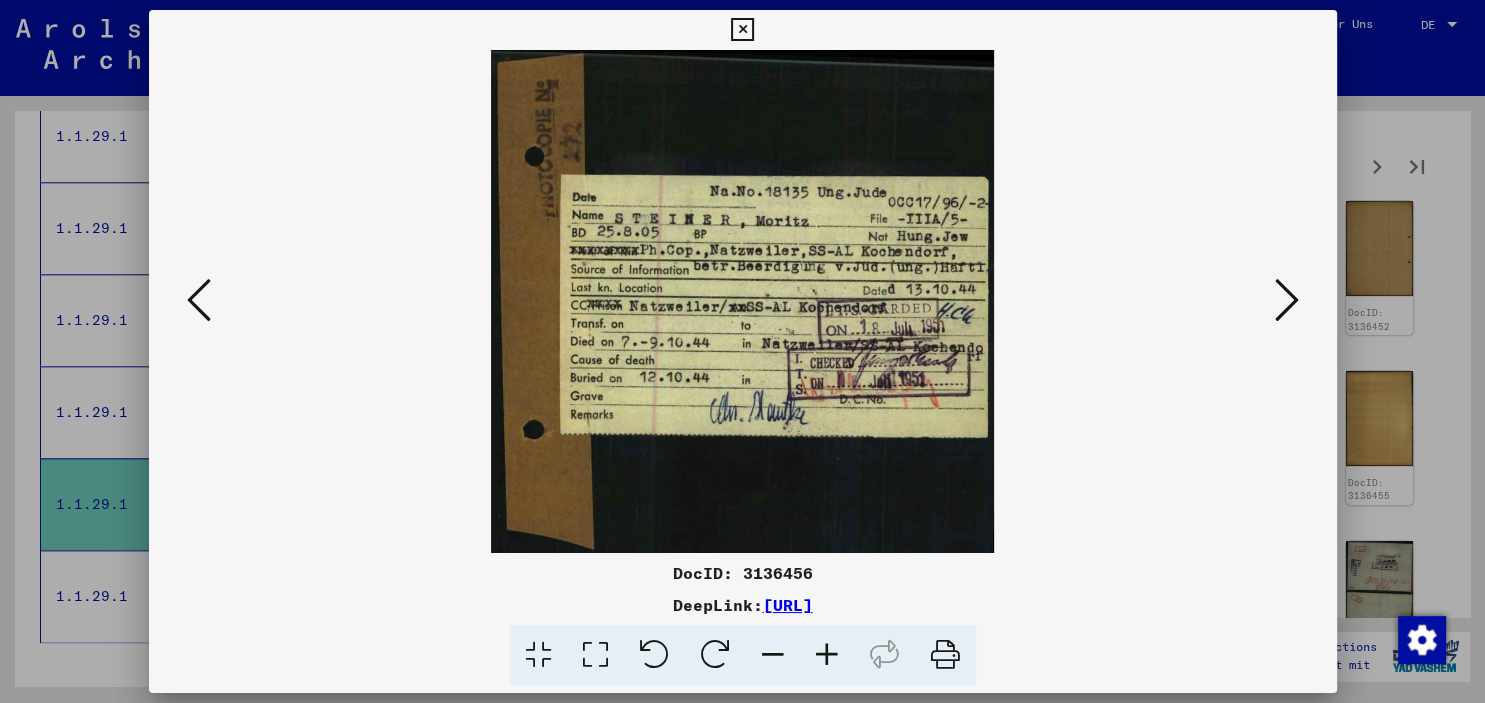 click at bounding box center [1287, 300] 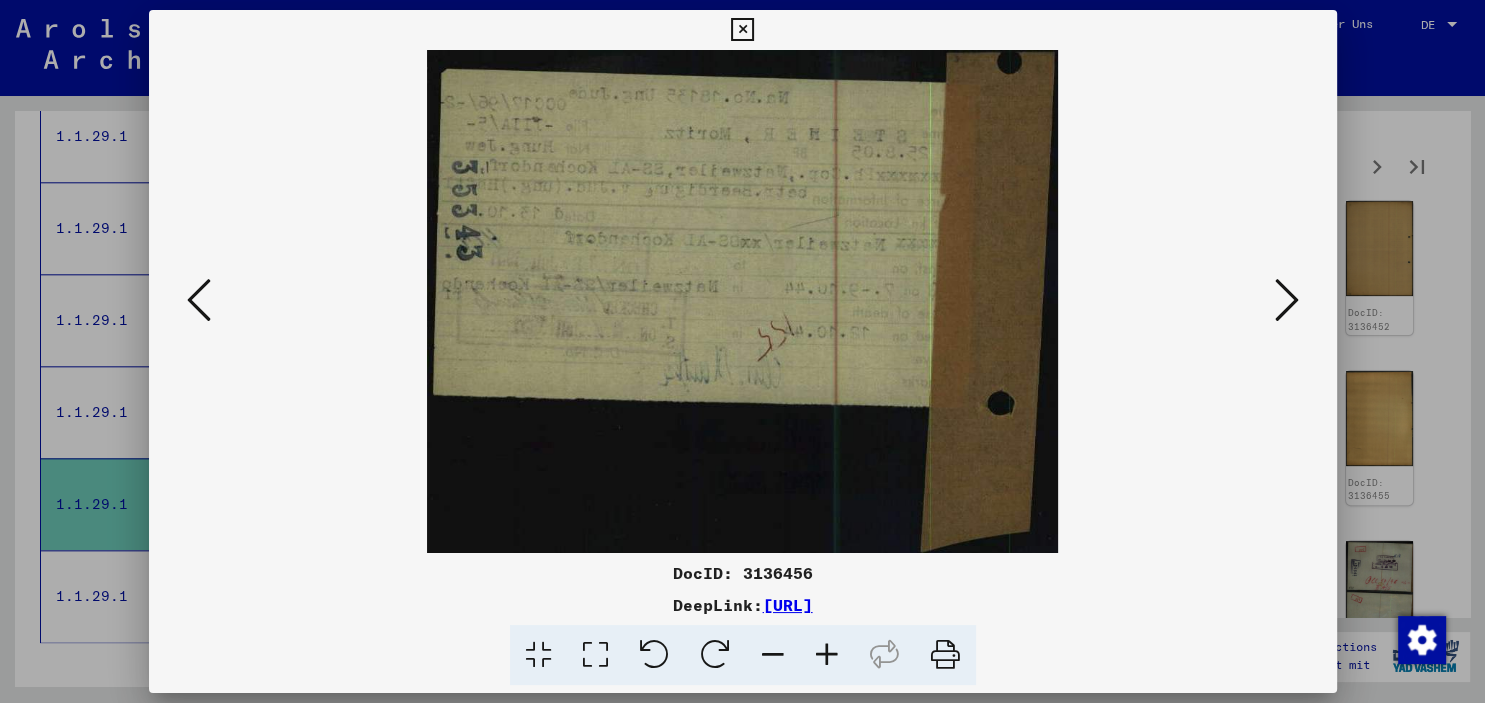 click at bounding box center [1287, 300] 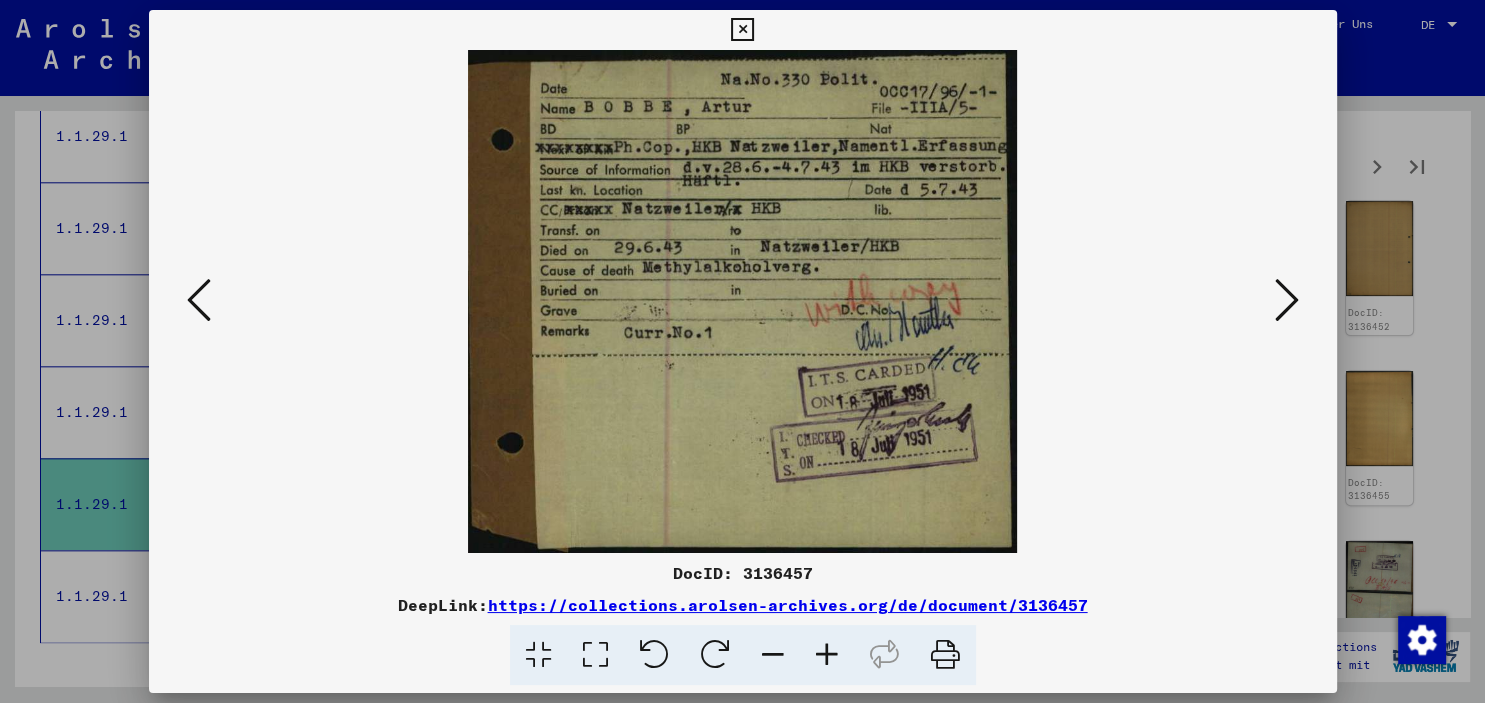 click at bounding box center (1287, 300) 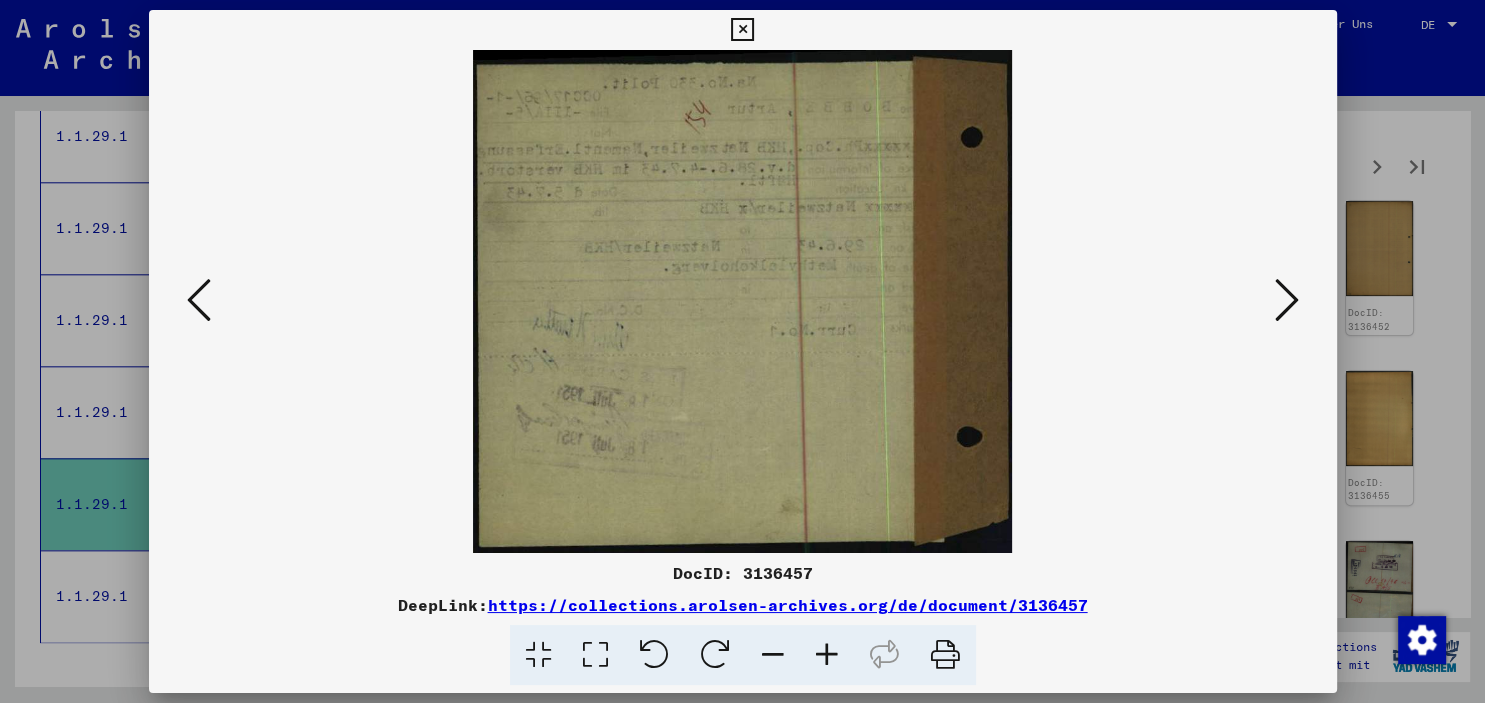 click at bounding box center [1287, 300] 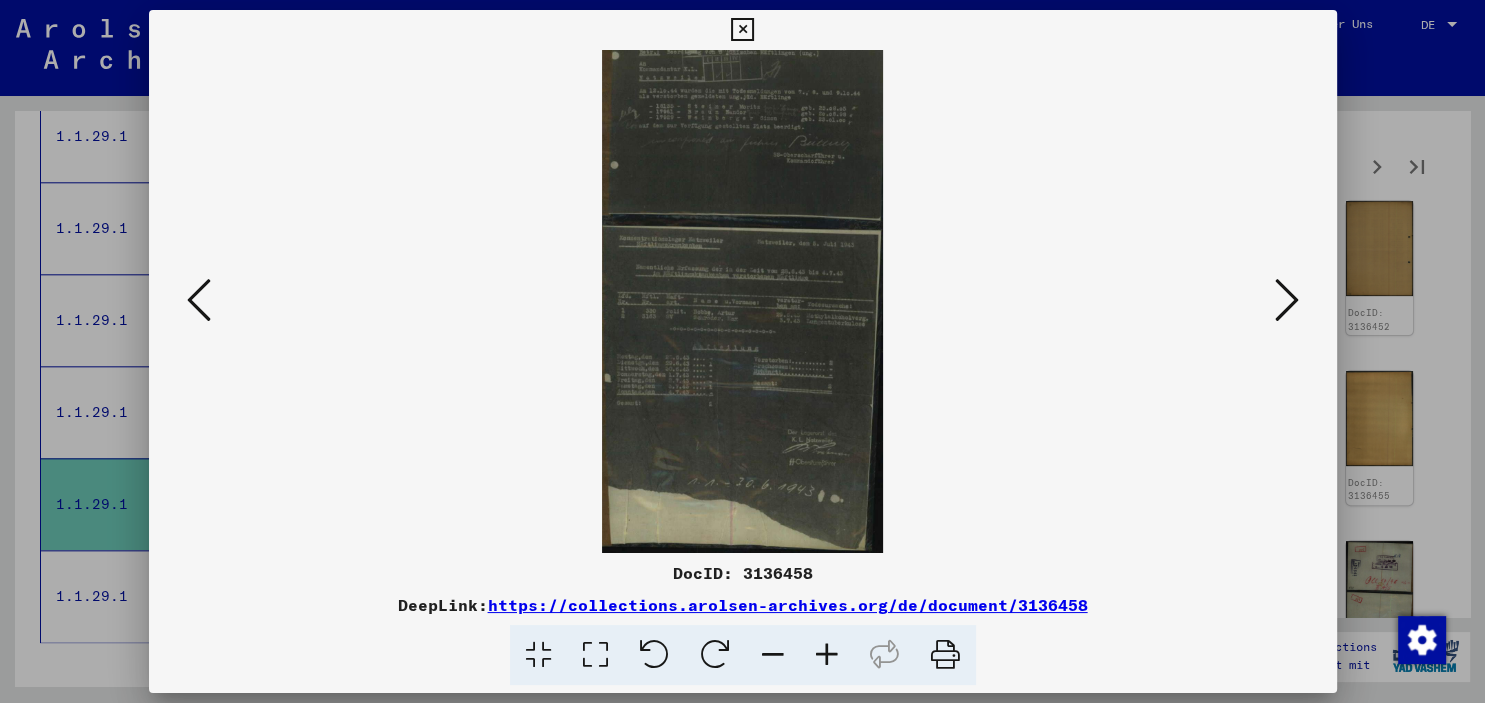 click at bounding box center (742, 30) 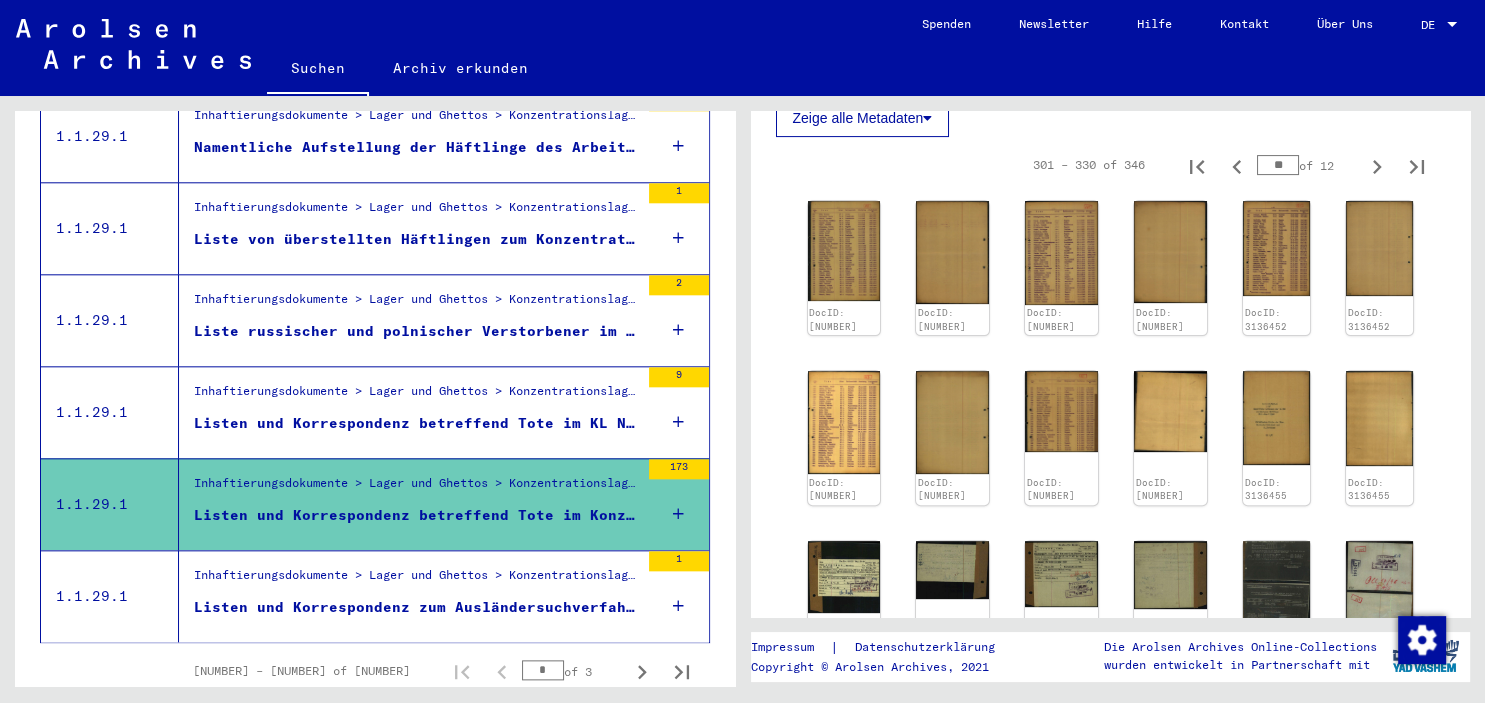 click on "Liste russischer und polnischer Verstorbener im Außenlager Neckarelz" at bounding box center (416, 331) 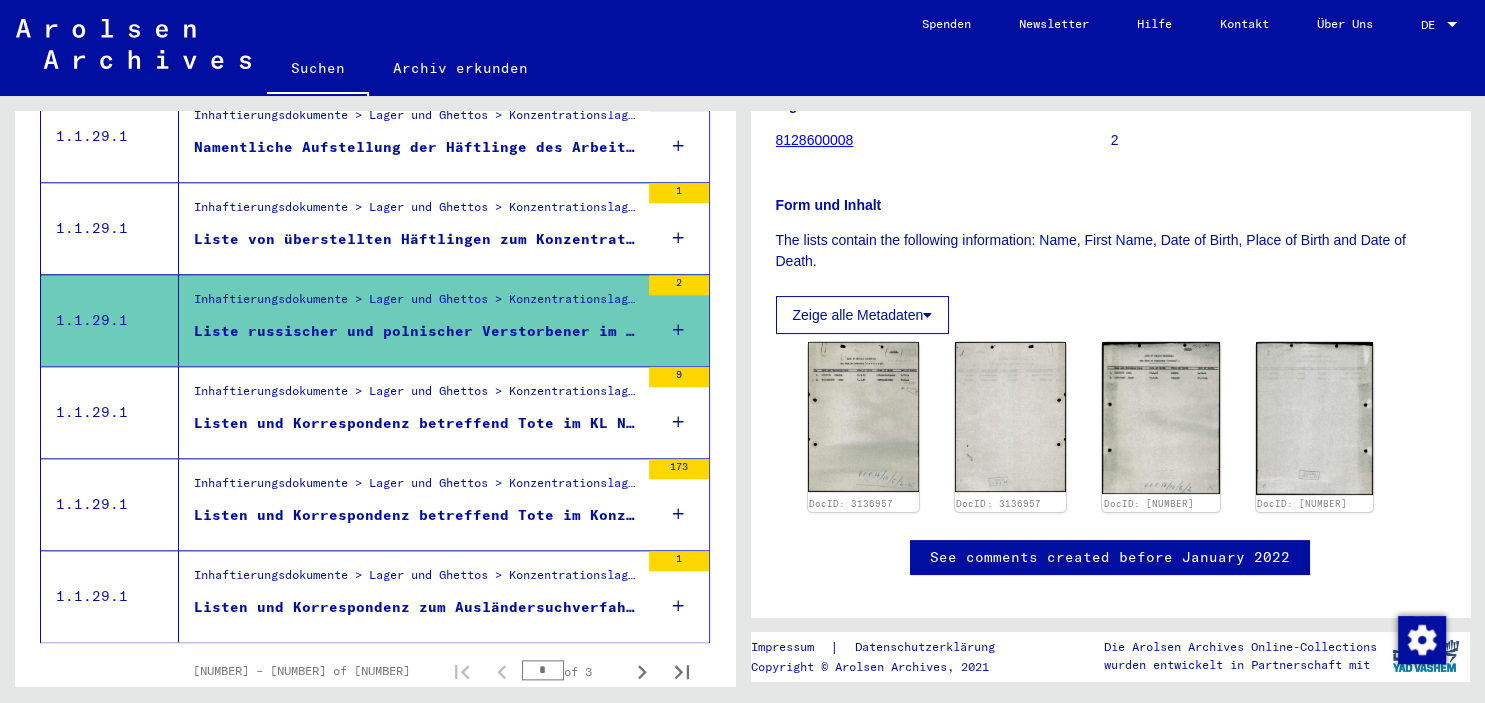 scroll, scrollTop: 61, scrollLeft: 0, axis: vertical 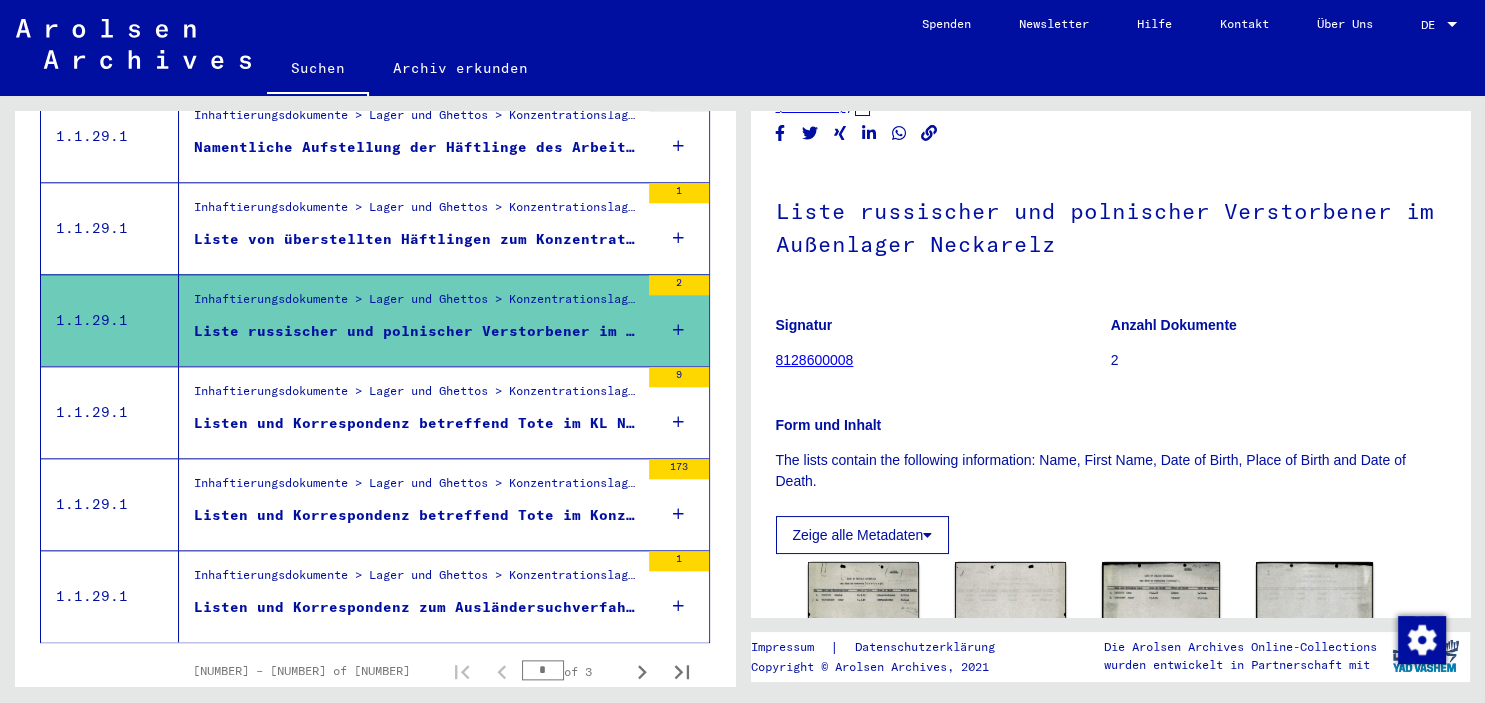 click on "Liste von überstellten Häftlingen zum Konzentrationslager Natzweiler vom Arbeitslager Neckarelz welche ungeeignt für die Arbeit sind vom 20.05.1944" at bounding box center (416, 239) 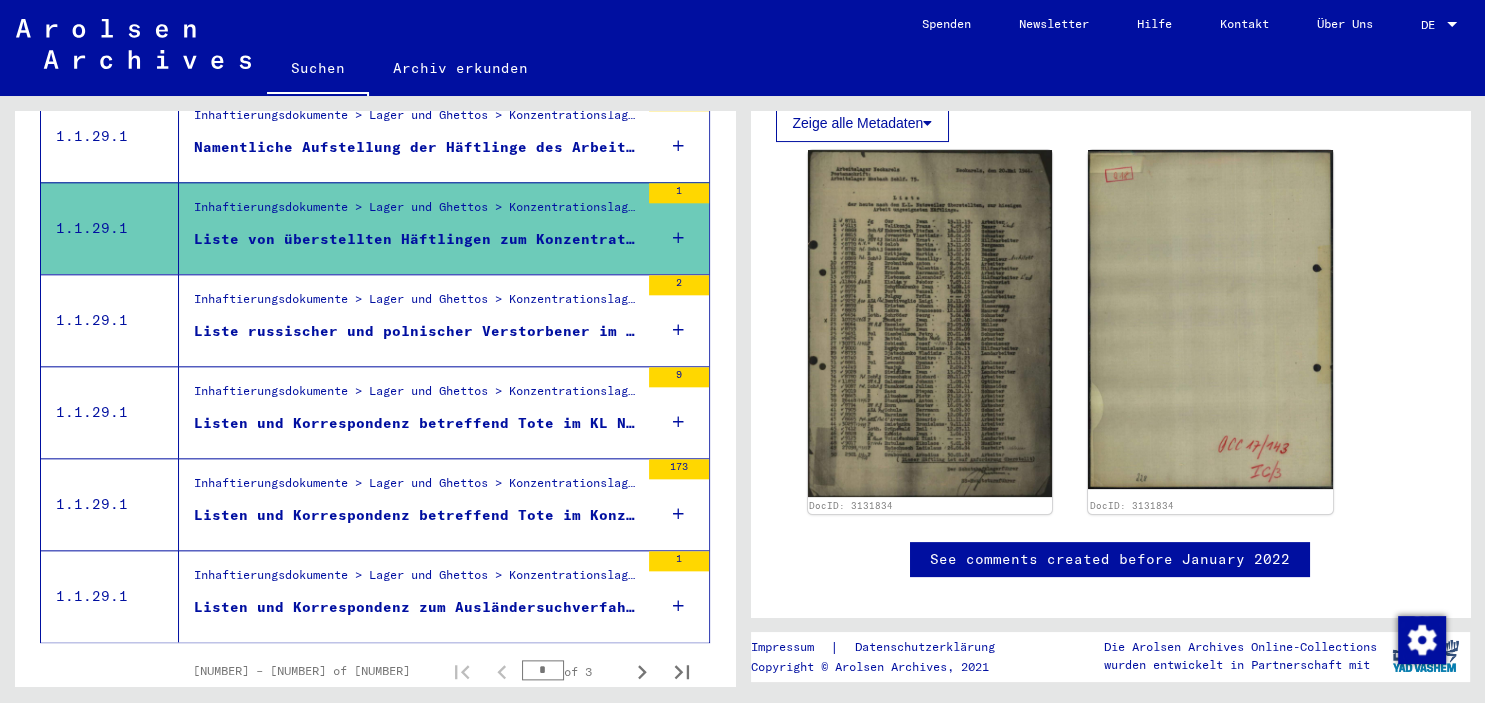 scroll, scrollTop: 373, scrollLeft: 0, axis: vertical 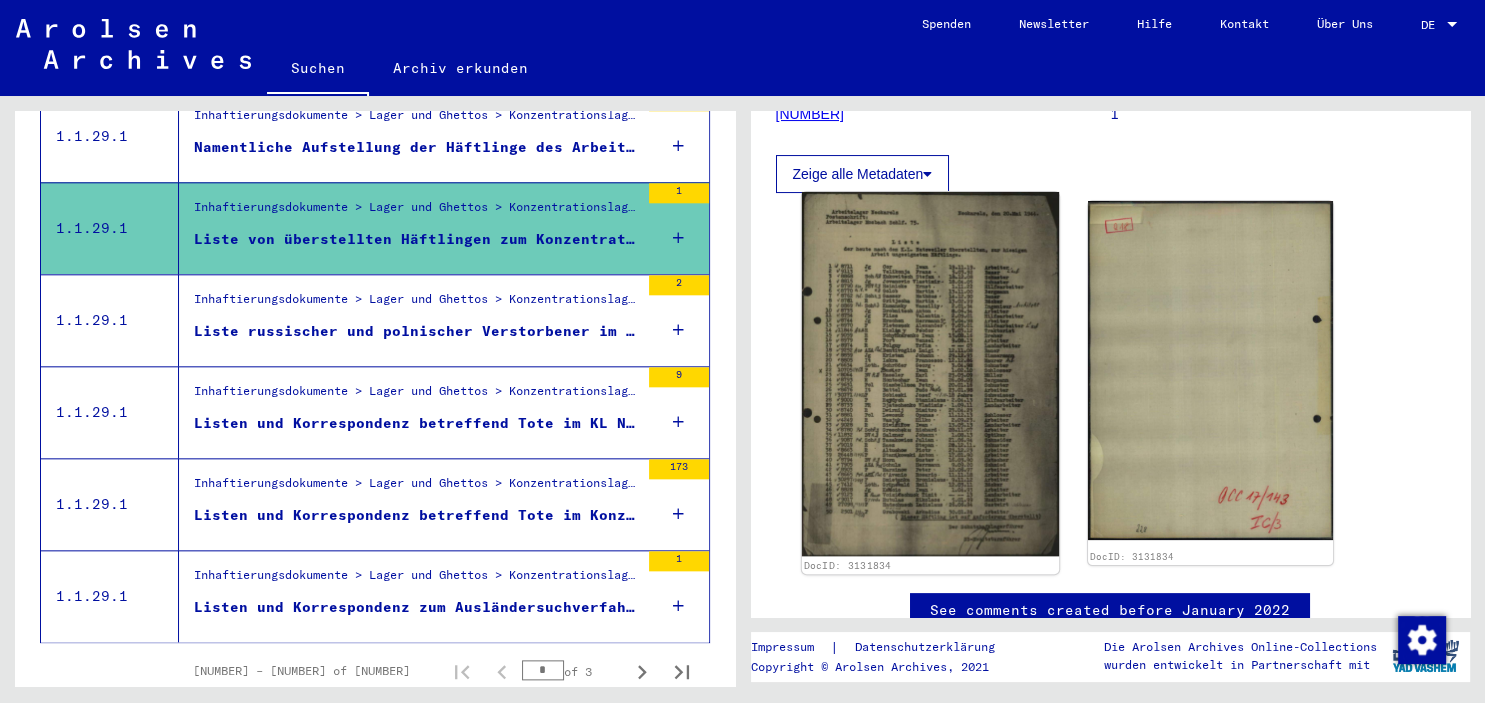 click 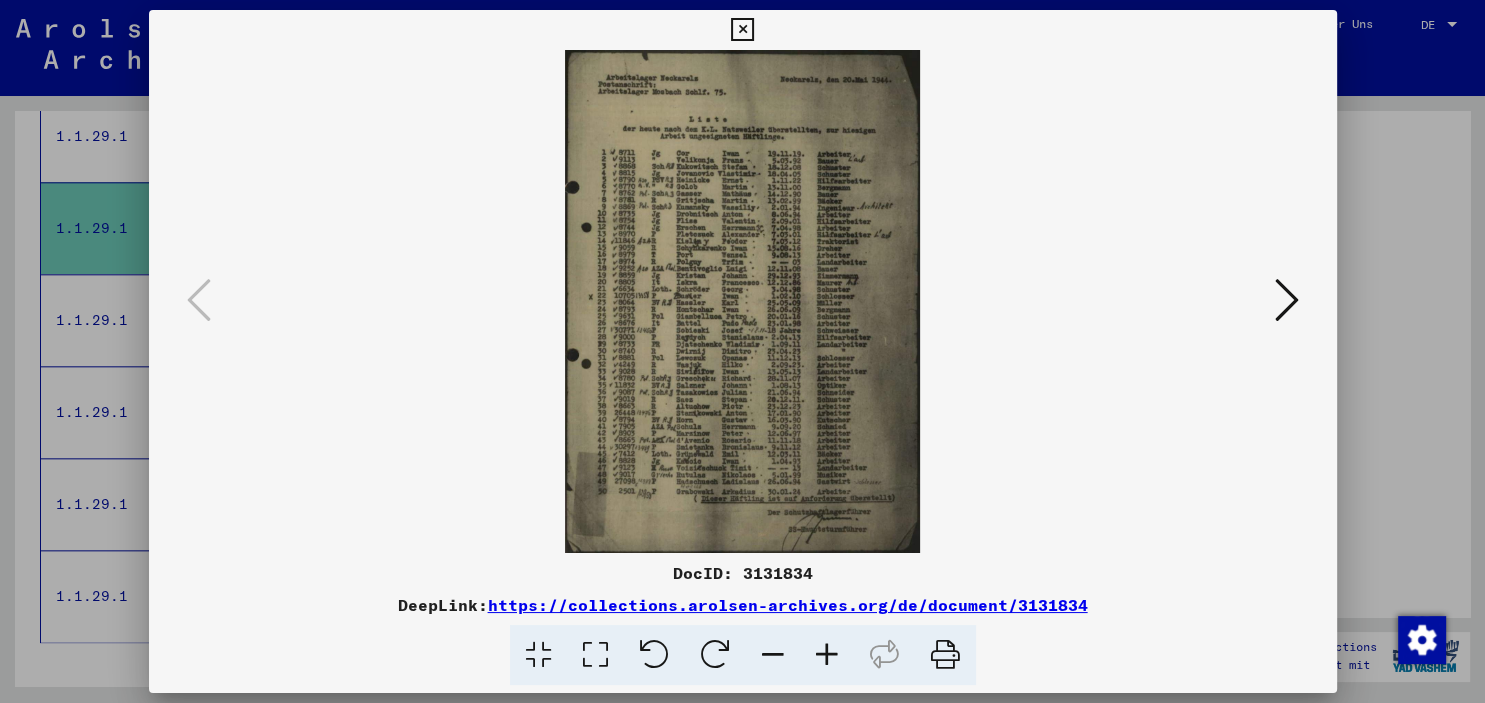 click at bounding box center (827, 655) 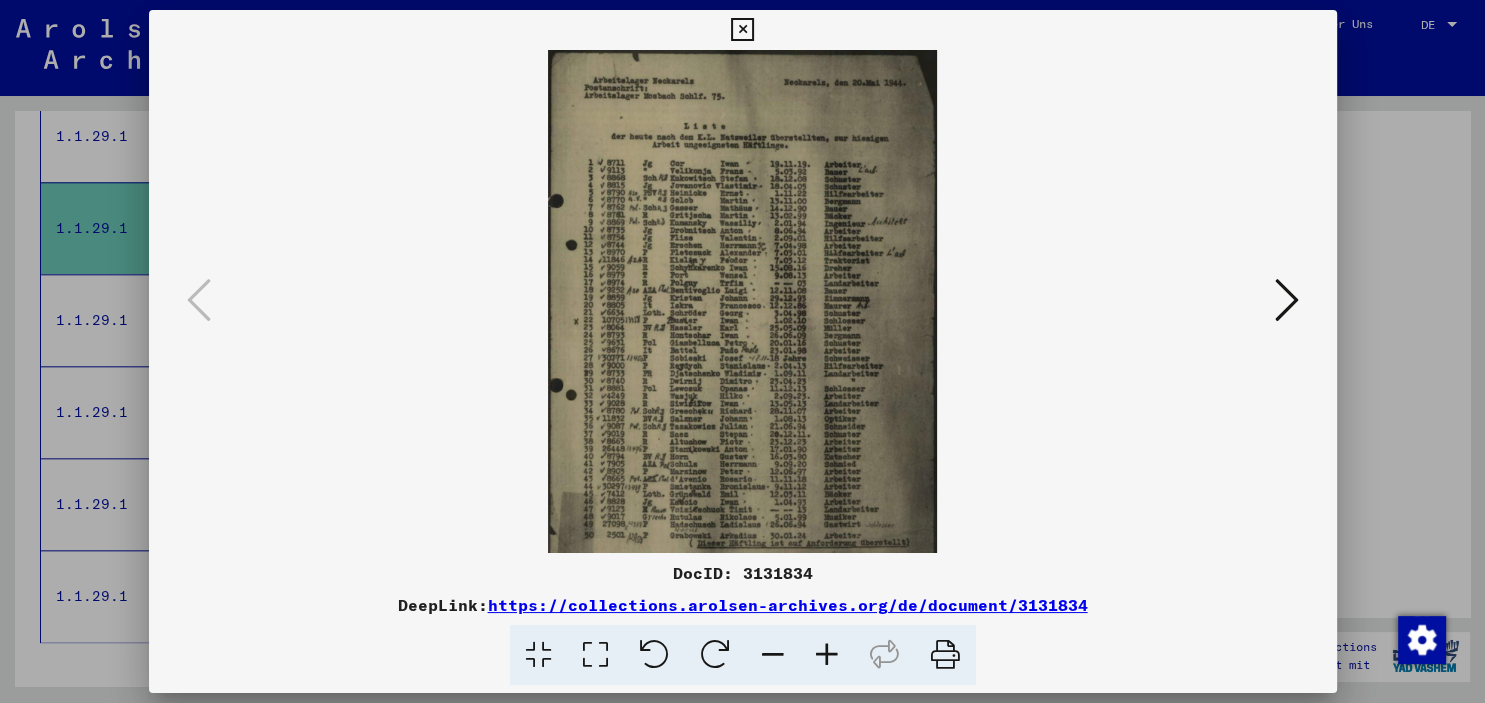 click at bounding box center [827, 655] 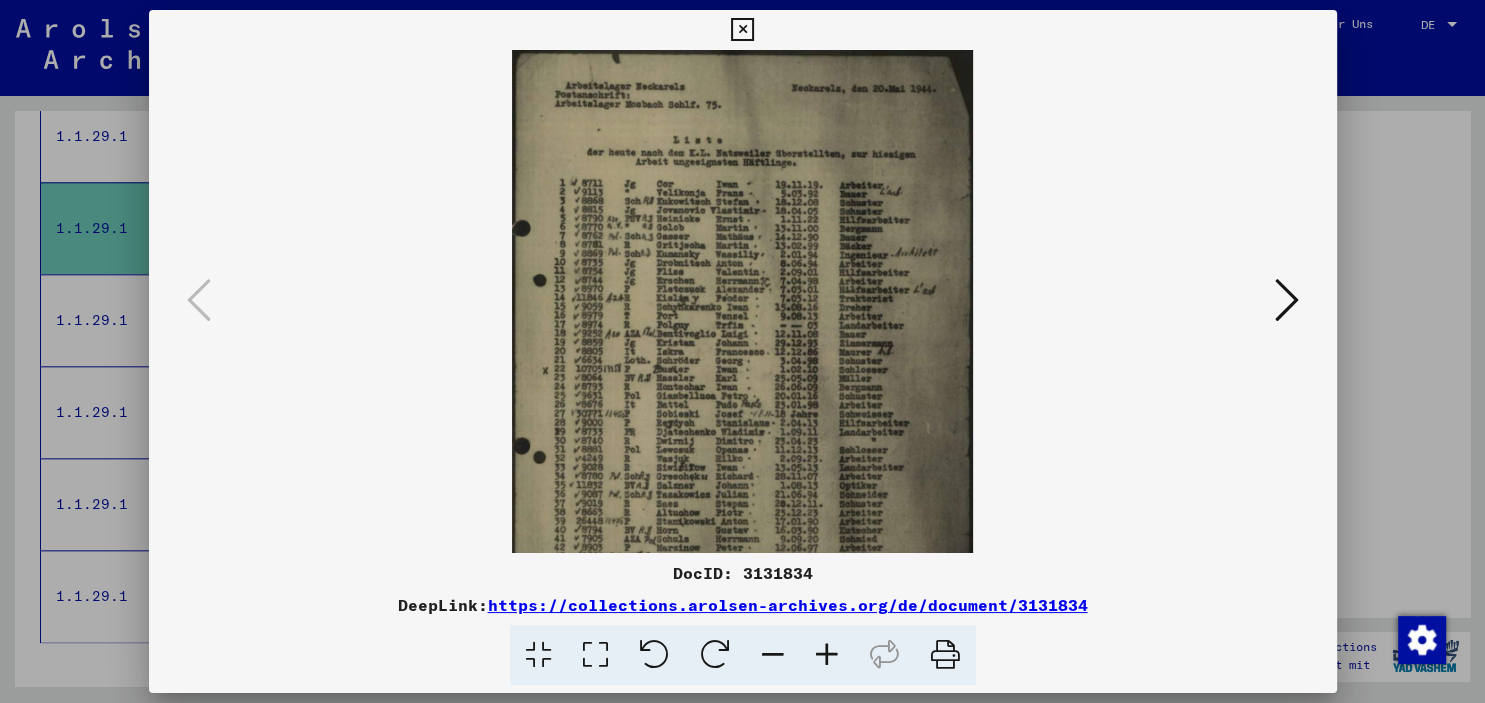 click at bounding box center (827, 655) 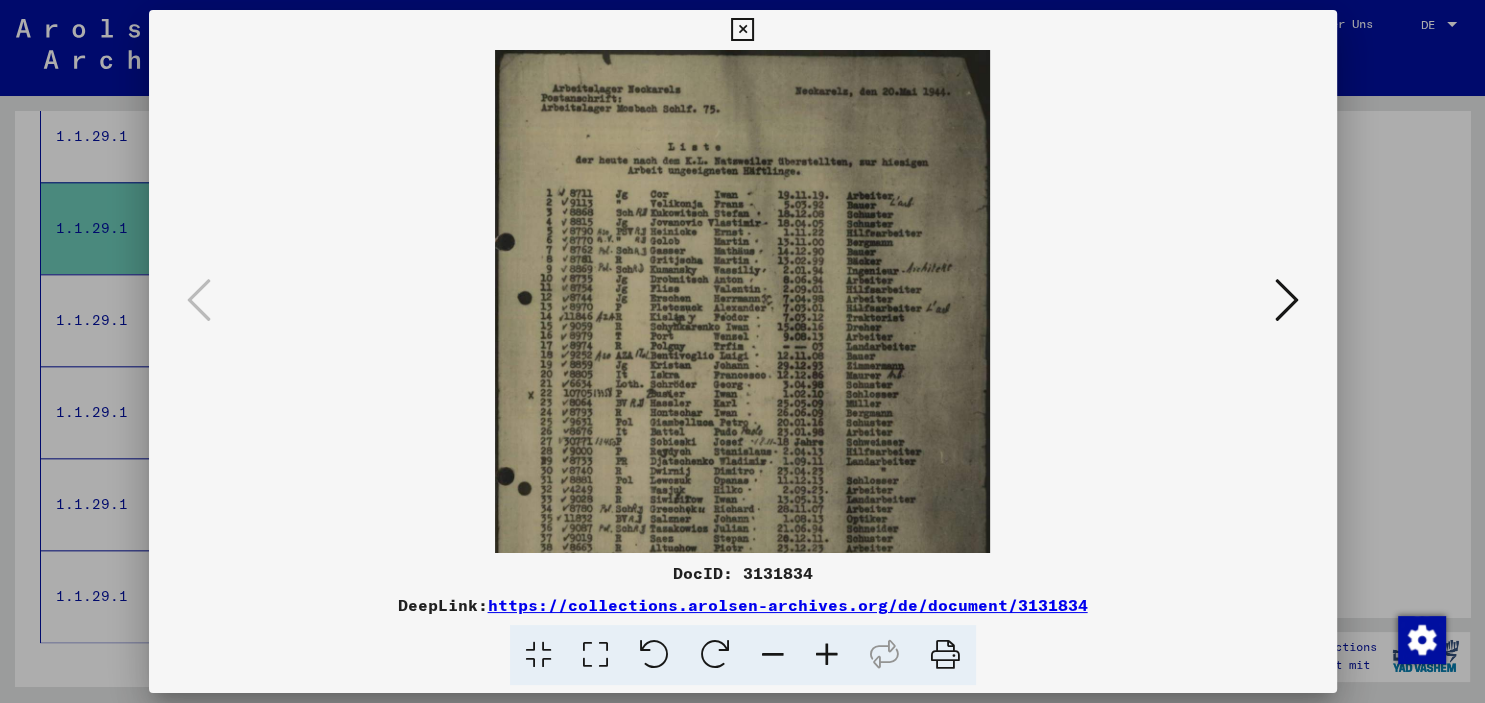 click at bounding box center (827, 655) 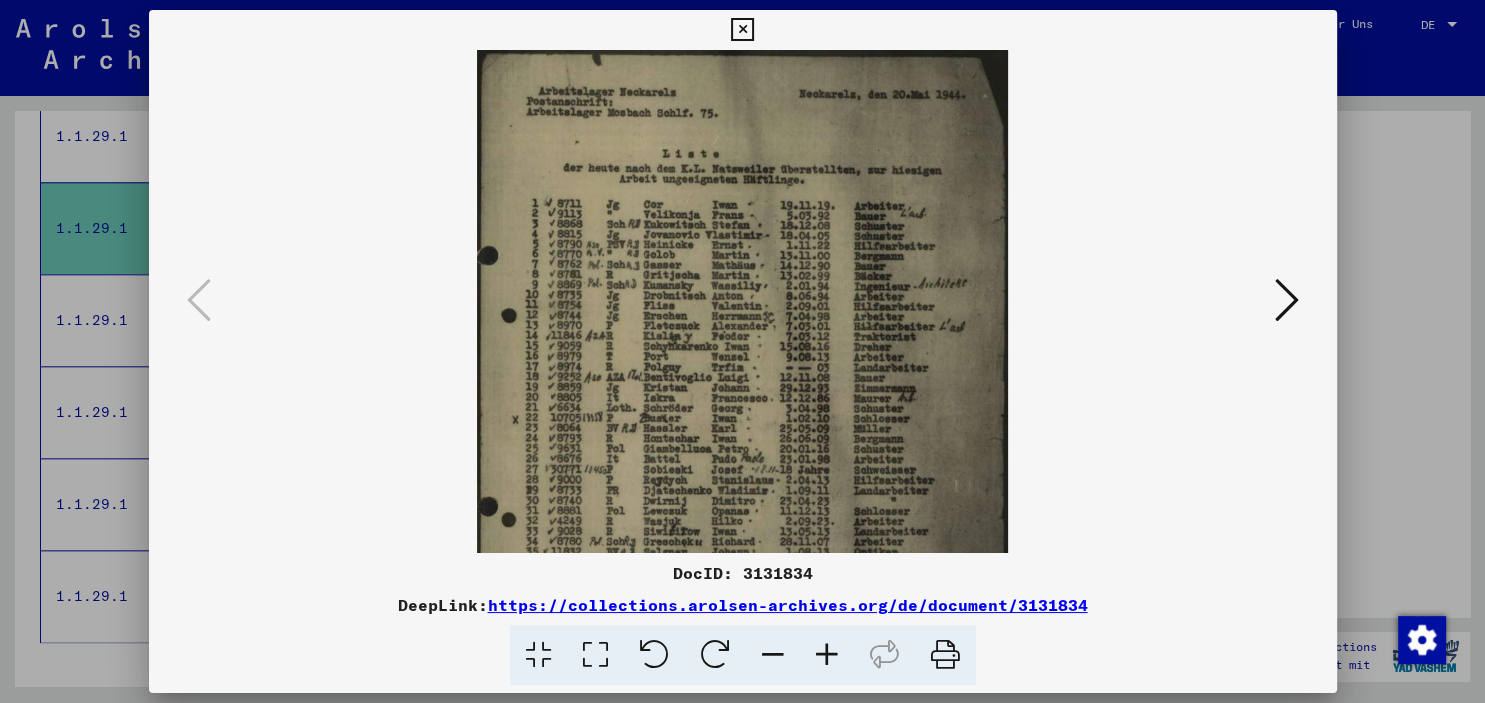 click at bounding box center (827, 655) 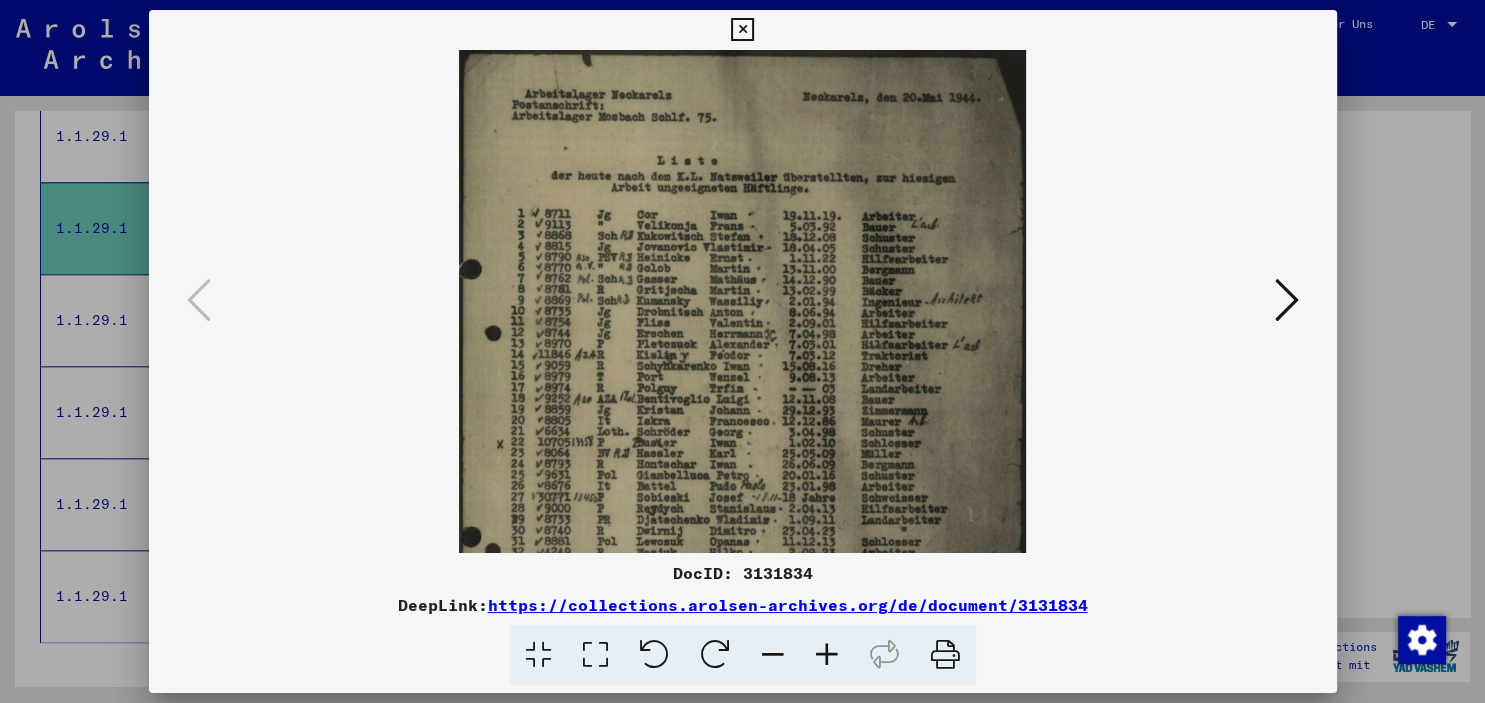 click at bounding box center (827, 655) 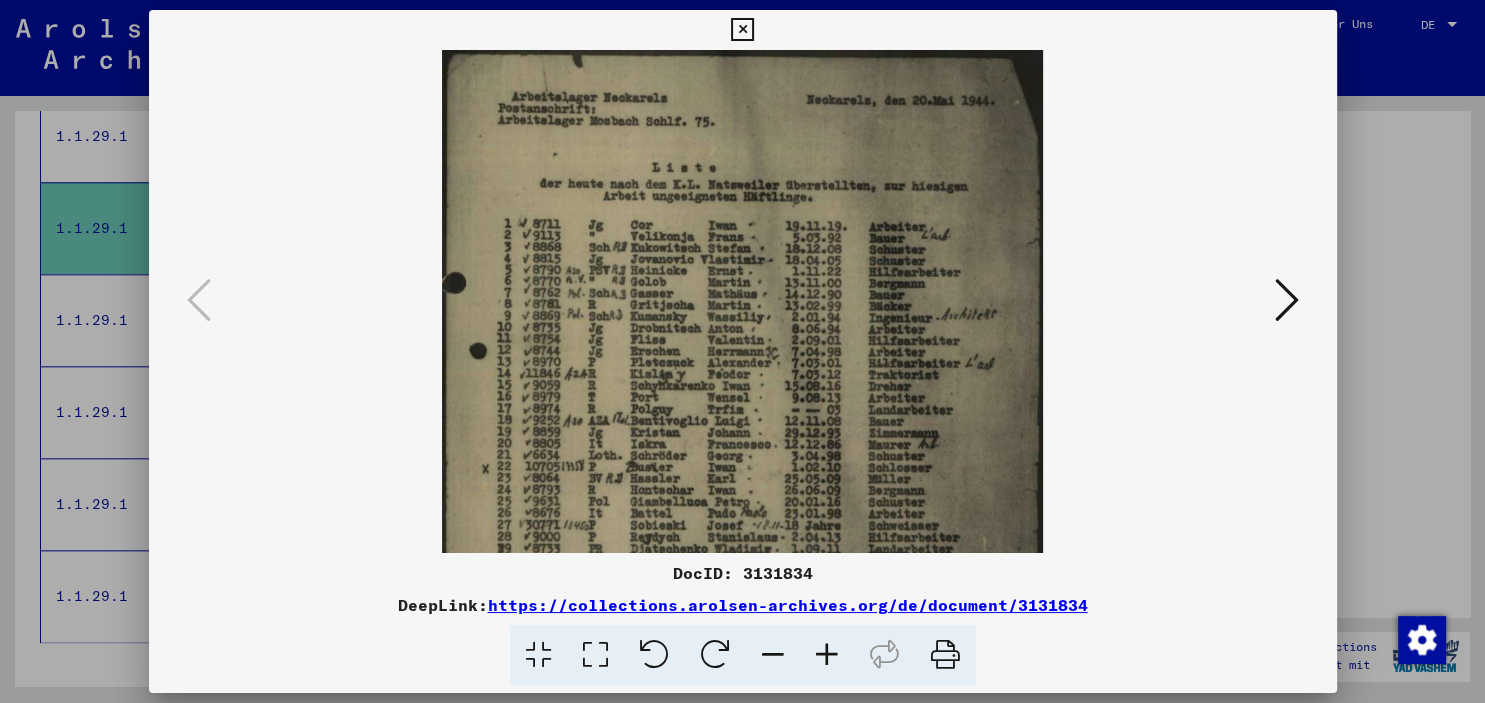 click at bounding box center (827, 655) 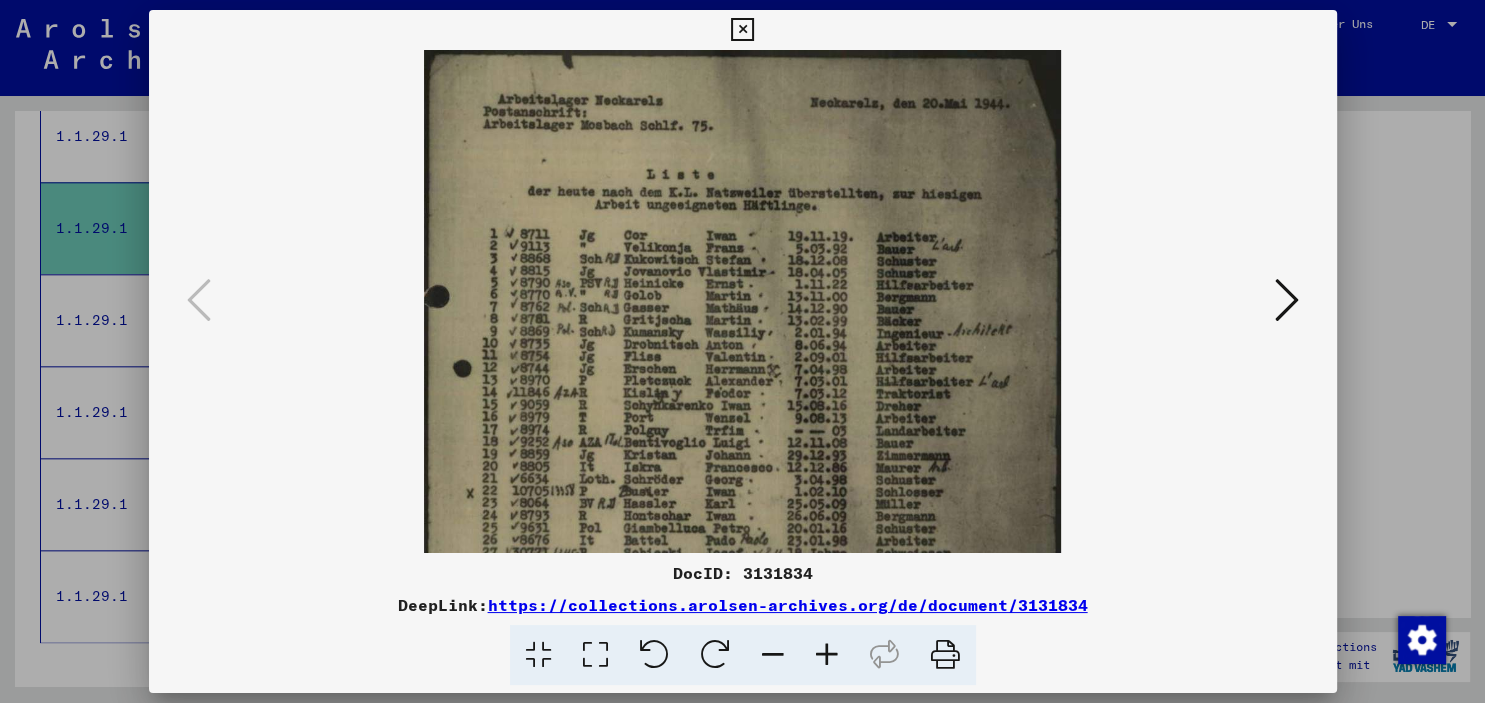 click at bounding box center (827, 655) 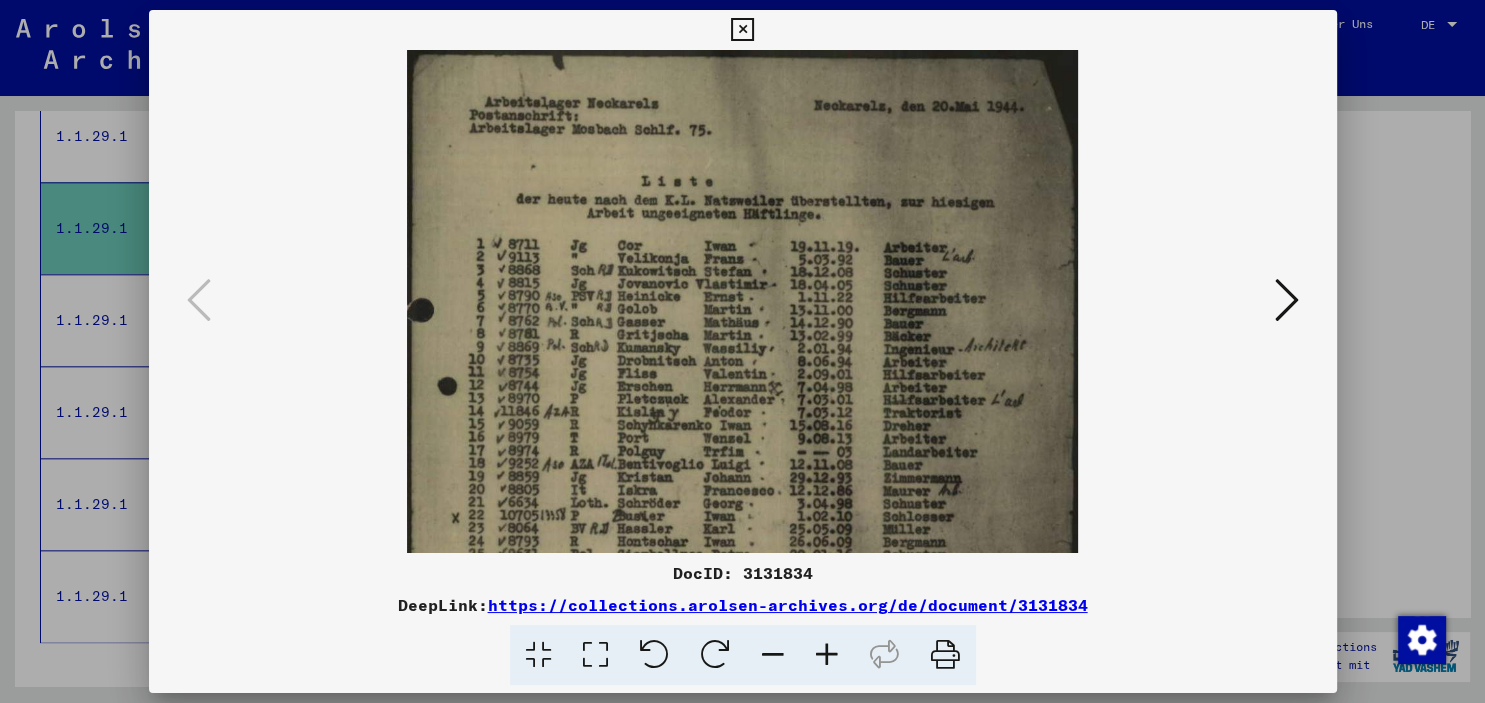 click at bounding box center (827, 655) 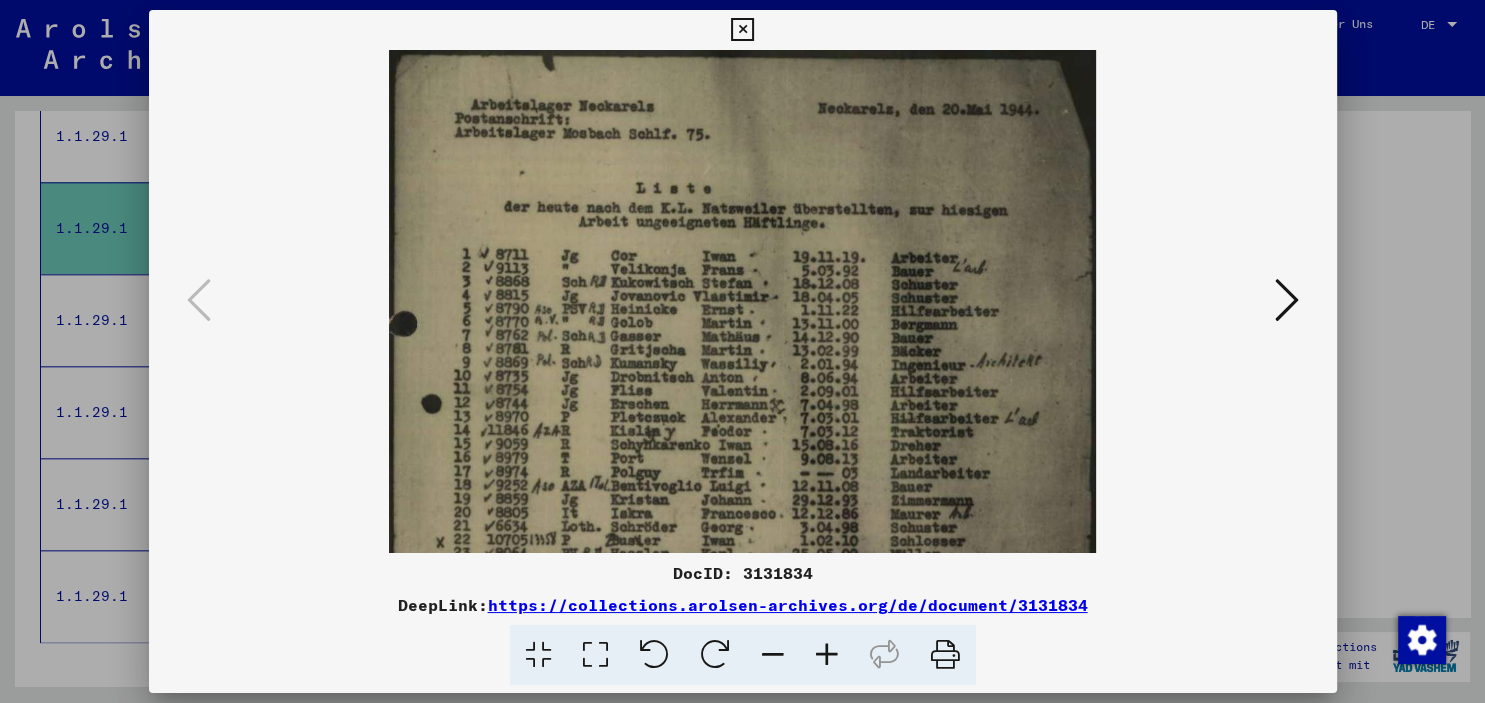 click at bounding box center [827, 655] 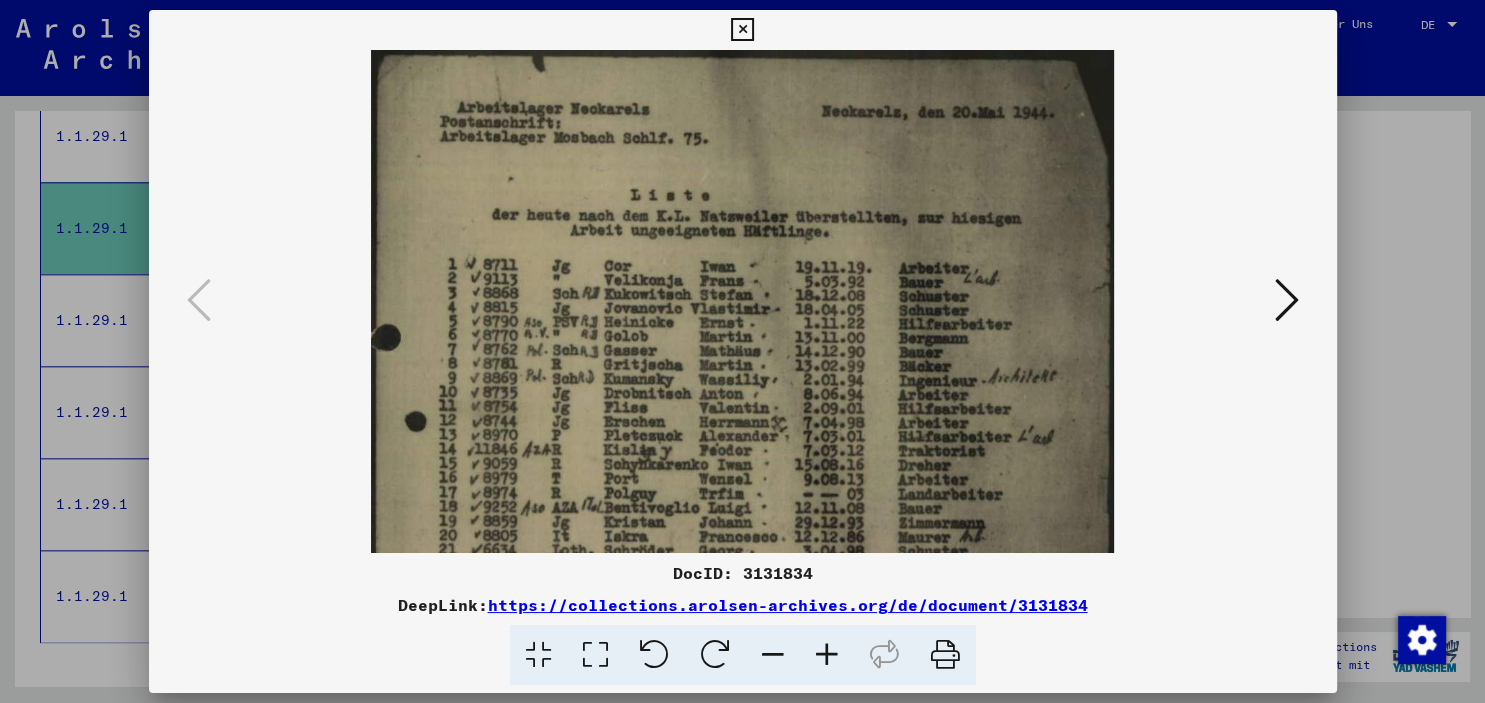 click at bounding box center (827, 655) 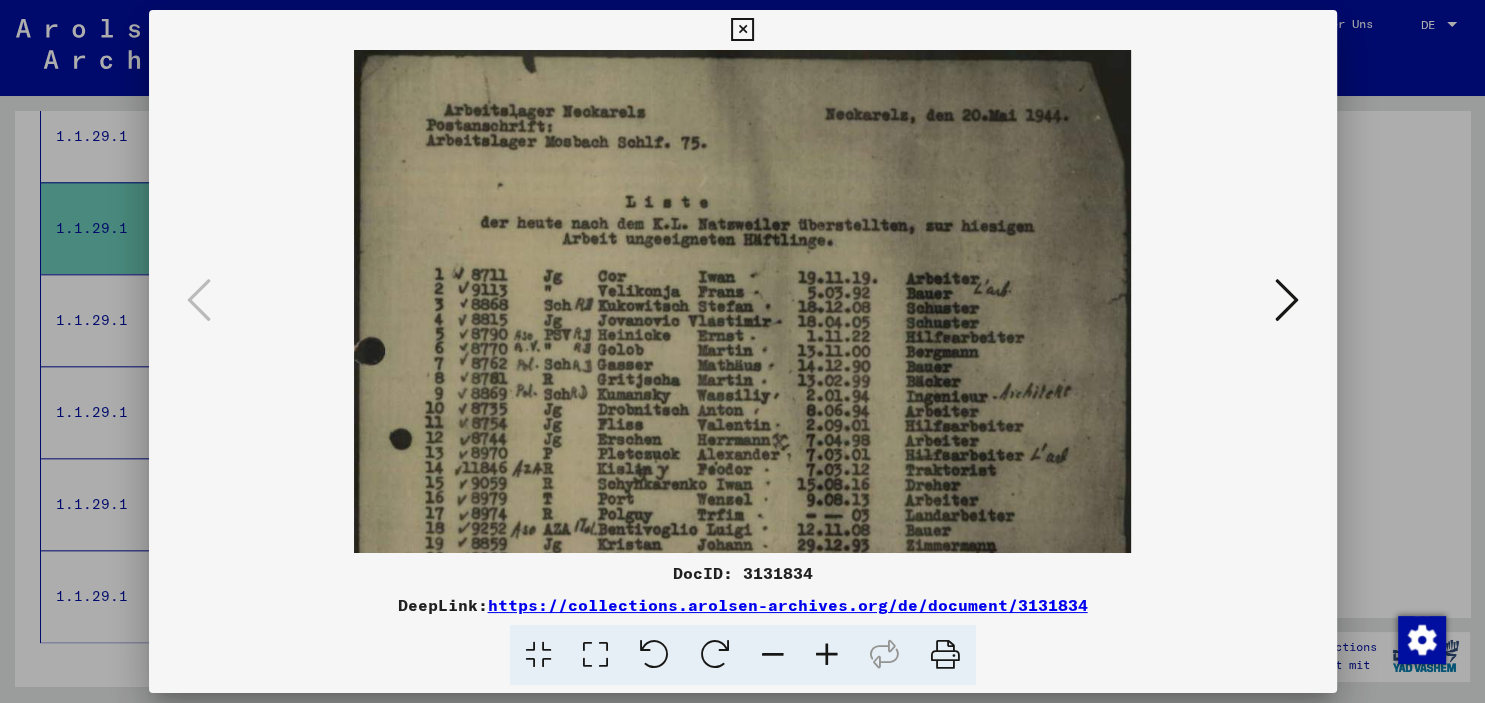 click at bounding box center (827, 655) 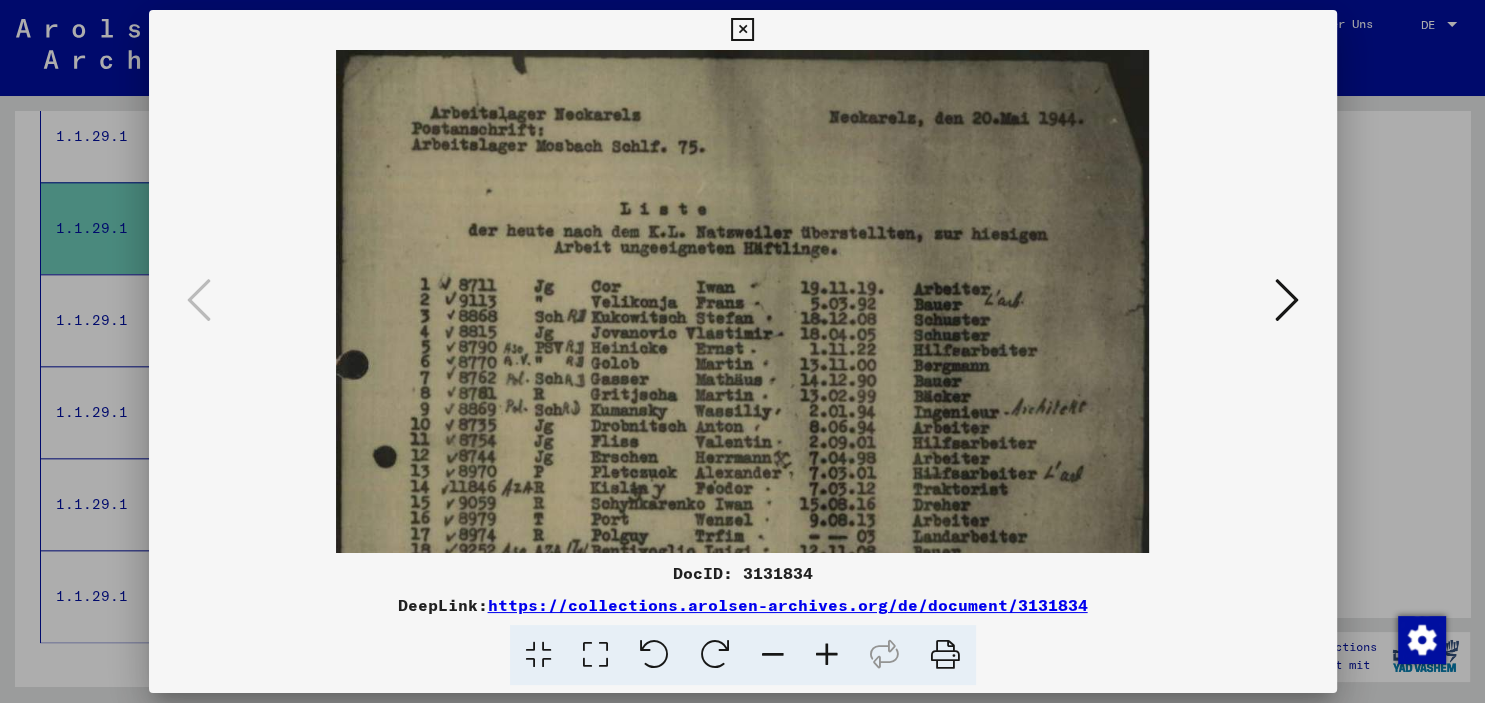 click at bounding box center (827, 655) 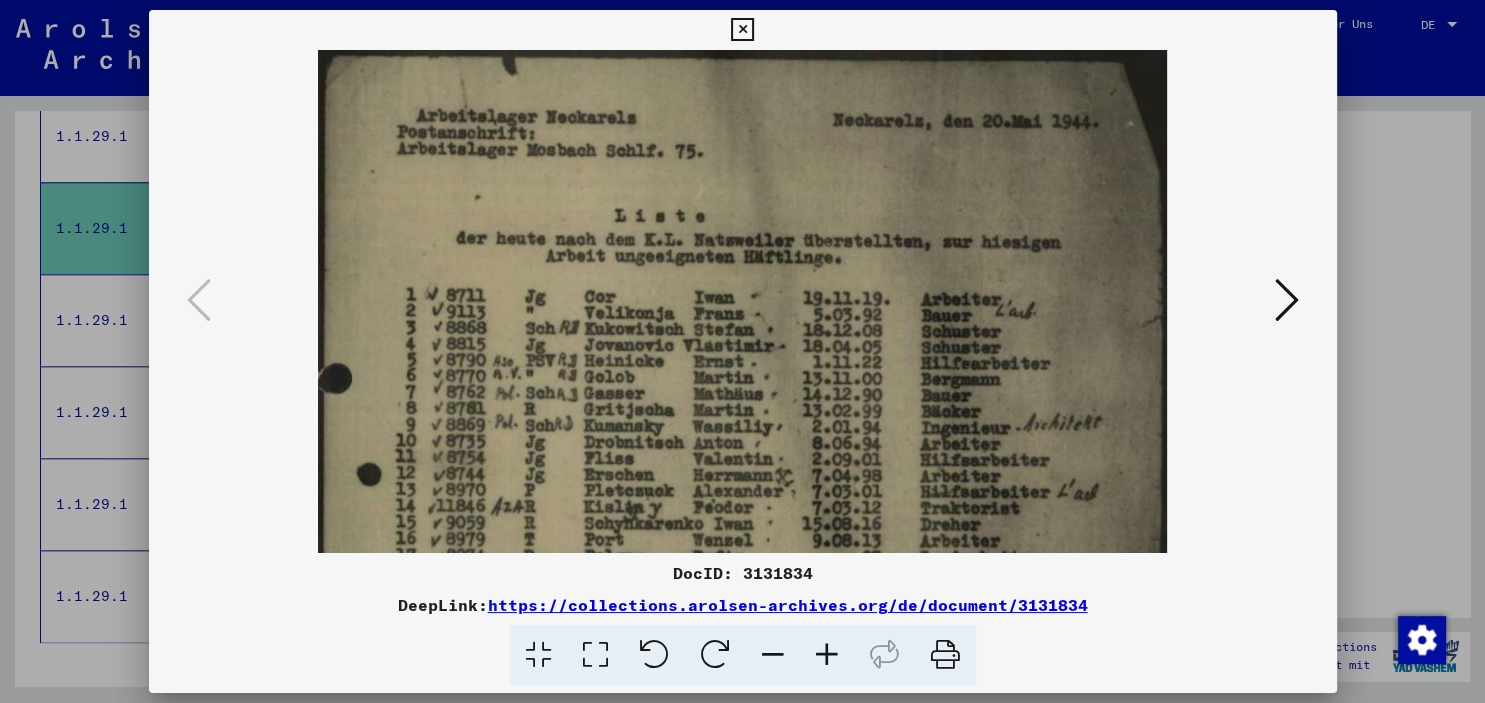 click at bounding box center [827, 655] 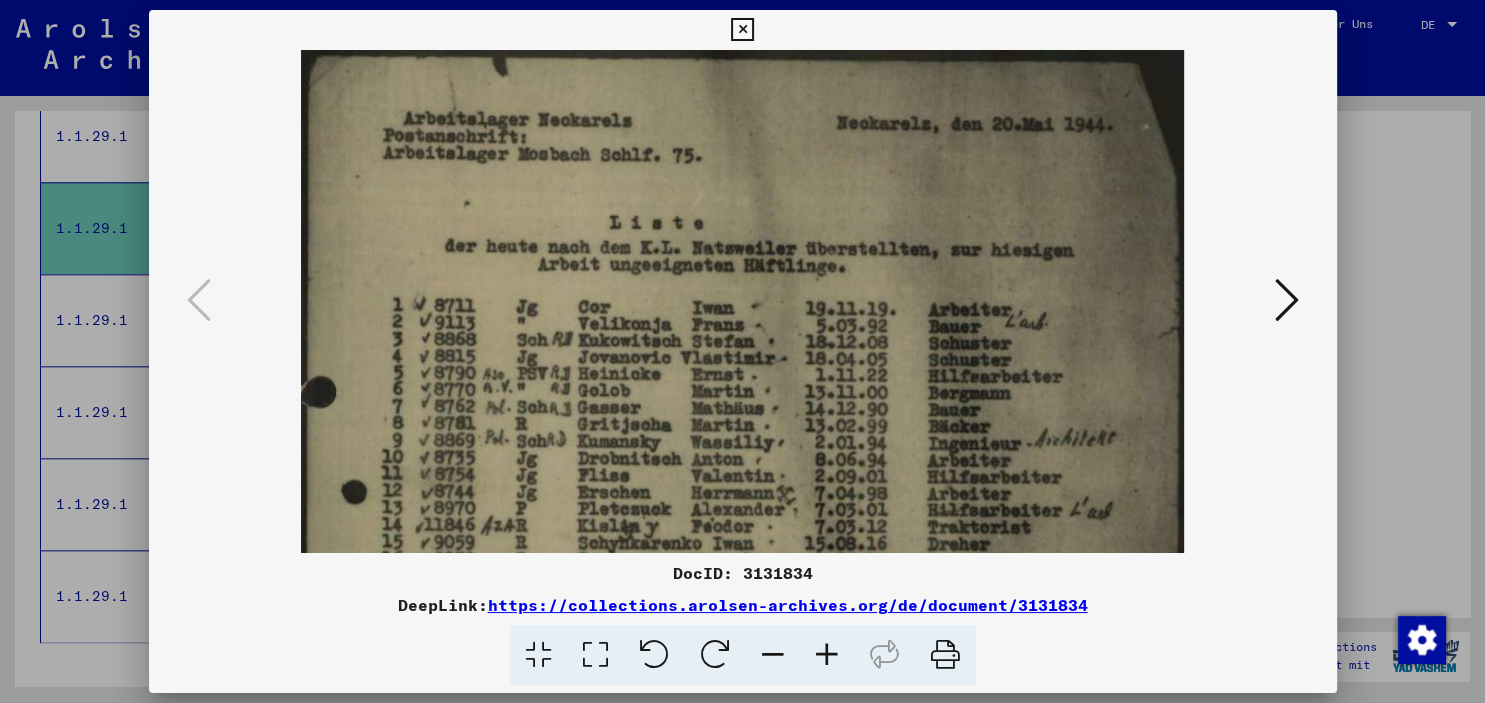 click at bounding box center [827, 655] 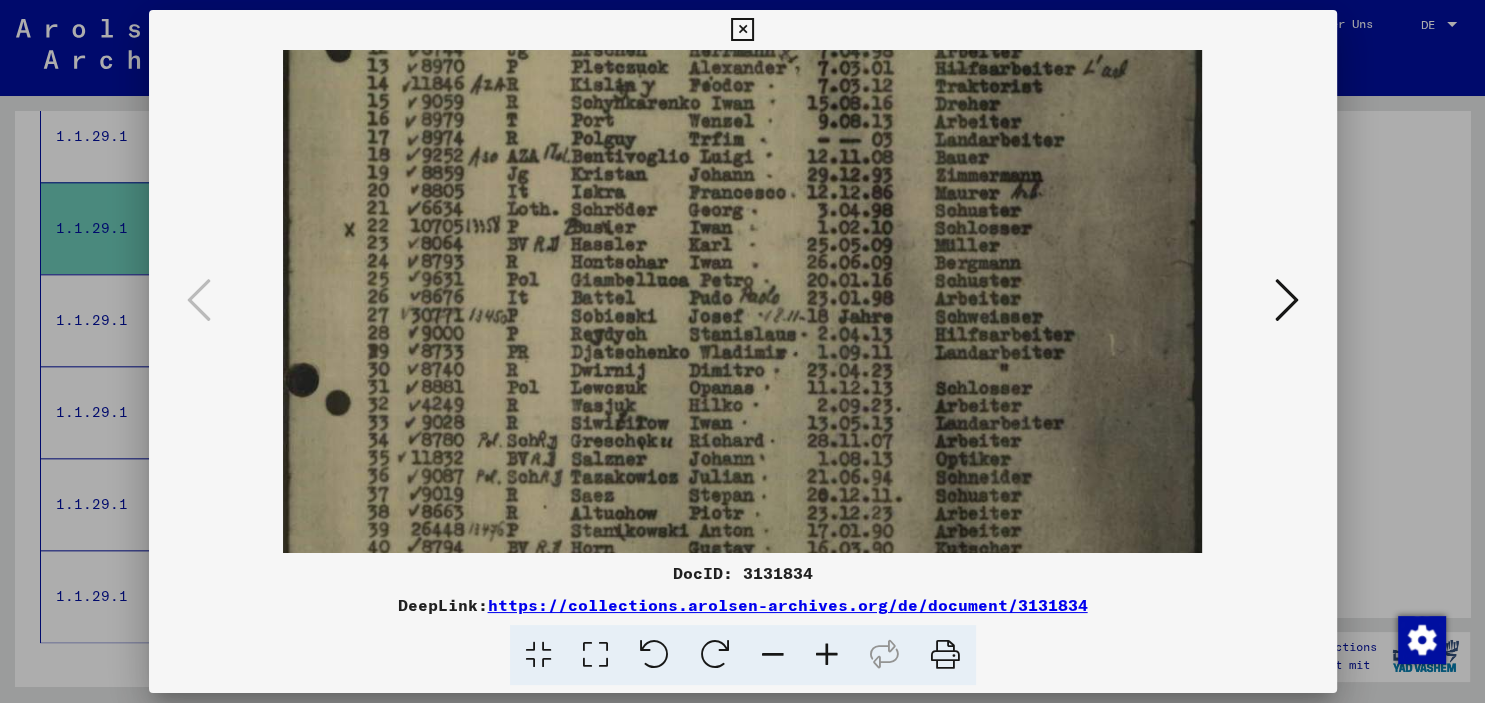 drag, startPoint x: 659, startPoint y: 342, endPoint x: 550, endPoint y: -108, distance: 463.01297 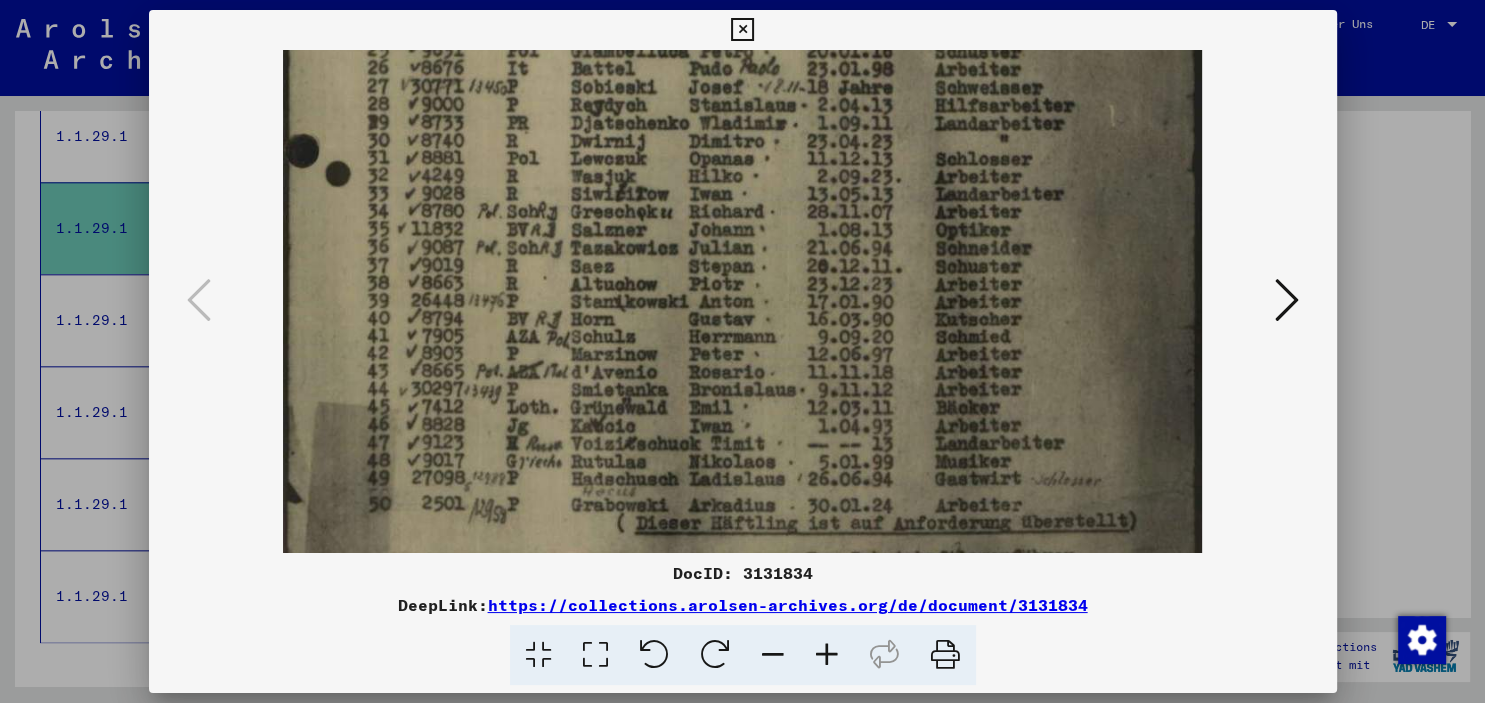 scroll, scrollTop: 788, scrollLeft: 0, axis: vertical 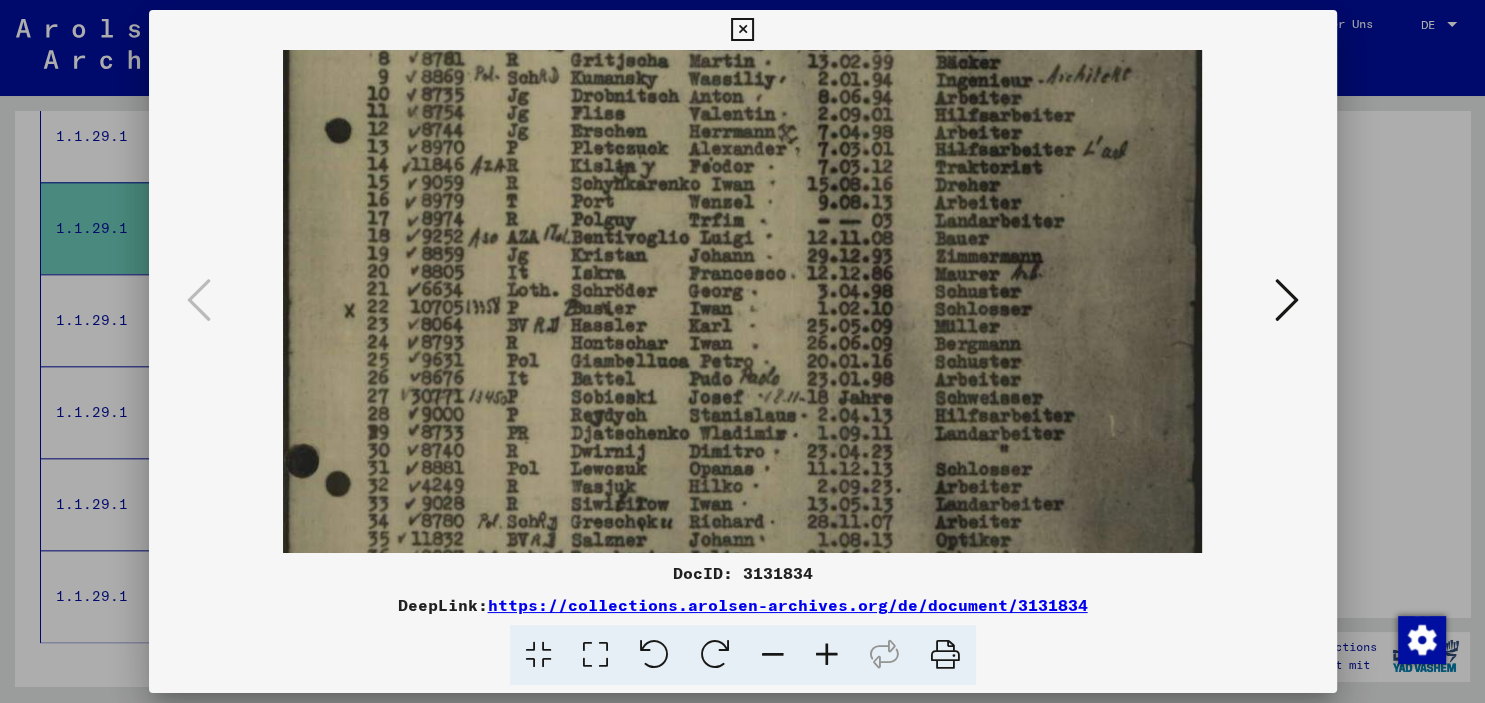 drag, startPoint x: 627, startPoint y: 294, endPoint x: 570, endPoint y: 380, distance: 103.17461 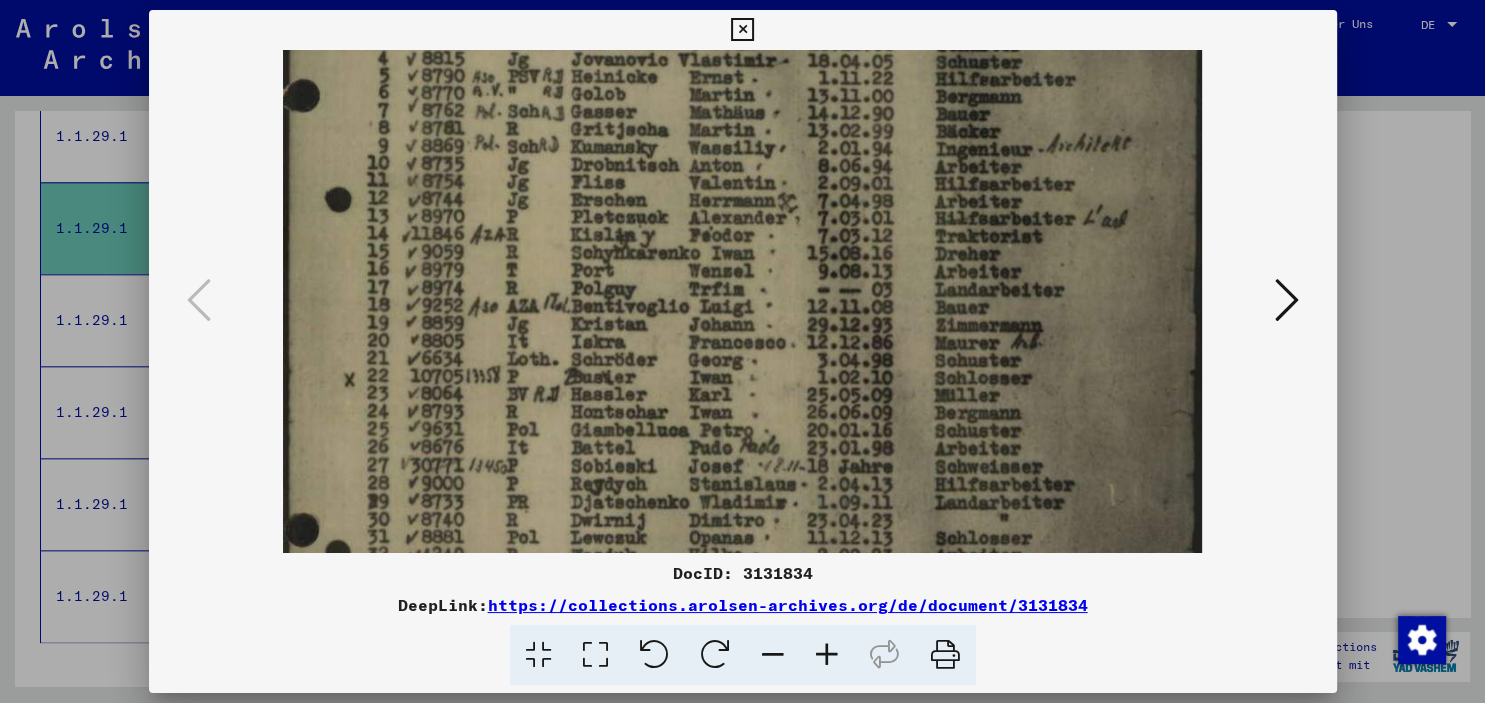 scroll, scrollTop: 188, scrollLeft: 0, axis: vertical 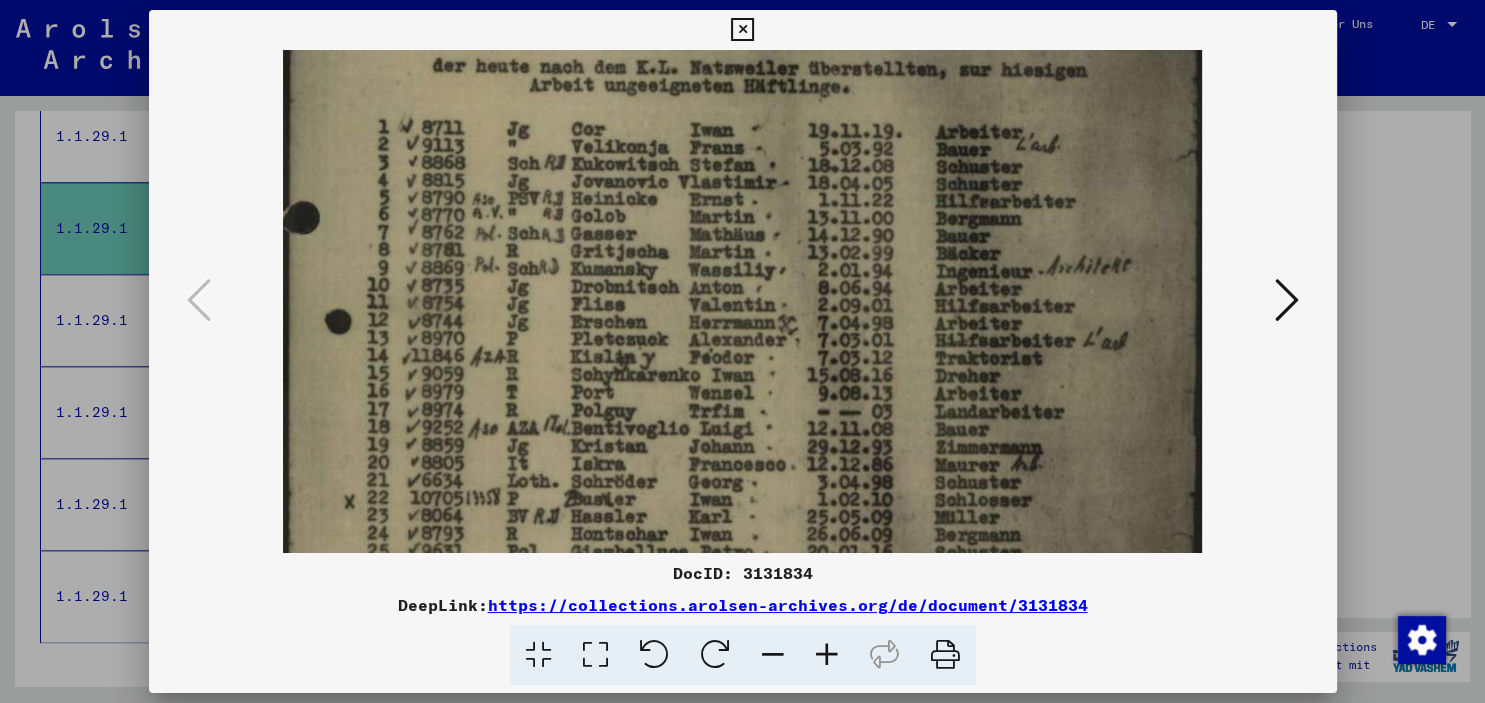 drag, startPoint x: 570, startPoint y: 380, endPoint x: 570, endPoint y: 562, distance: 182 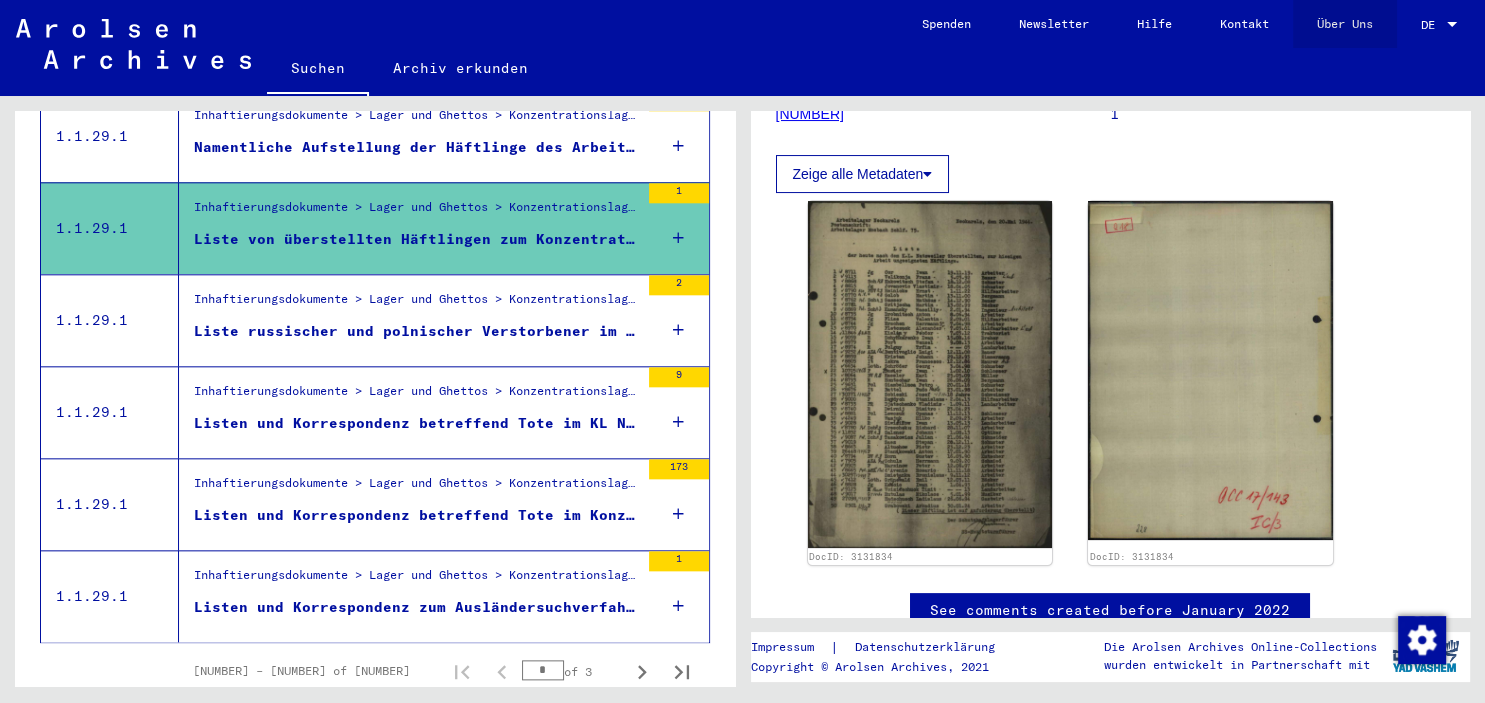 click on "Über Uns" 